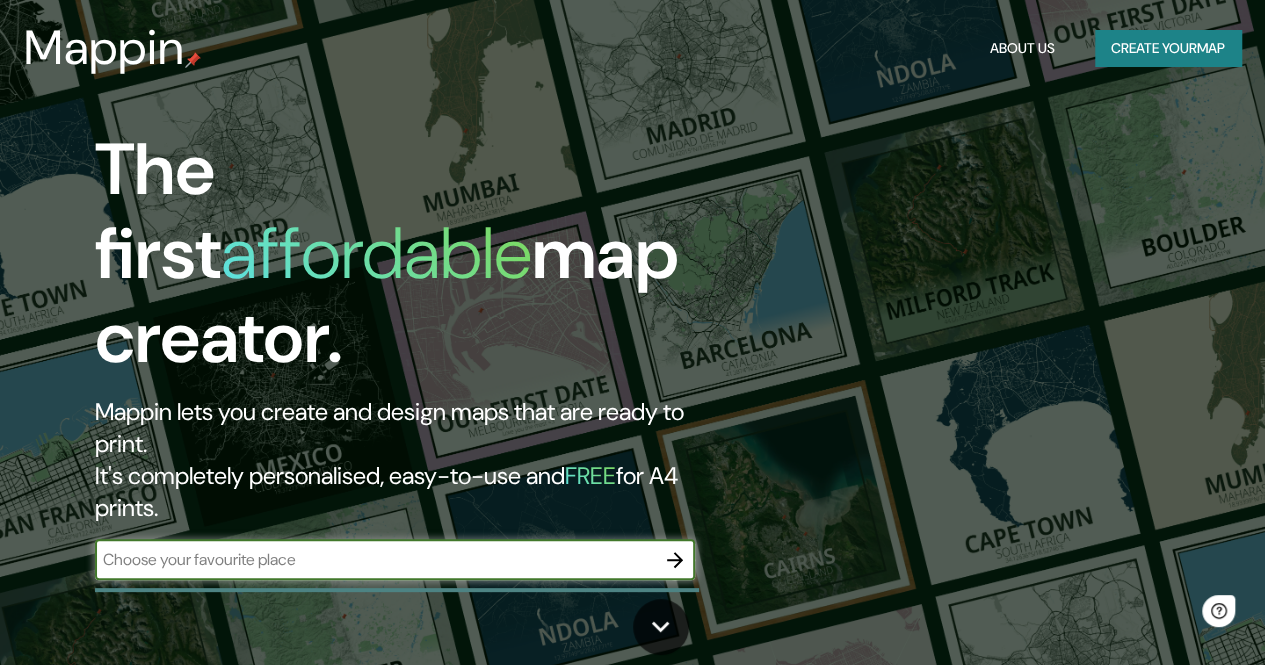 scroll, scrollTop: 0, scrollLeft: 0, axis: both 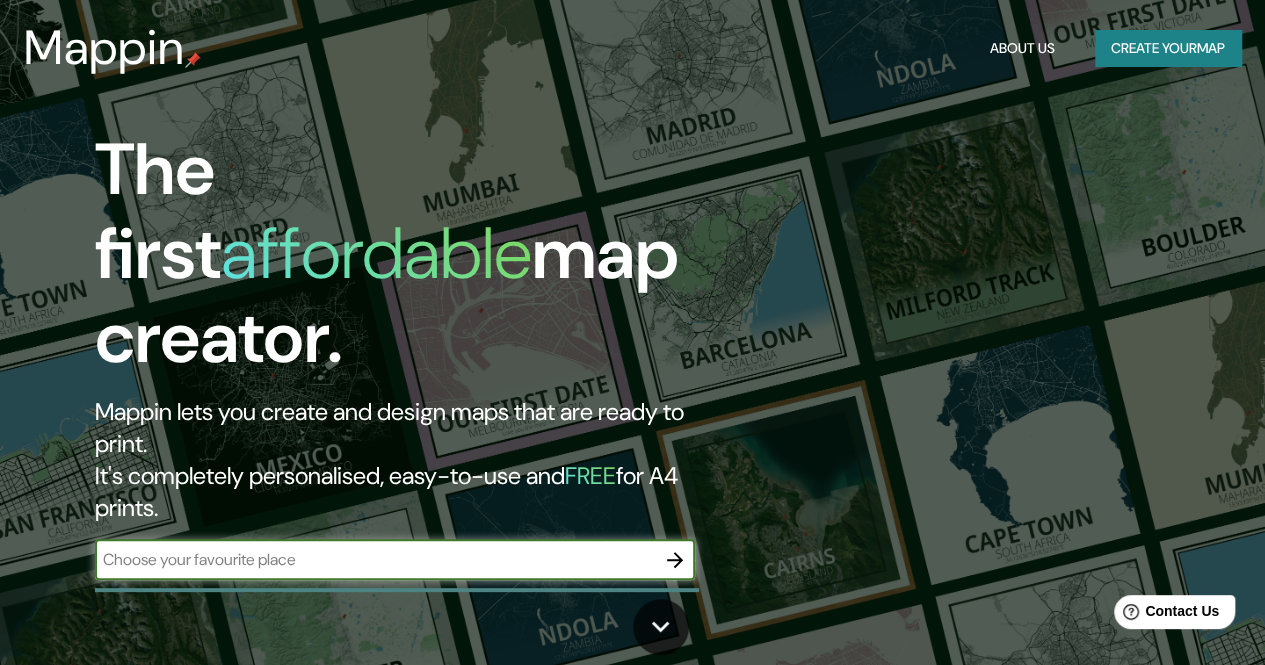 click at bounding box center (375, 559) 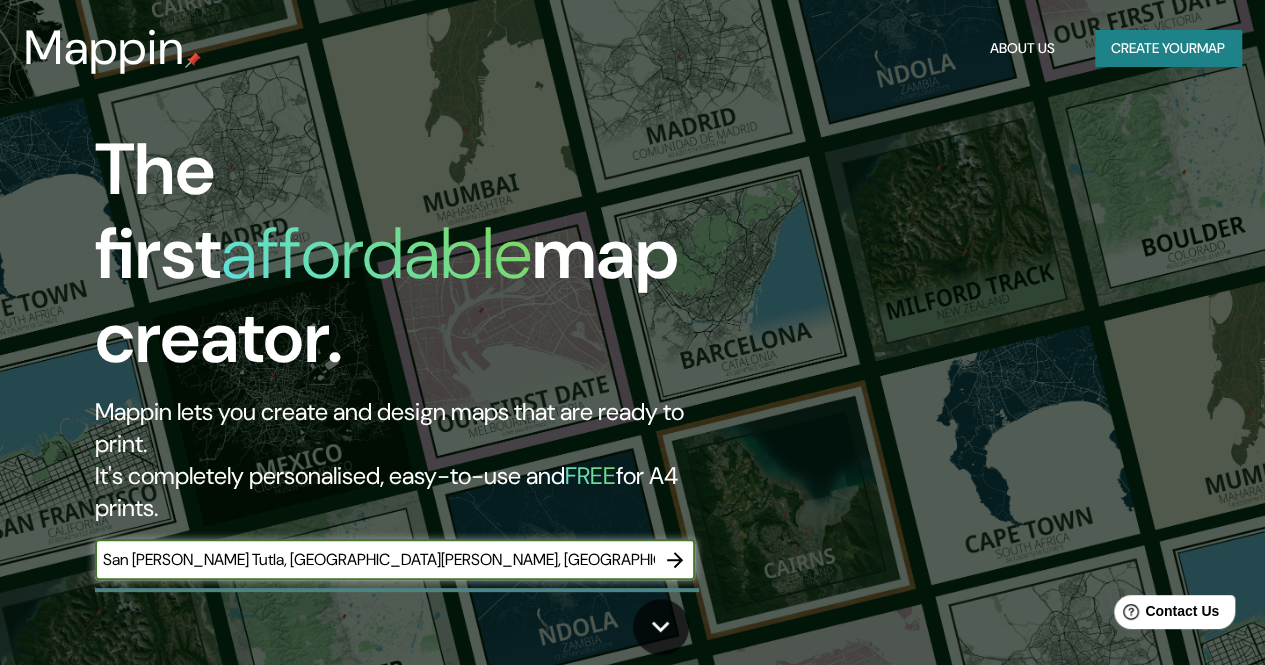 scroll, scrollTop: 0, scrollLeft: 225, axis: horizontal 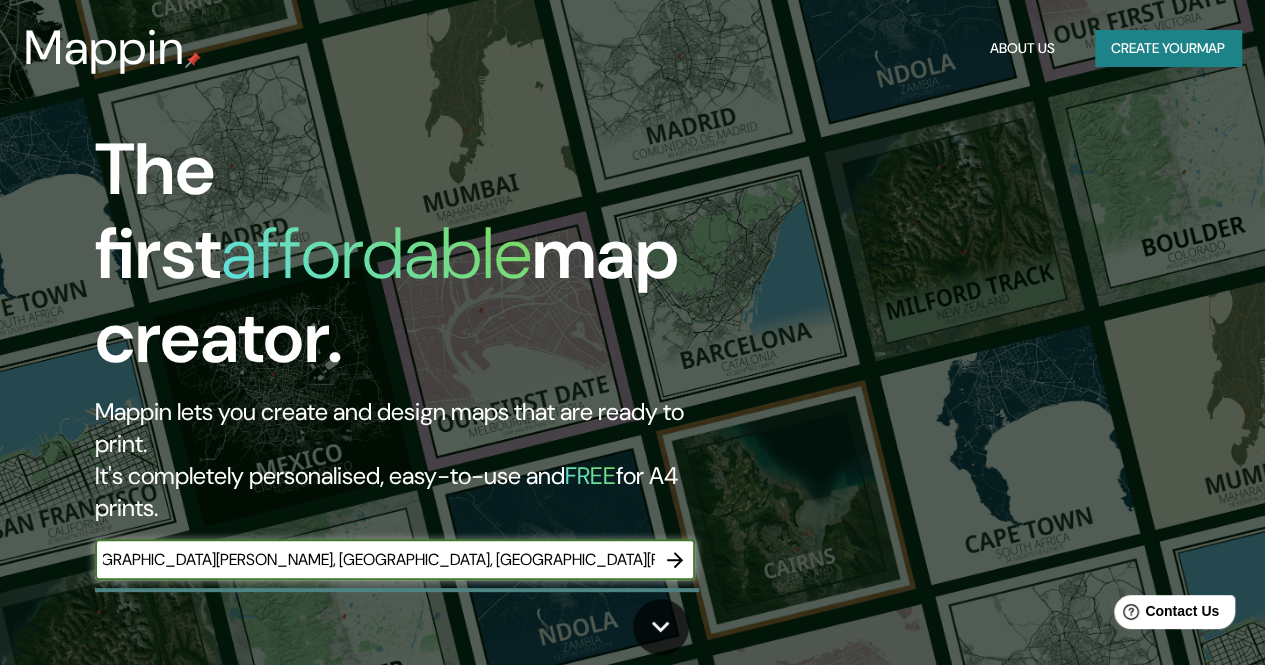 type on "San [PERSON_NAME] Tutla, [GEOGRAPHIC_DATA][PERSON_NAME], [GEOGRAPHIC_DATA], [GEOGRAPHIC_DATA][PERSON_NAME], [GEOGRAPHIC_DATA][PERSON_NAME]" 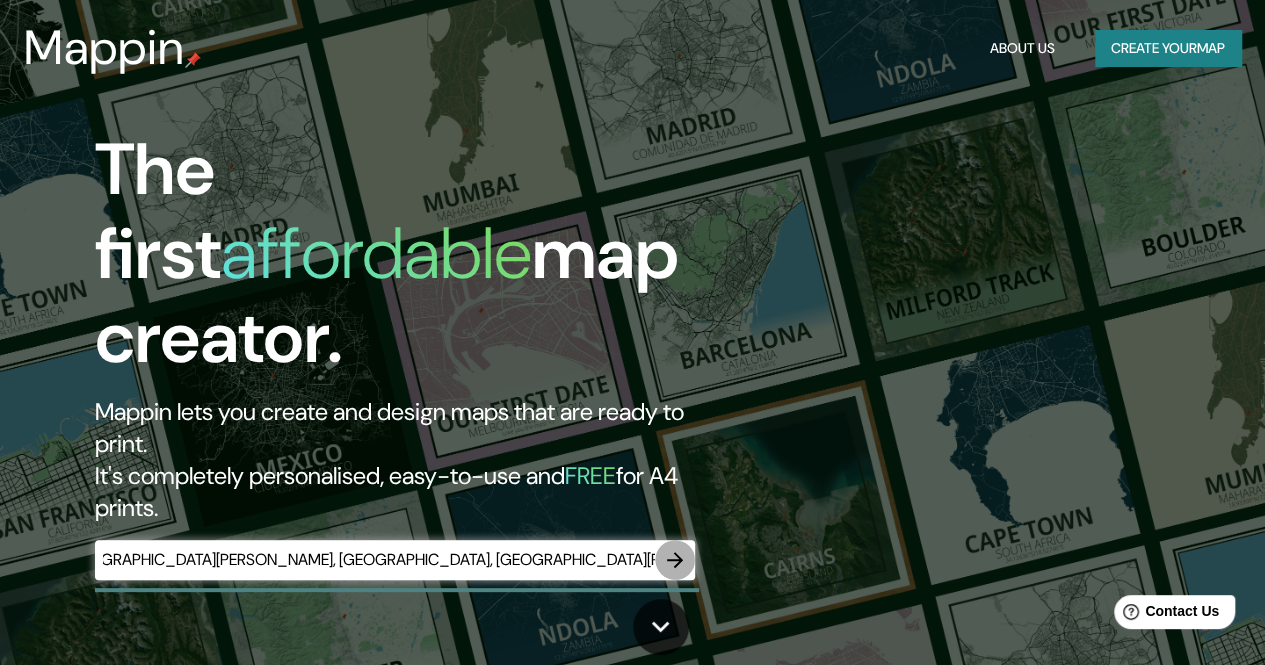 scroll, scrollTop: 0, scrollLeft: 0, axis: both 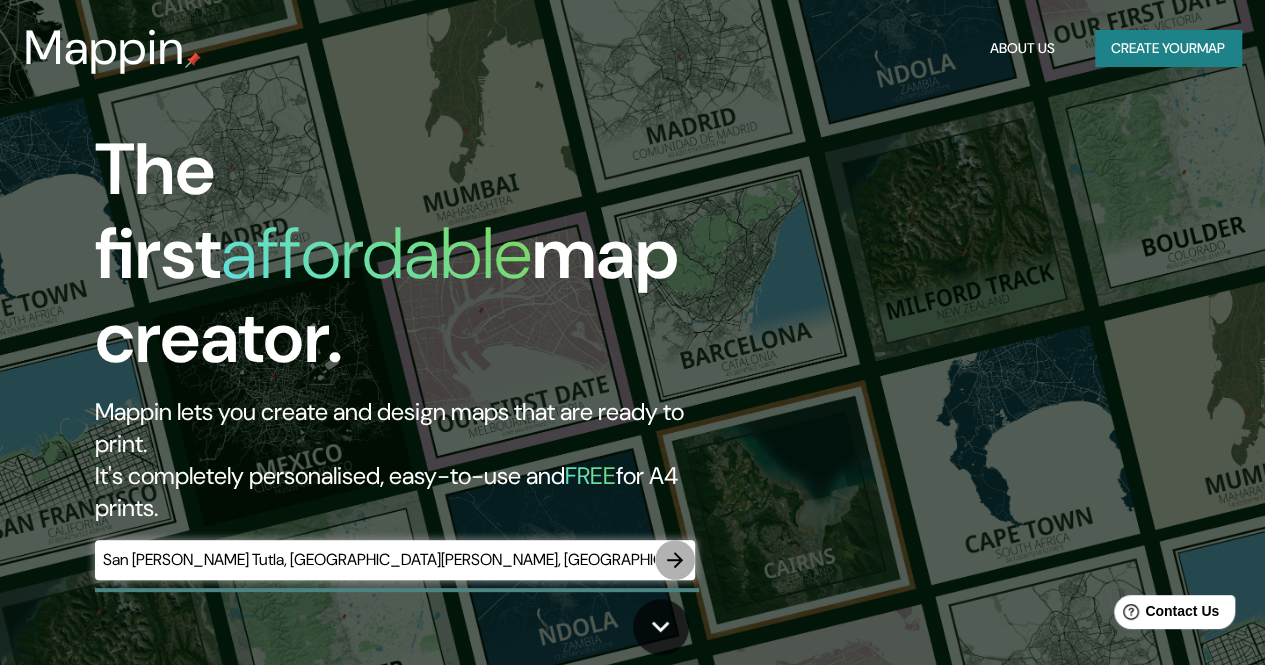 click 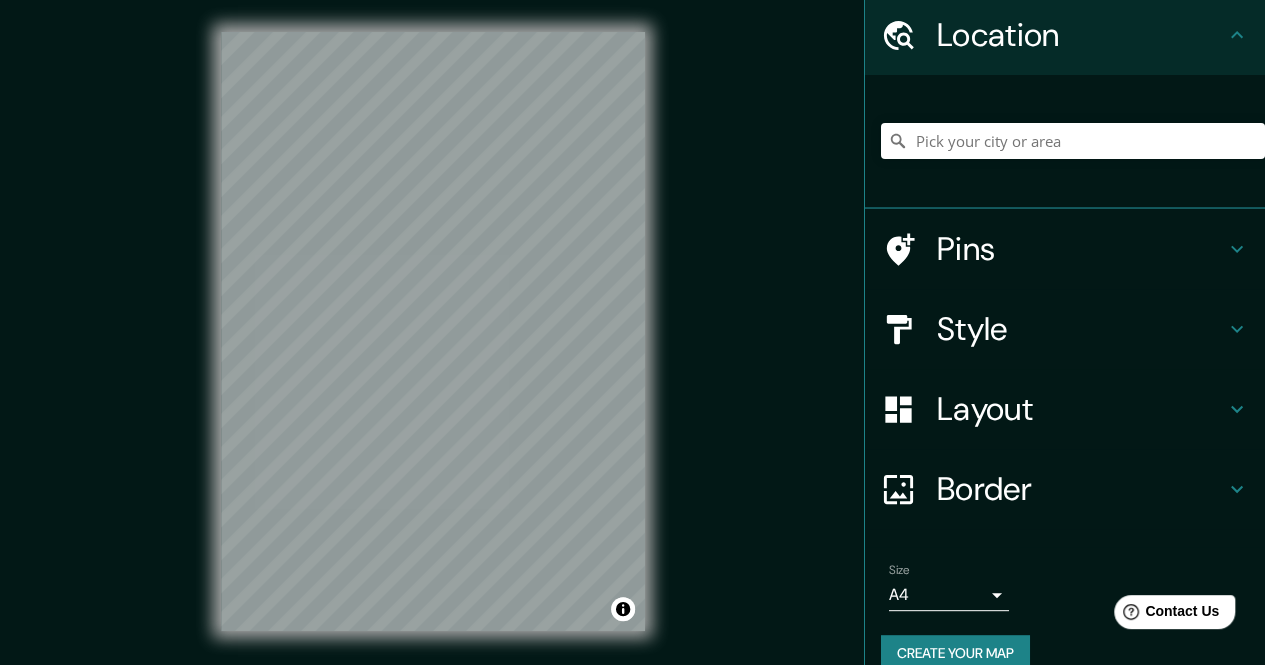 scroll, scrollTop: 99, scrollLeft: 0, axis: vertical 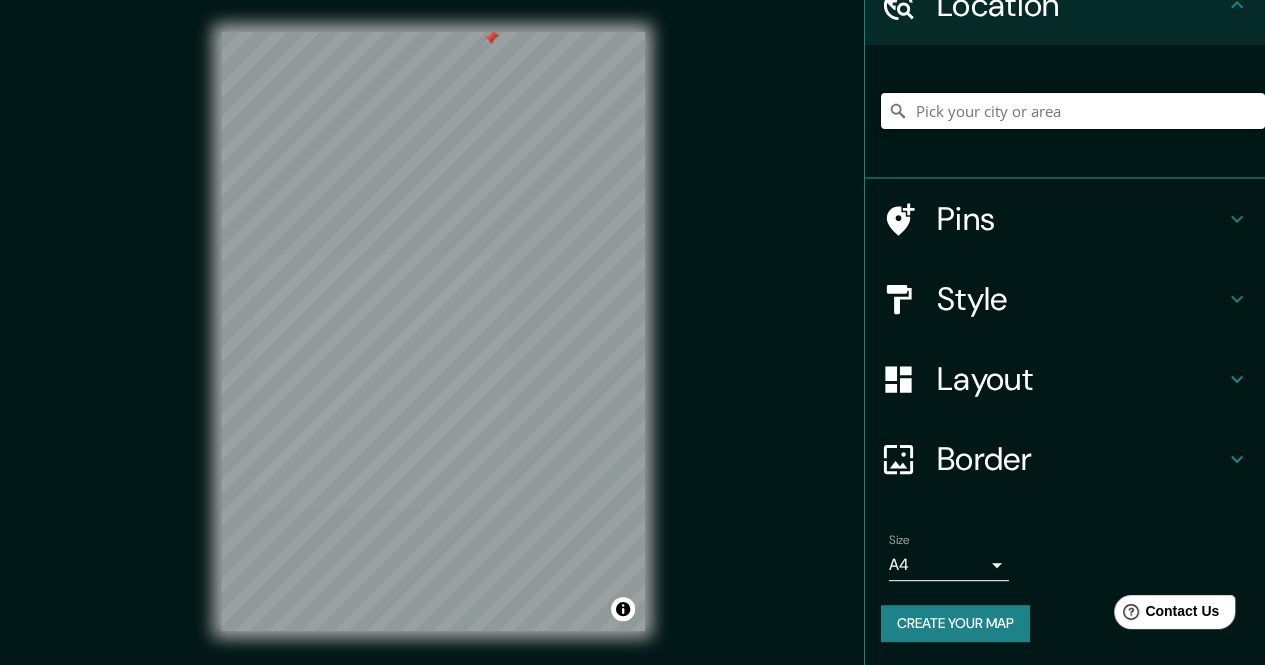click at bounding box center [1073, 111] 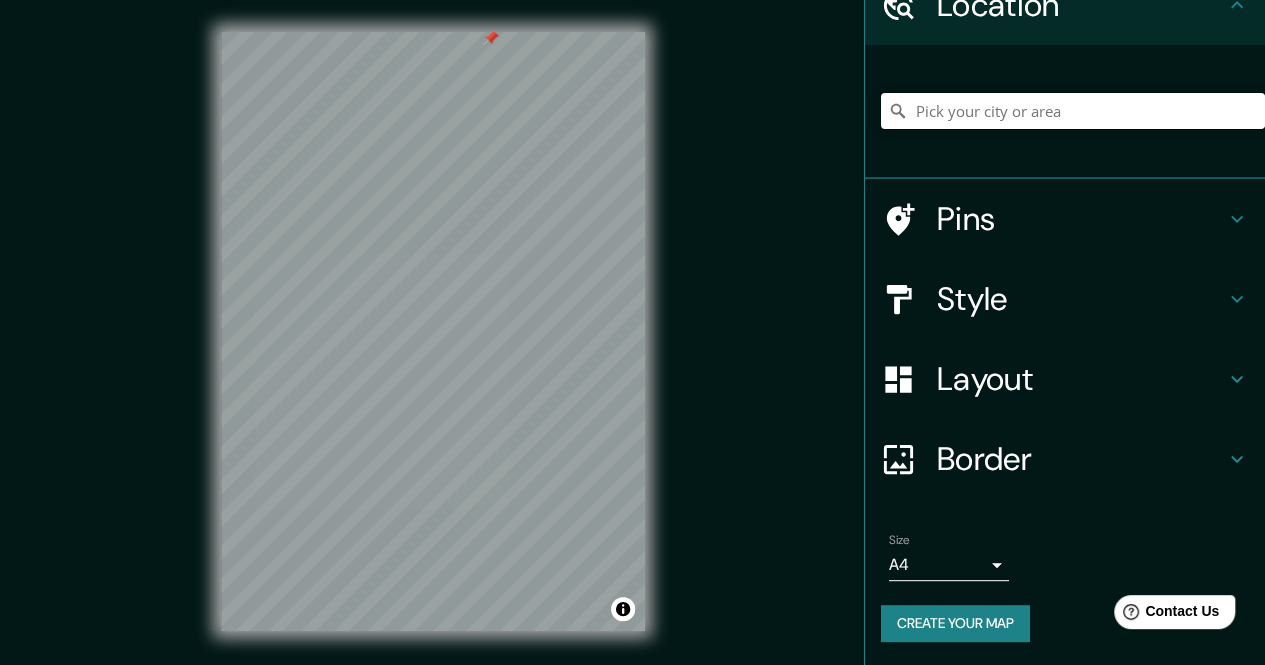 paste on "7°04'05.1"N 96°39'55.2"W" 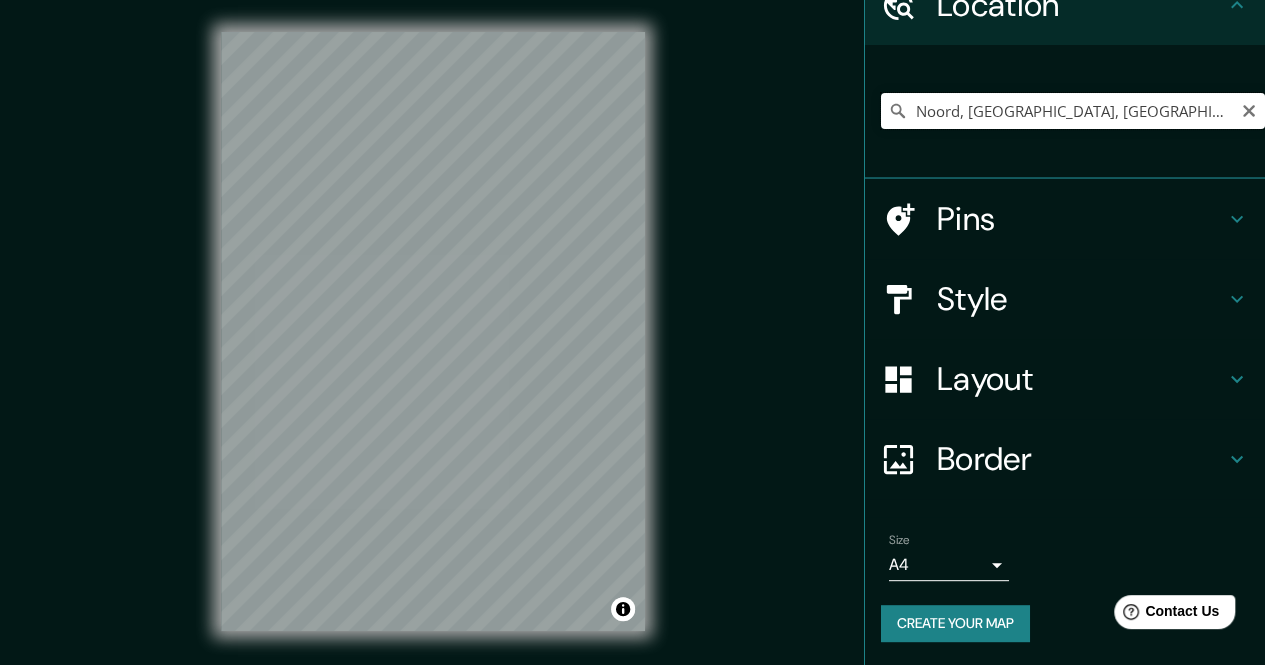 drag, startPoint x: 892, startPoint y: 103, endPoint x: 1176, endPoint y: 123, distance: 284.70337 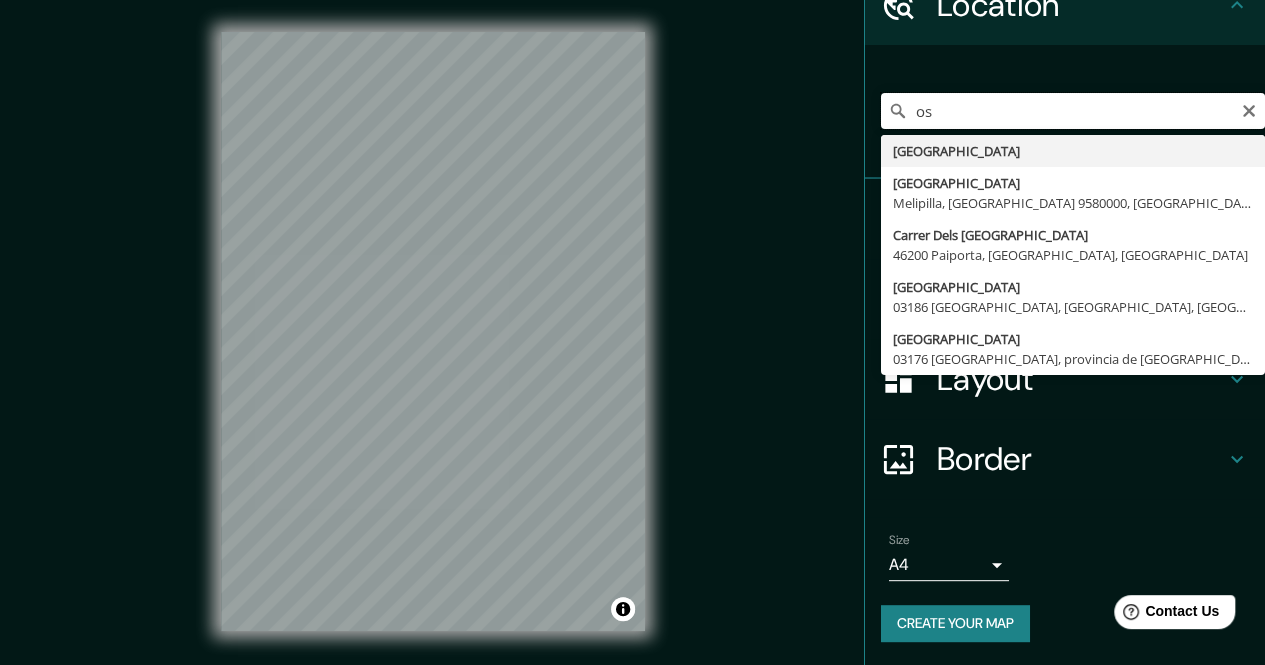 type on "s" 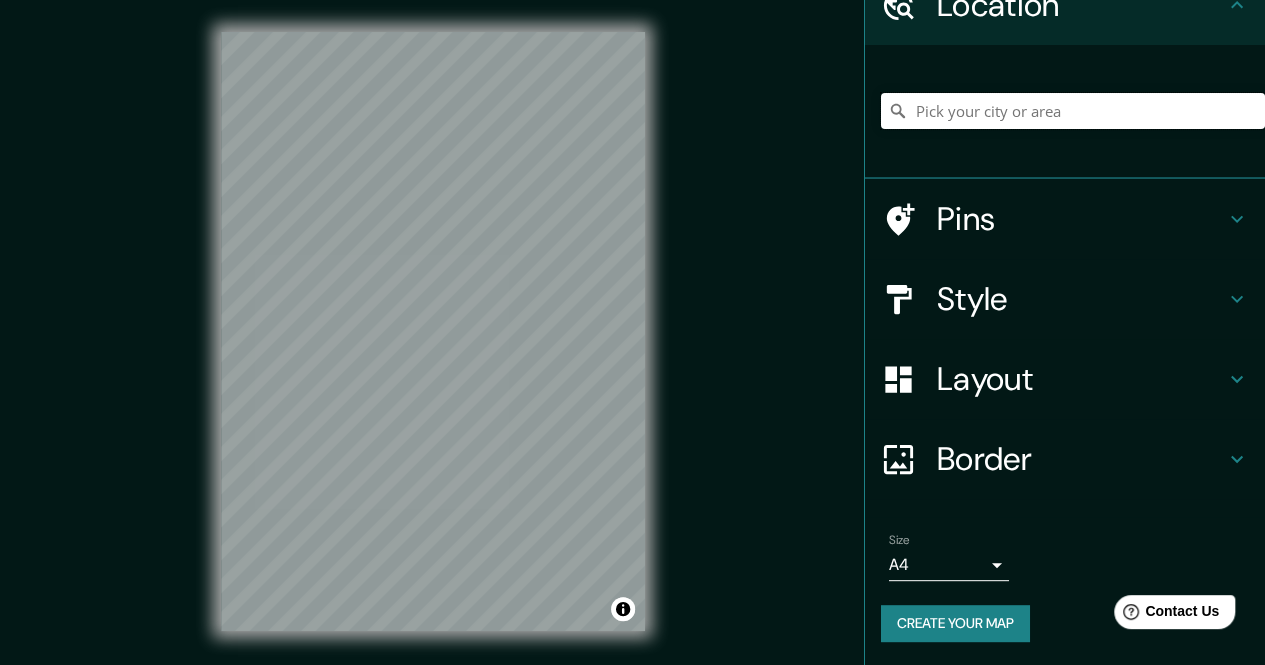 click at bounding box center [1073, 111] 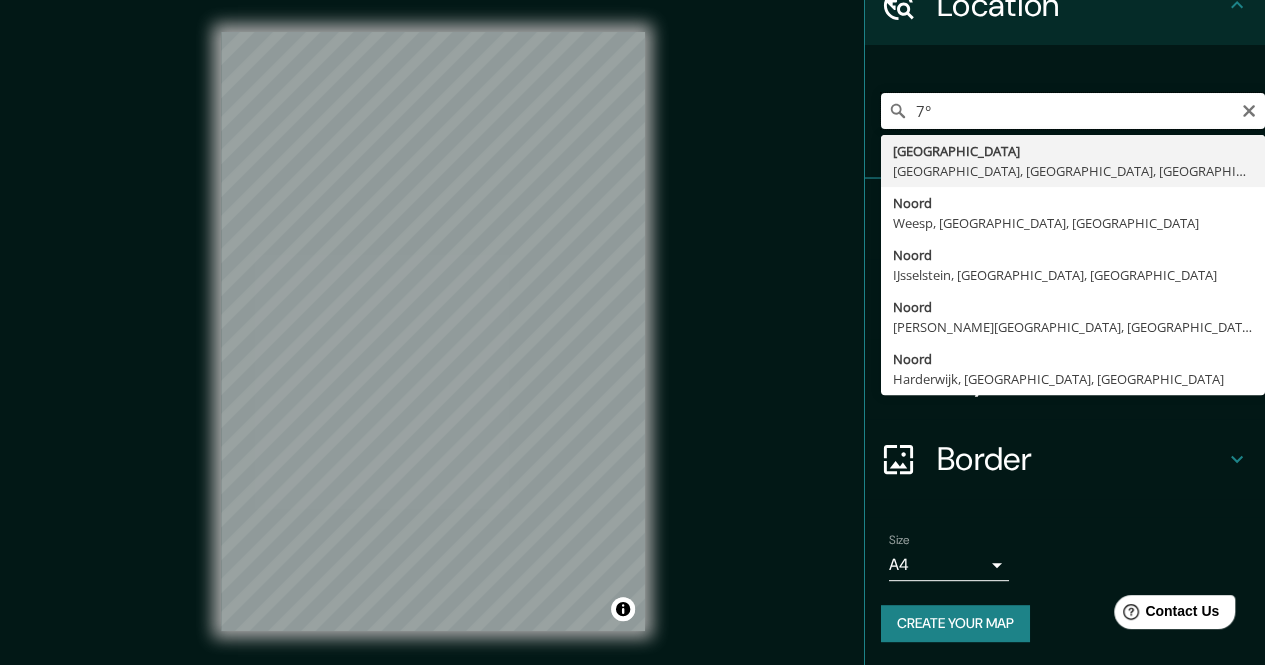 type on "7" 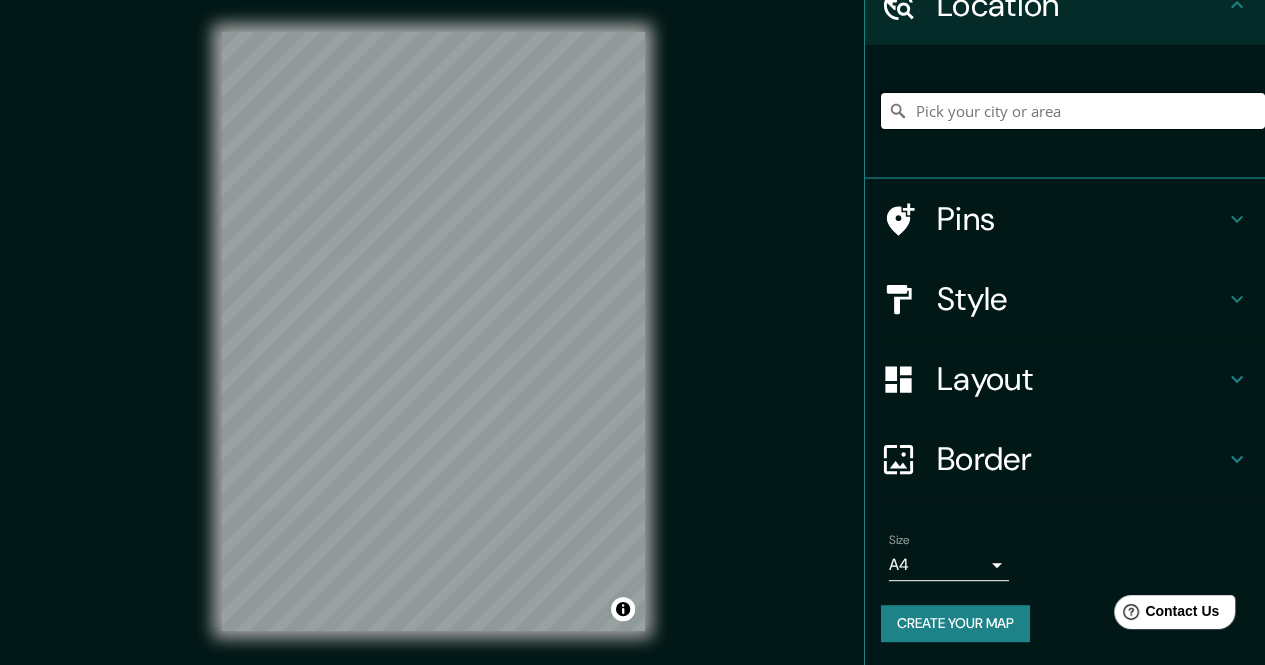 click at bounding box center (1073, 111) 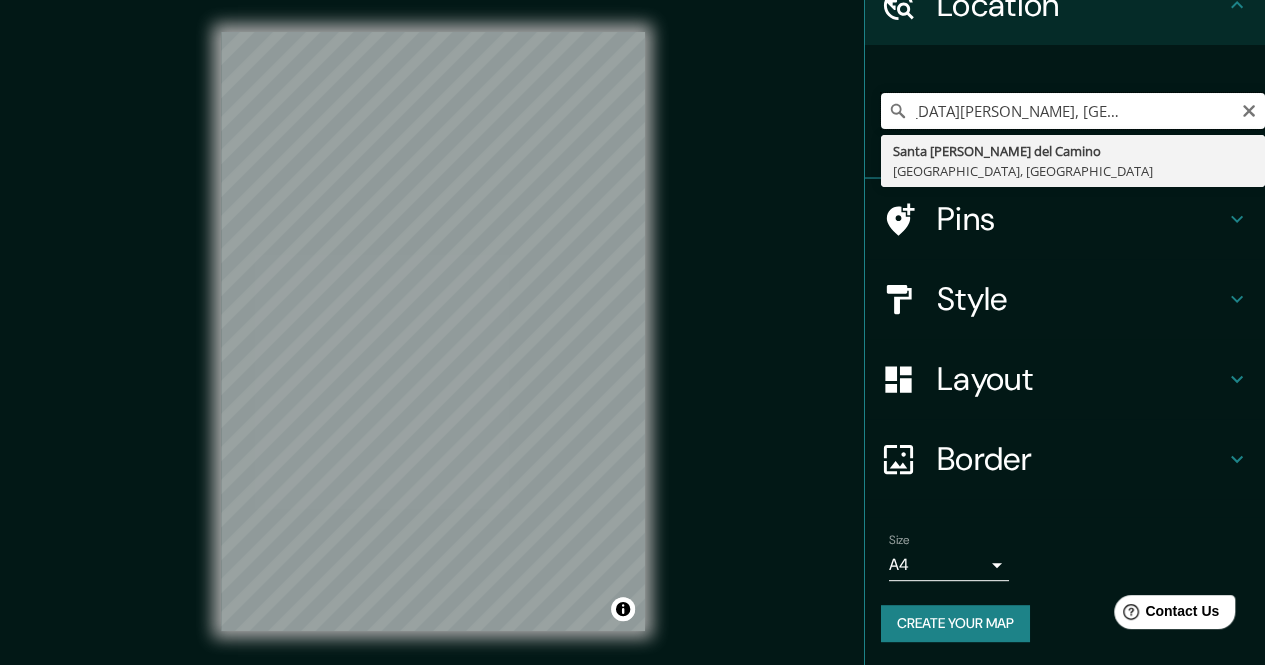 scroll, scrollTop: 0, scrollLeft: 0, axis: both 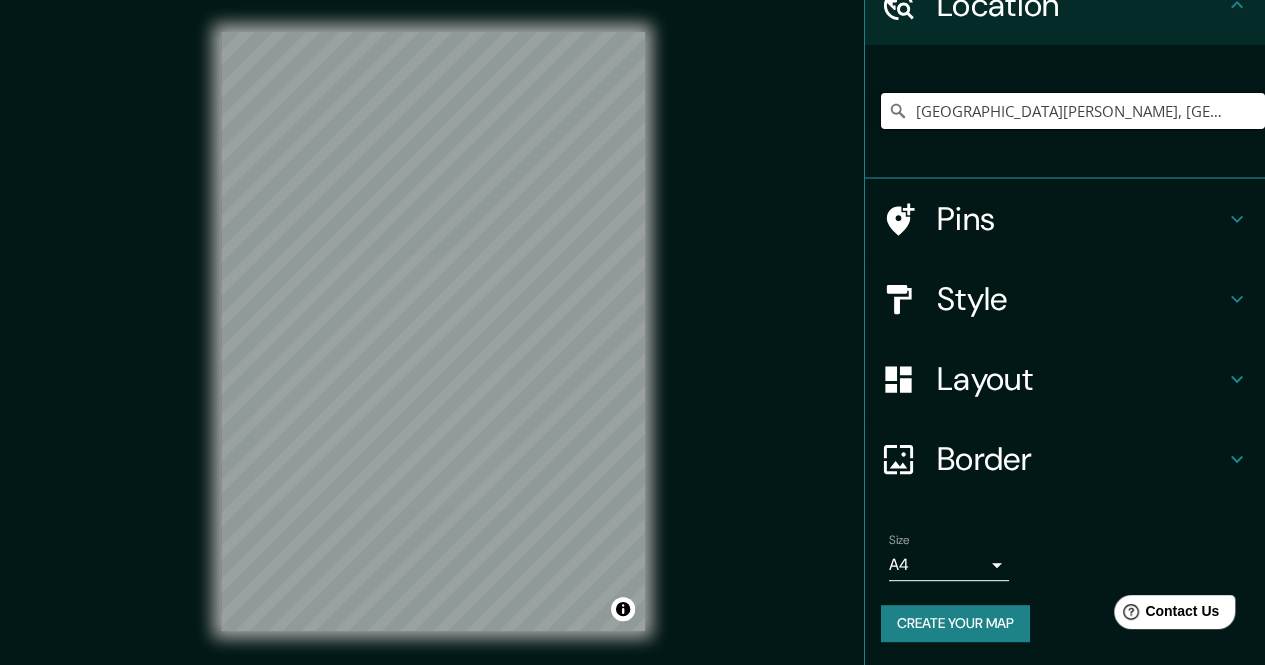 type on "[GEOGRAPHIC_DATA][PERSON_NAME], [GEOGRAPHIC_DATA]" 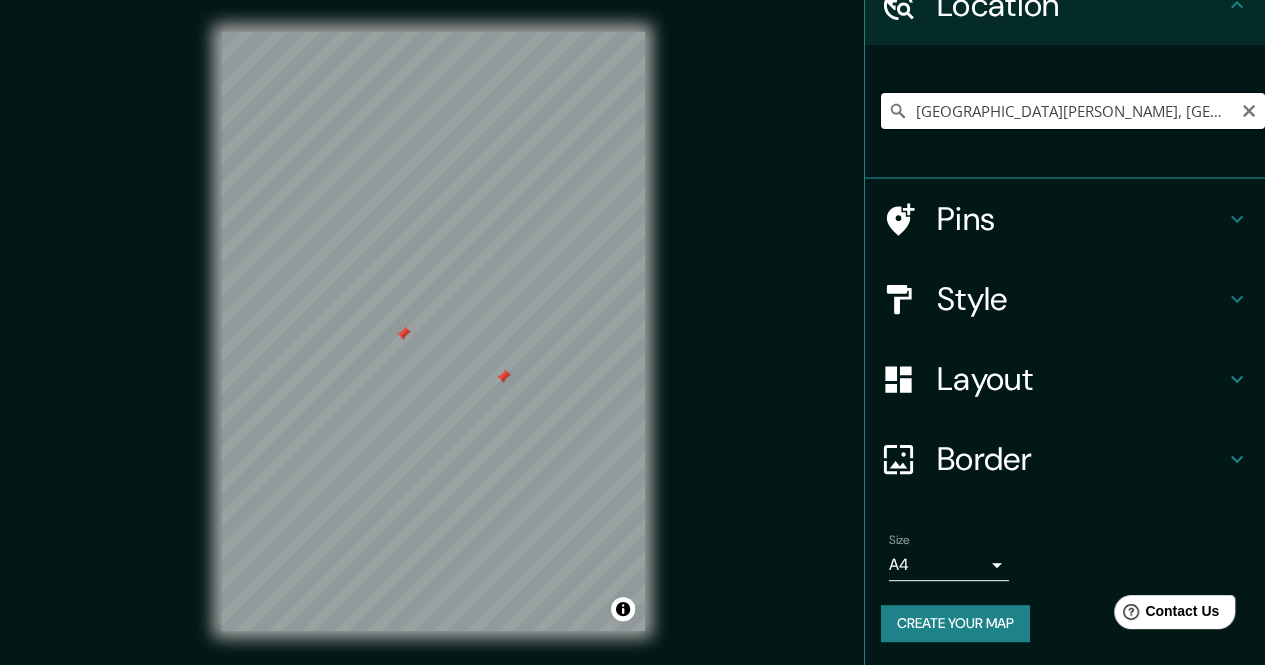 click on "[GEOGRAPHIC_DATA][PERSON_NAME], [GEOGRAPHIC_DATA]" at bounding box center [1073, 111] 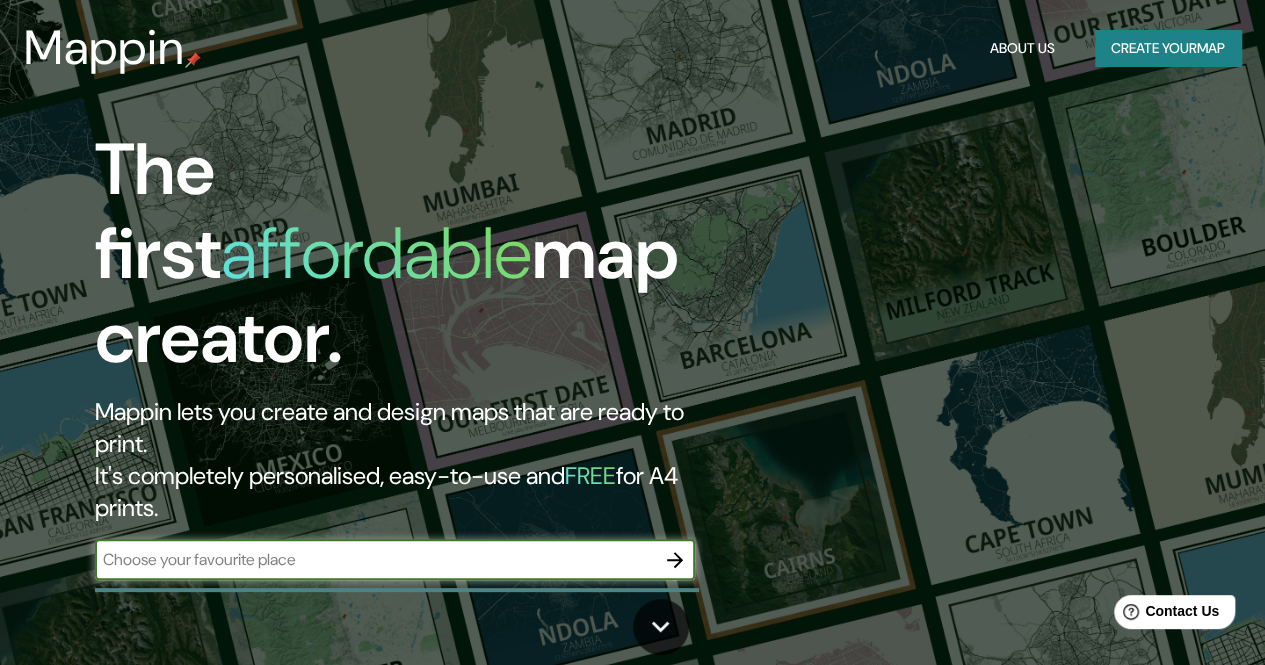 click on "​" at bounding box center [395, 560] 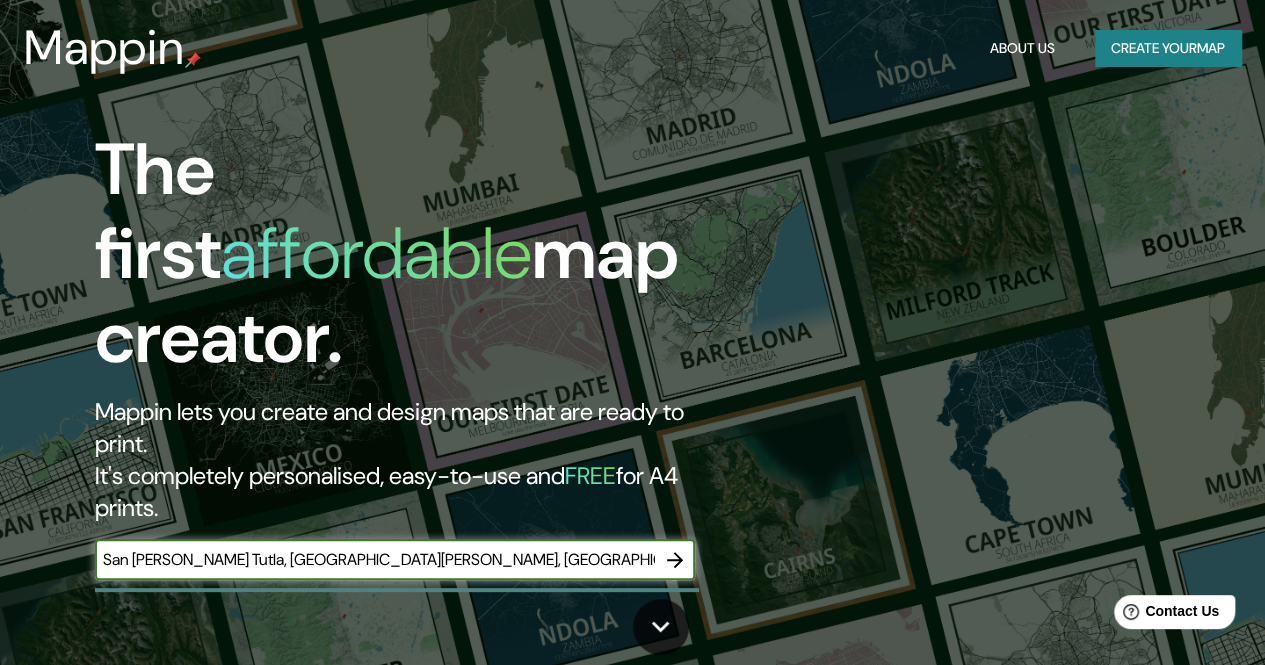 scroll, scrollTop: 0, scrollLeft: 221, axis: horizontal 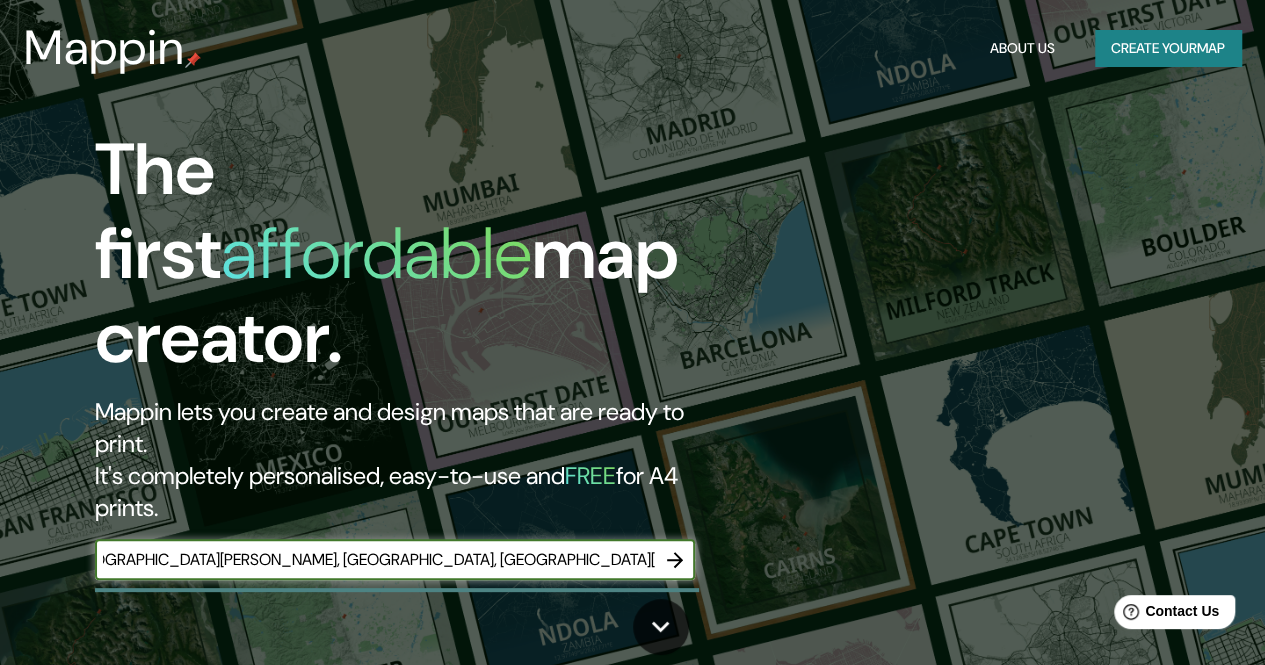 type on "San [PERSON_NAME] Tutla, [GEOGRAPHIC_DATA][PERSON_NAME], [GEOGRAPHIC_DATA], [GEOGRAPHIC_DATA][PERSON_NAME], [GEOGRAPHIC_DATA][PERSON_NAME]" 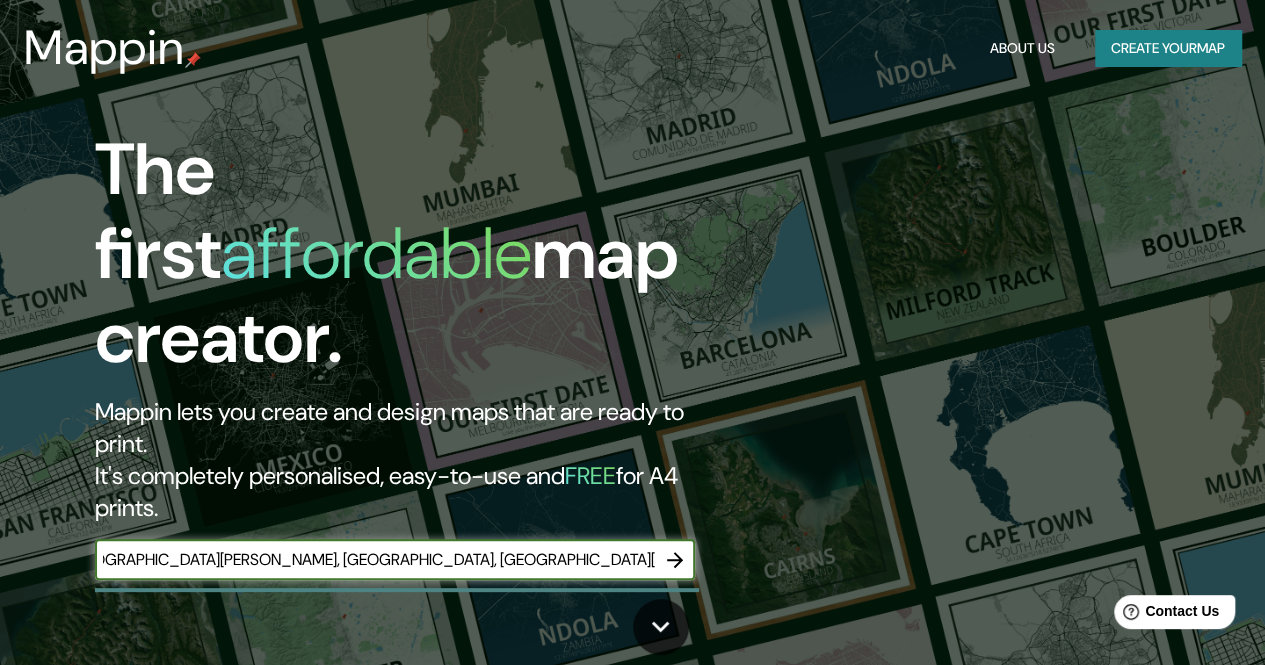 click 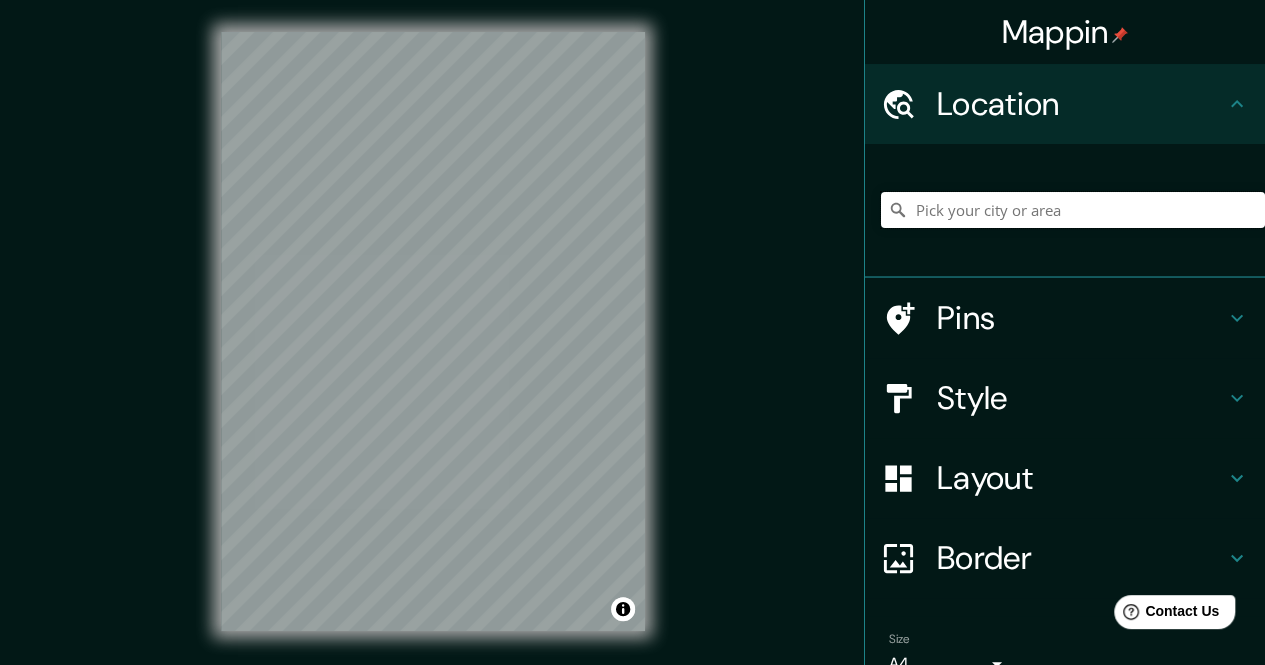 click at bounding box center [1073, 210] 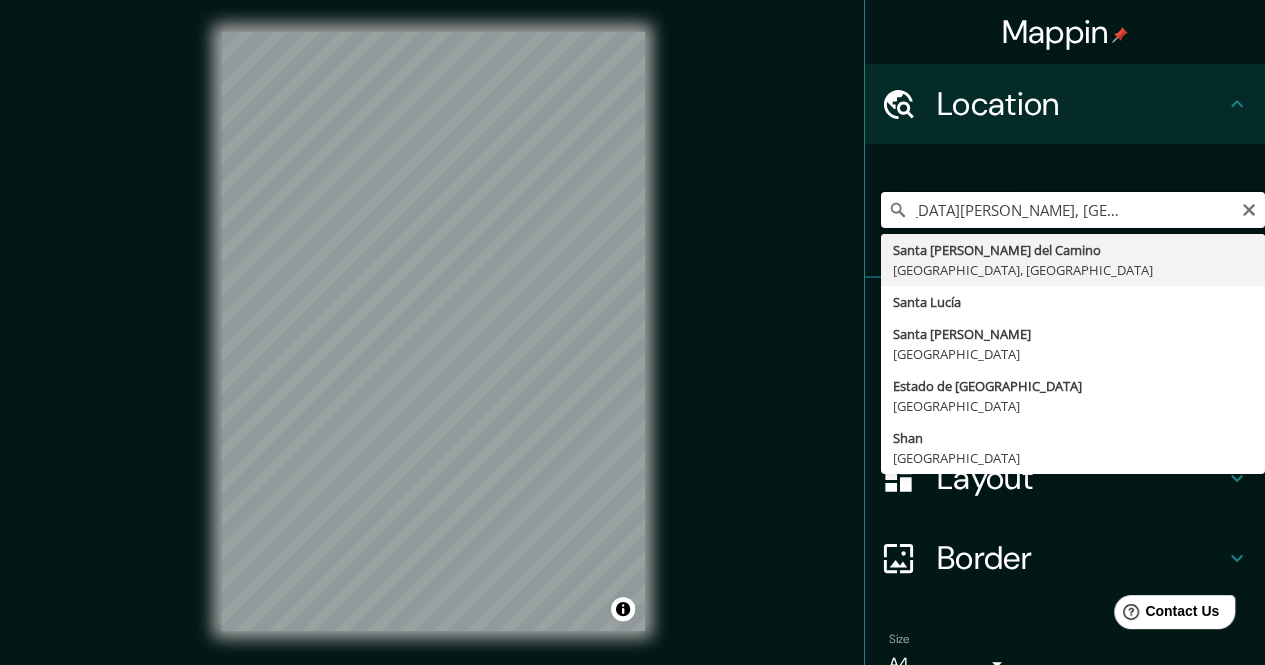 scroll, scrollTop: 0, scrollLeft: 0, axis: both 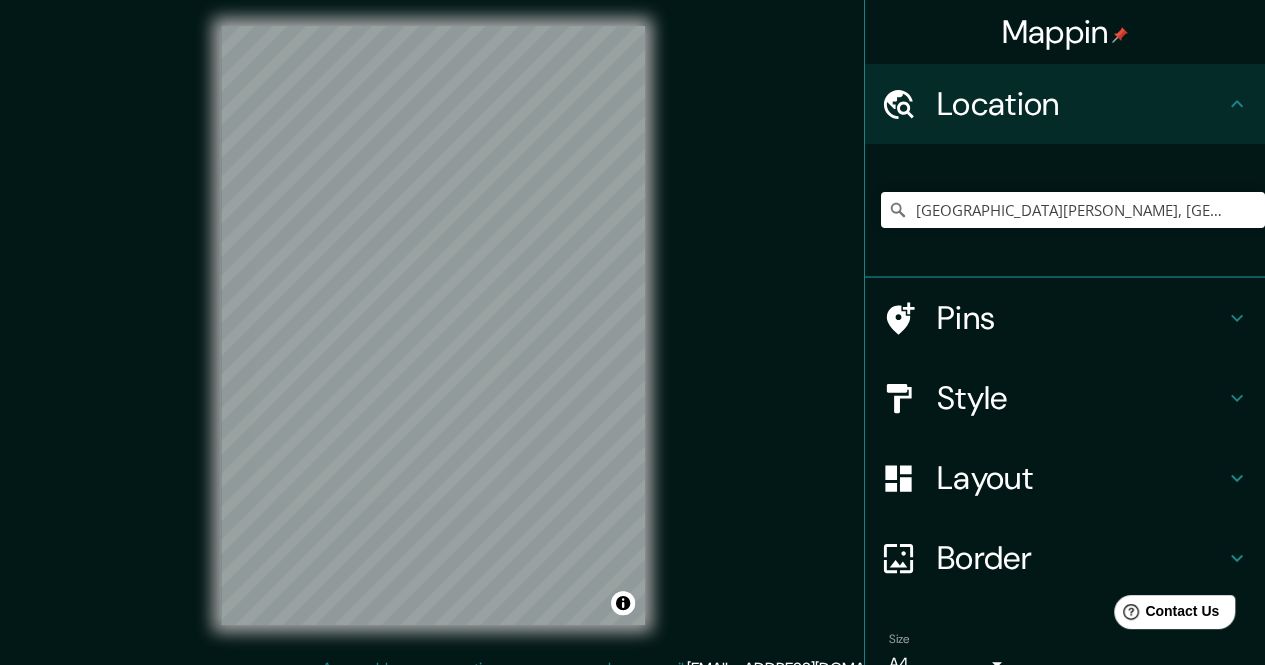click on "Mappin Location [GEOGRAPHIC_DATA][PERSON_NAME], [GEOGRAPHIC_DATA], [GEOGRAPHIC_DATA] [GEOGRAPHIC_DATA][PERSON_NAME], [GEOGRAPHIC_DATA] [GEOGRAPHIC_DATA][PERSON_NAME] [GEOGRAPHIC_DATA][PERSON_NAME]  [GEOGRAPHIC_DATA] [GEOGRAPHIC_DATA]  [GEOGRAPHIC_DATA] [GEOGRAPHIC_DATA]  [GEOGRAPHIC_DATA] Pins Style Layout Border Choose a border.  Hint : you can make layers of the frame opaque to create some cool effects. None Simple Transparent Fancy Size A4 single Create your map © Mapbox   © OpenStreetMap   Improve this map Any problems, suggestions, or concerns please email    [EMAIL_ADDRESS][DOMAIN_NAME] . . ." at bounding box center [632, 341] 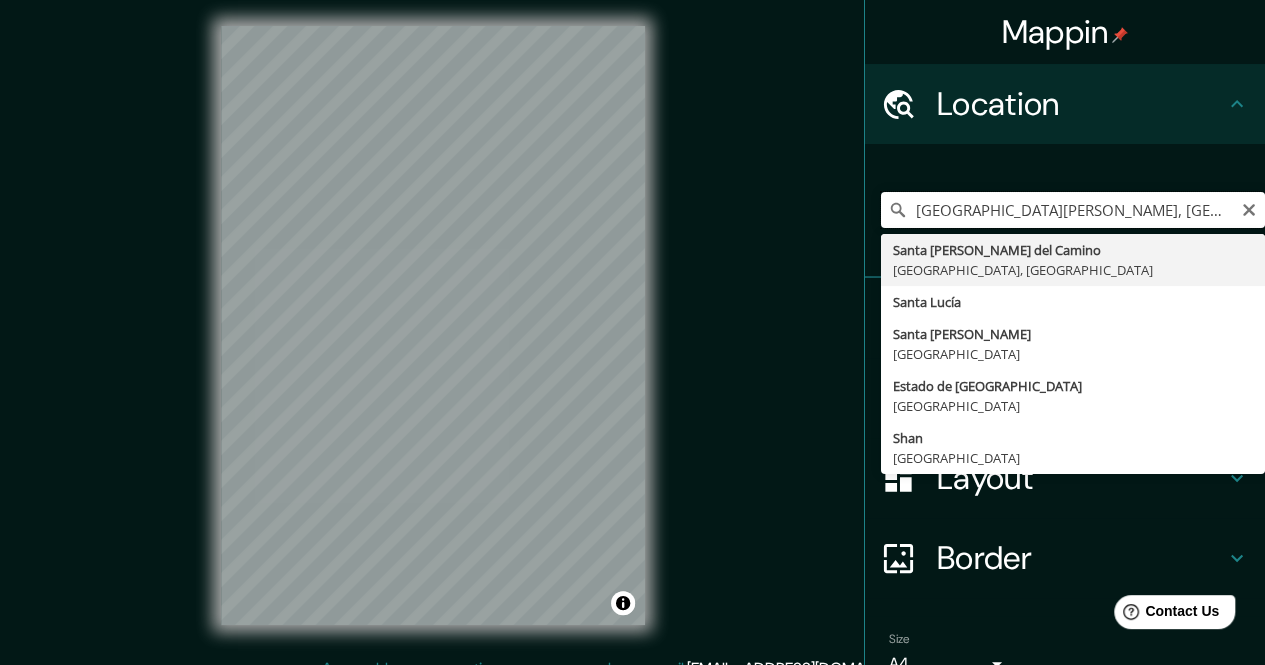 click on "[GEOGRAPHIC_DATA][PERSON_NAME], [GEOGRAPHIC_DATA]" at bounding box center (1073, 210) 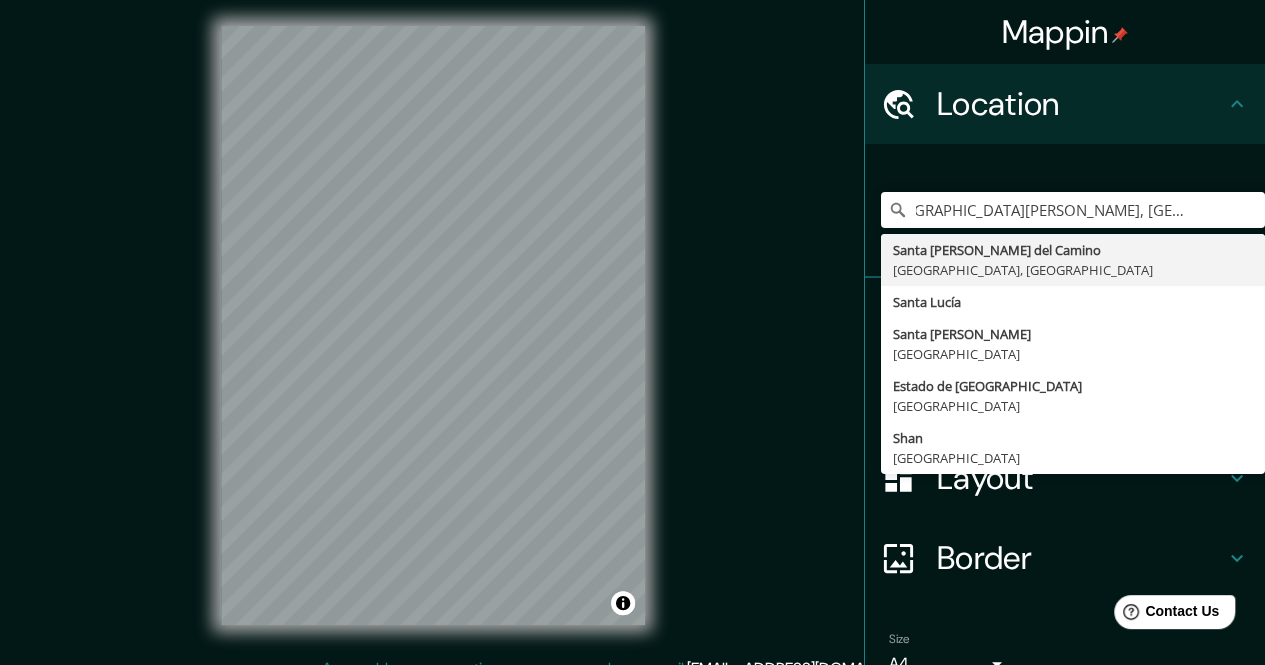 scroll, scrollTop: 0, scrollLeft: 0, axis: both 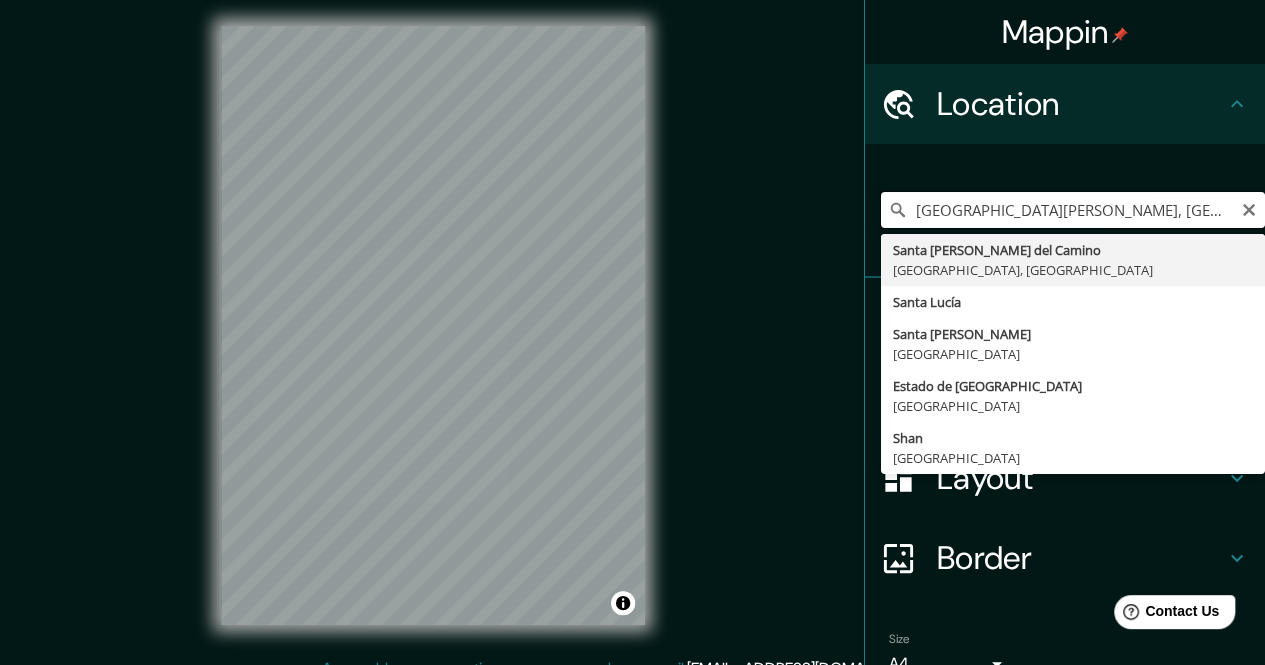 click on "[GEOGRAPHIC_DATA][PERSON_NAME], [GEOGRAPHIC_DATA]" at bounding box center (1073, 210) 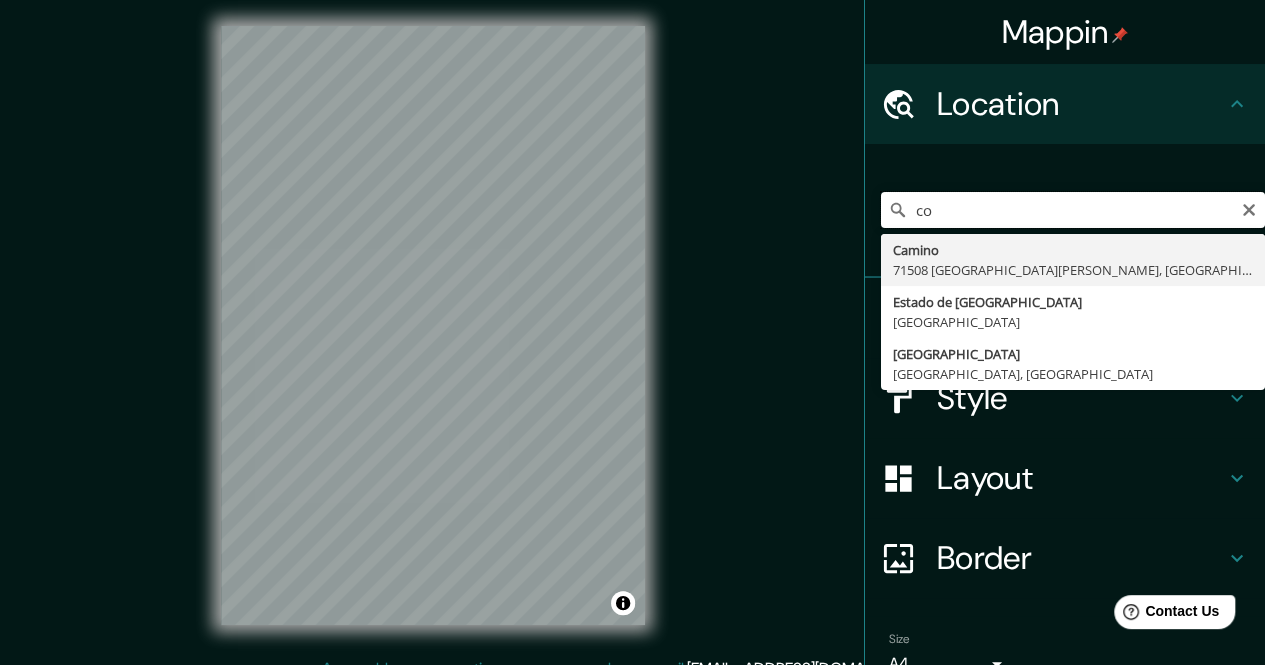 type on "o" 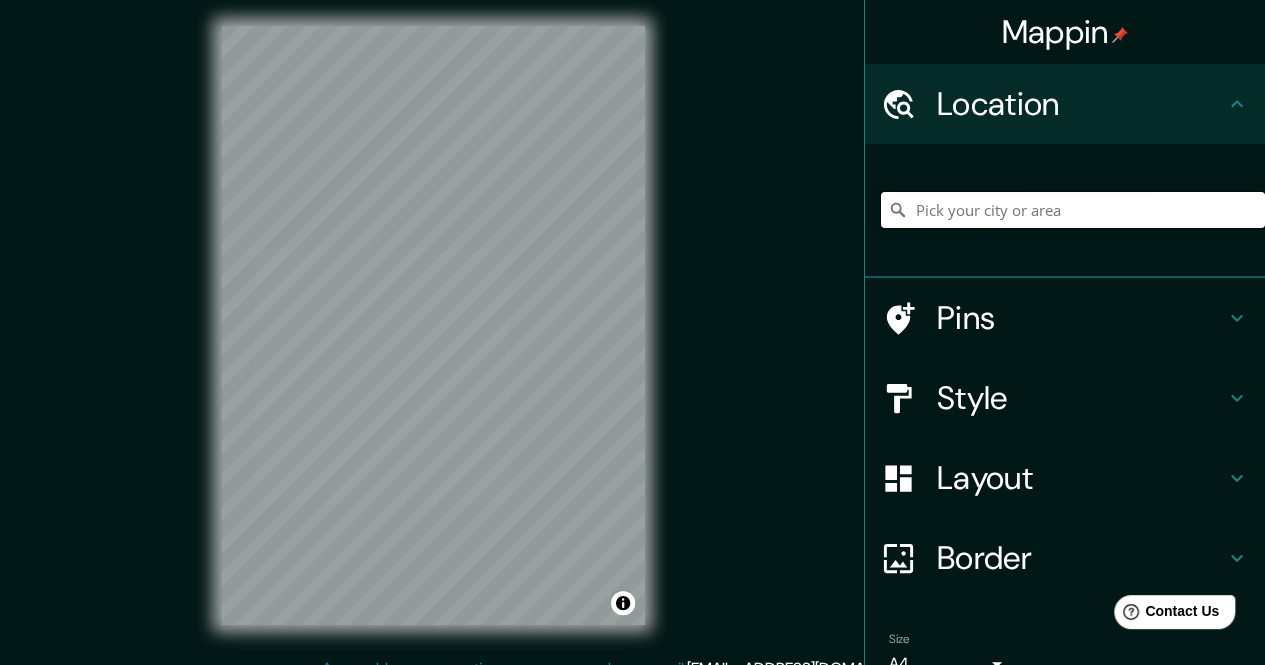 paste on "San [PERSON_NAME] Tutla, [GEOGRAPHIC_DATA][PERSON_NAME], [GEOGRAPHIC_DATA], [GEOGRAPHIC_DATA][PERSON_NAME], [GEOGRAPHIC_DATA][PERSON_NAME]  17°04'05.1"N 96°39'55.2"W" 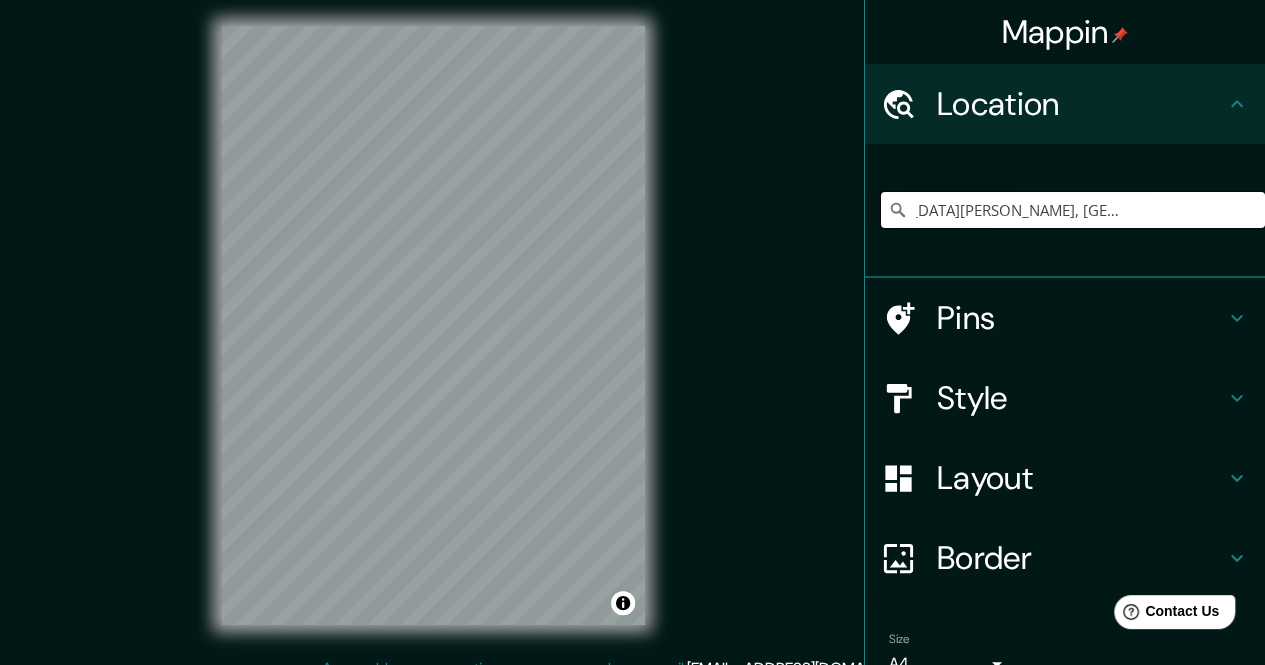 scroll, scrollTop: 0, scrollLeft: 0, axis: both 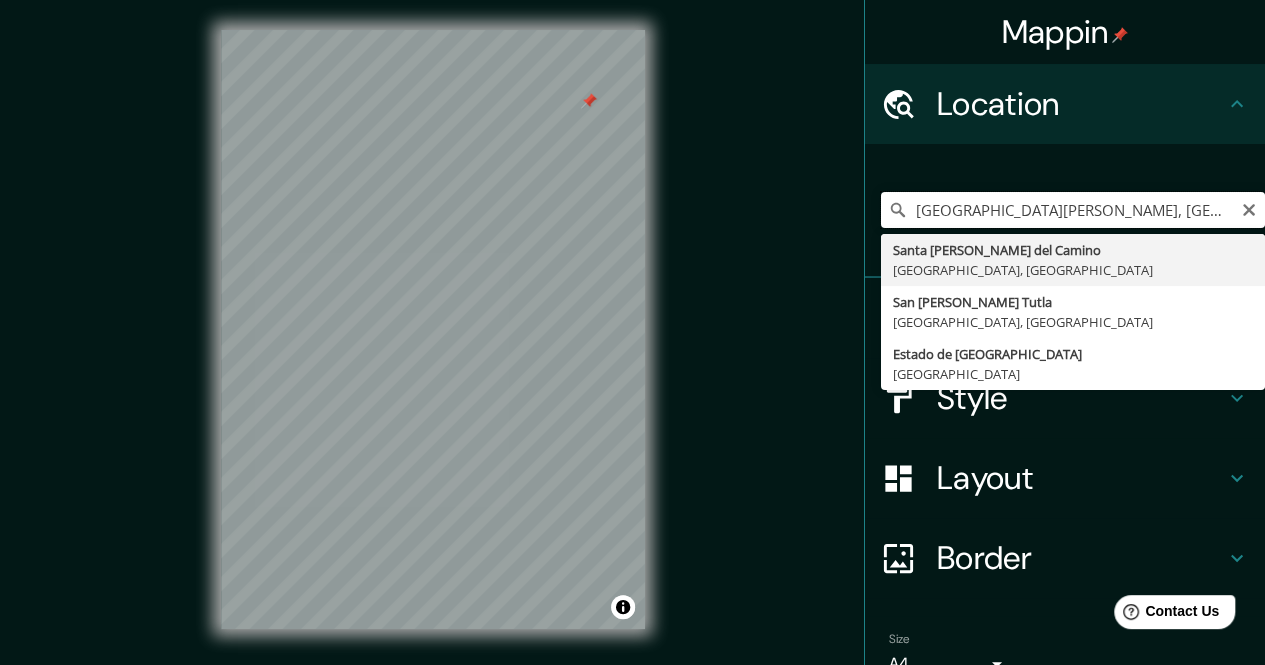 click on "[GEOGRAPHIC_DATA][PERSON_NAME], [GEOGRAPHIC_DATA]" at bounding box center [1073, 210] 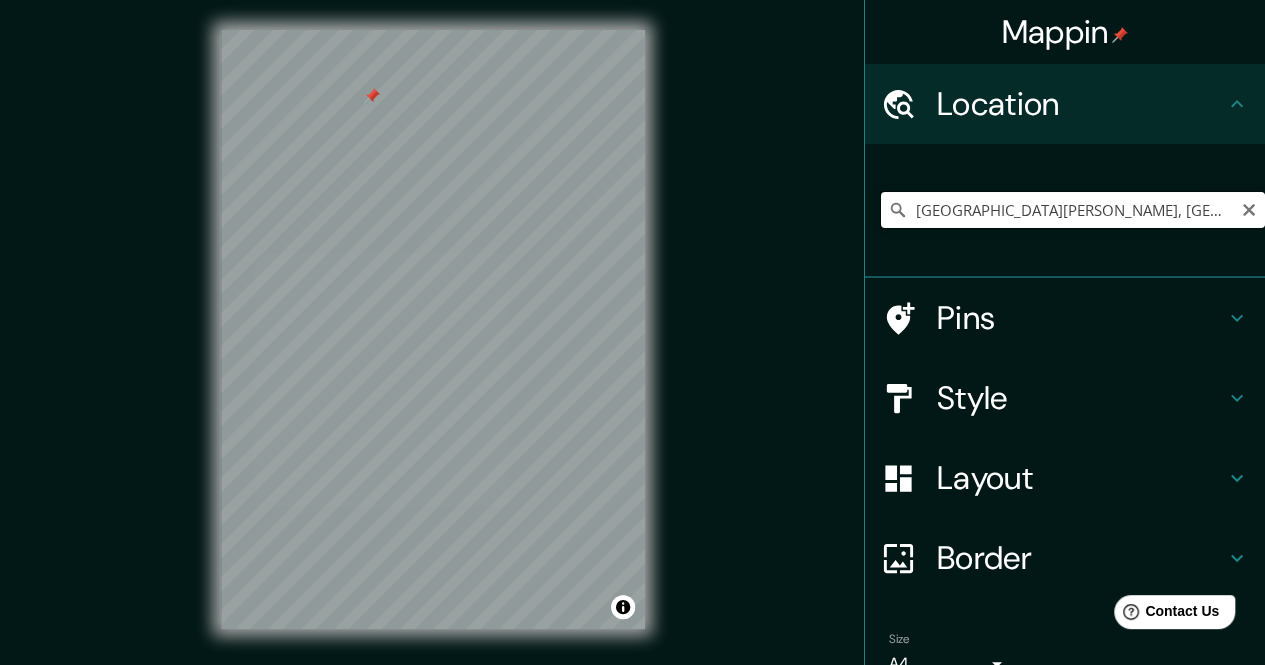 click on "[GEOGRAPHIC_DATA][PERSON_NAME], [GEOGRAPHIC_DATA]" at bounding box center [1073, 210] 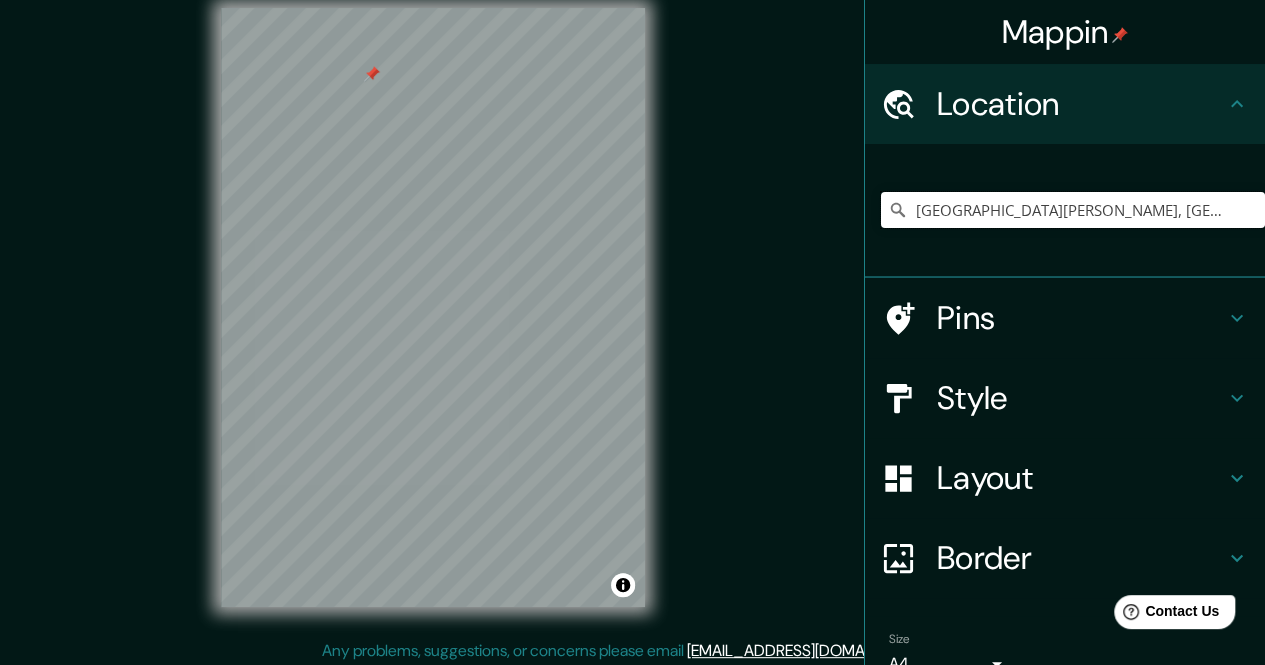 scroll, scrollTop: 29, scrollLeft: 0, axis: vertical 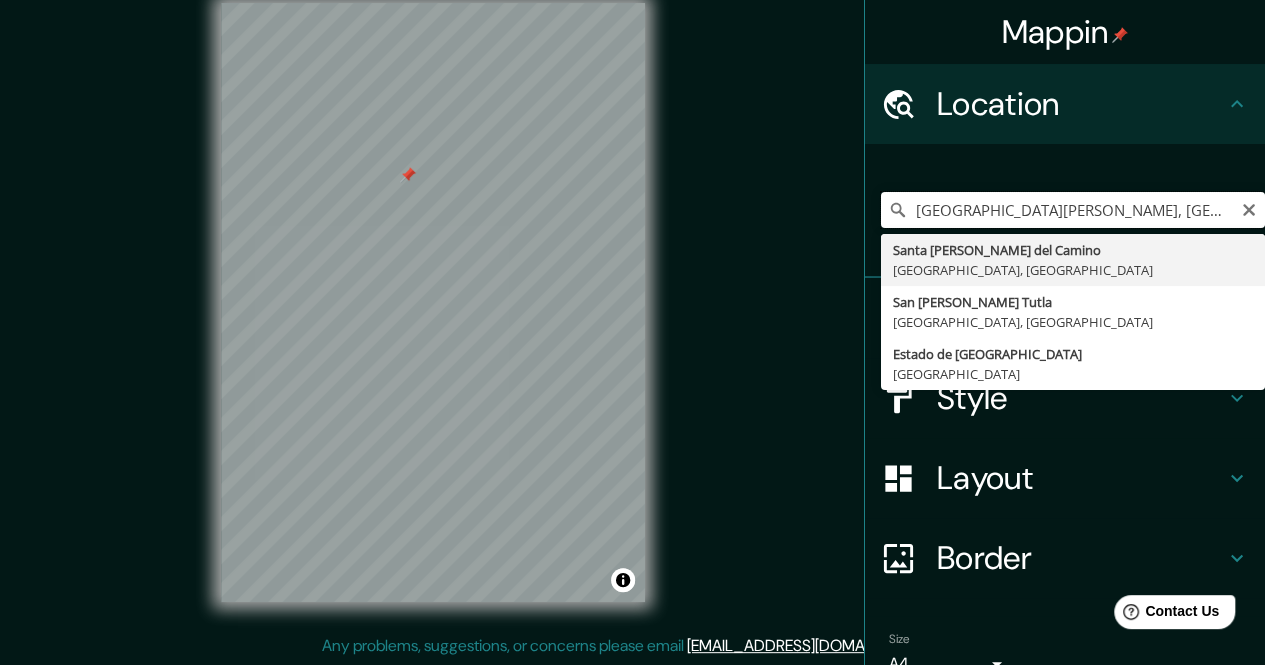 click on "[GEOGRAPHIC_DATA][PERSON_NAME], [GEOGRAPHIC_DATA]" at bounding box center [1073, 210] 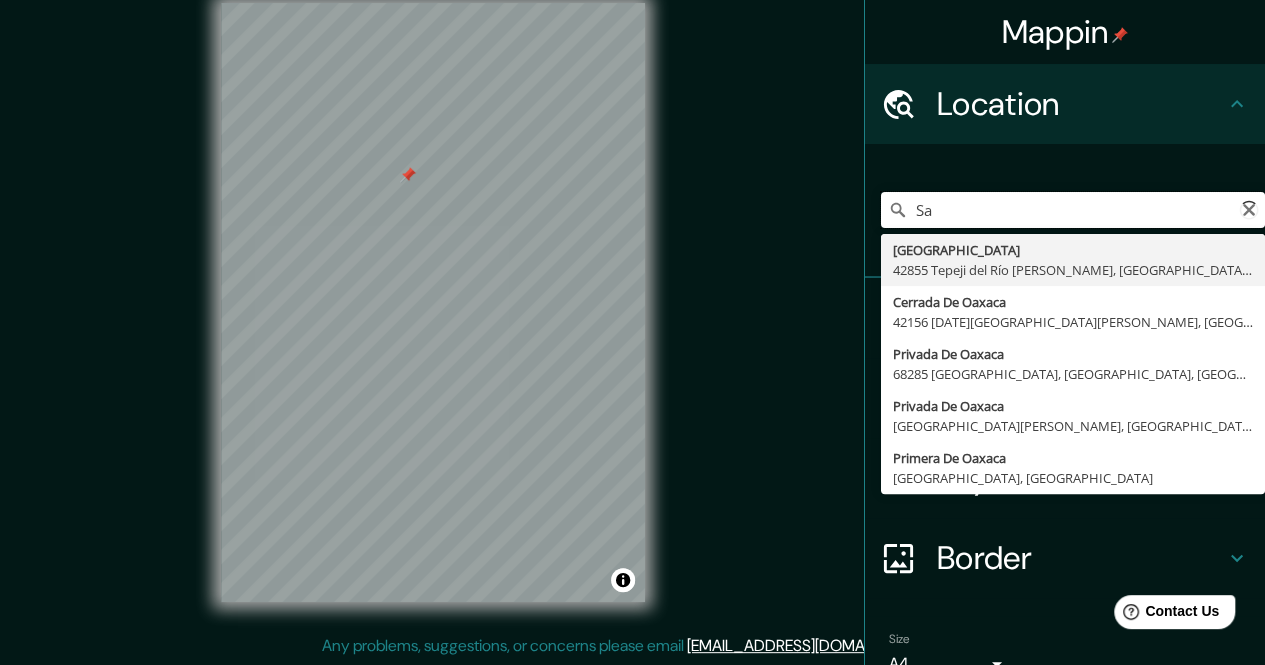 type on "S" 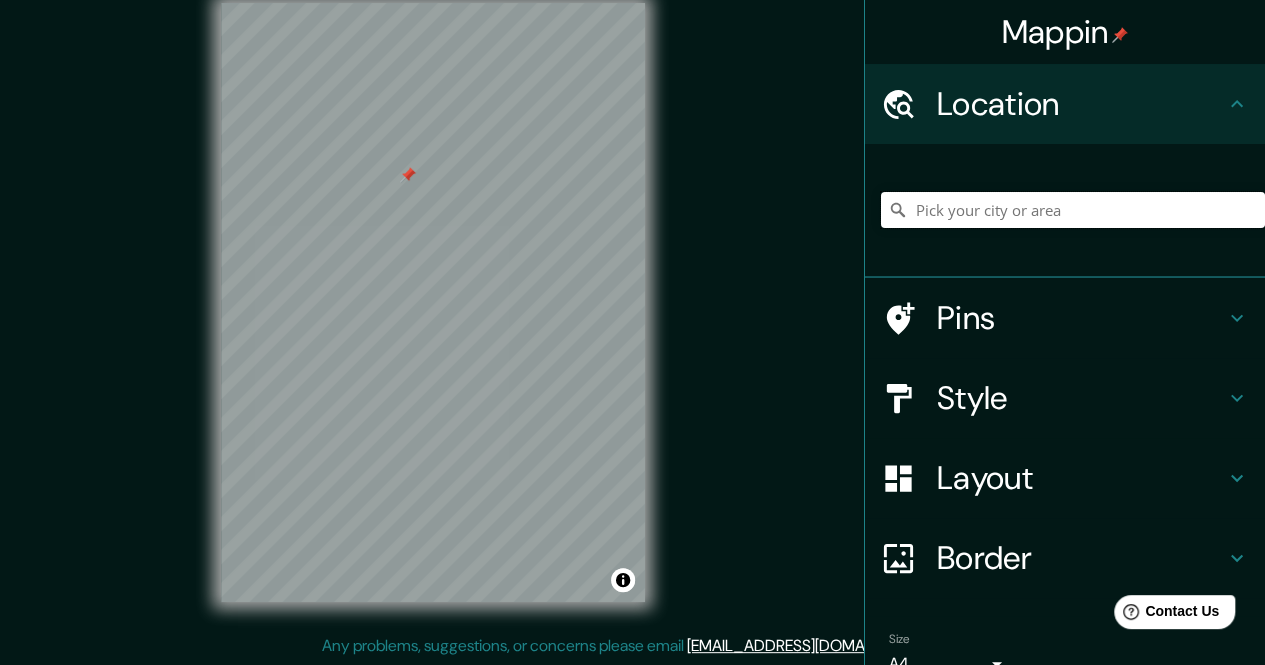 type 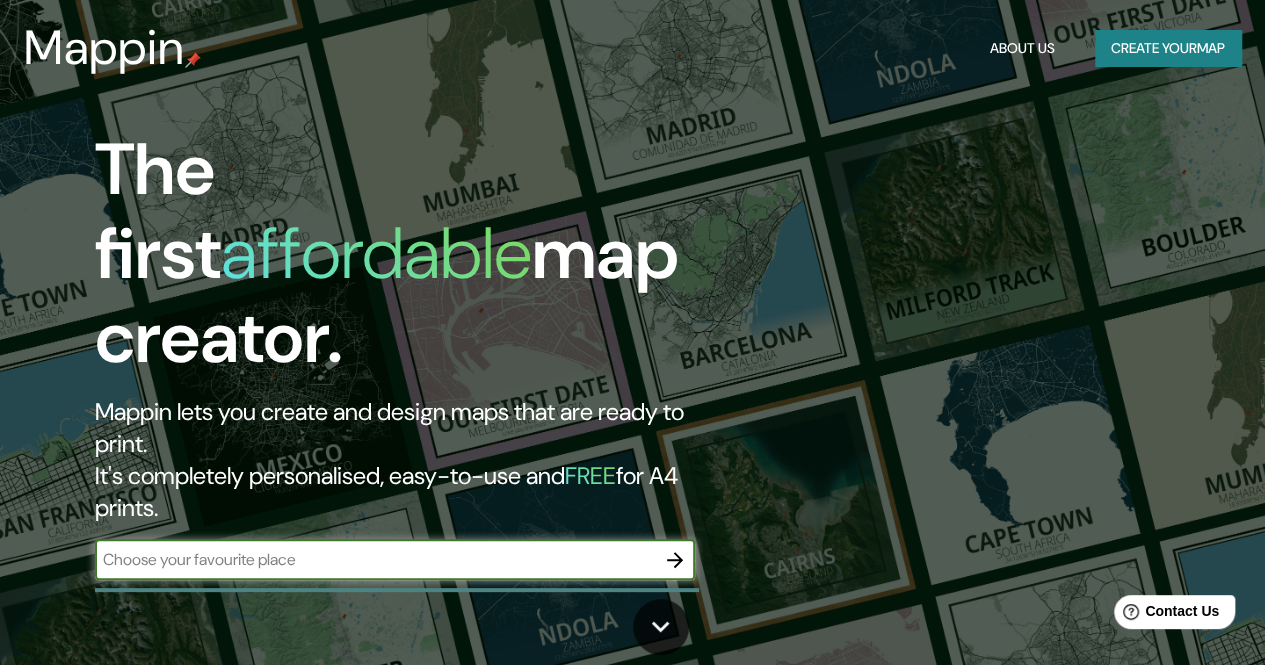 scroll, scrollTop: 0, scrollLeft: 0, axis: both 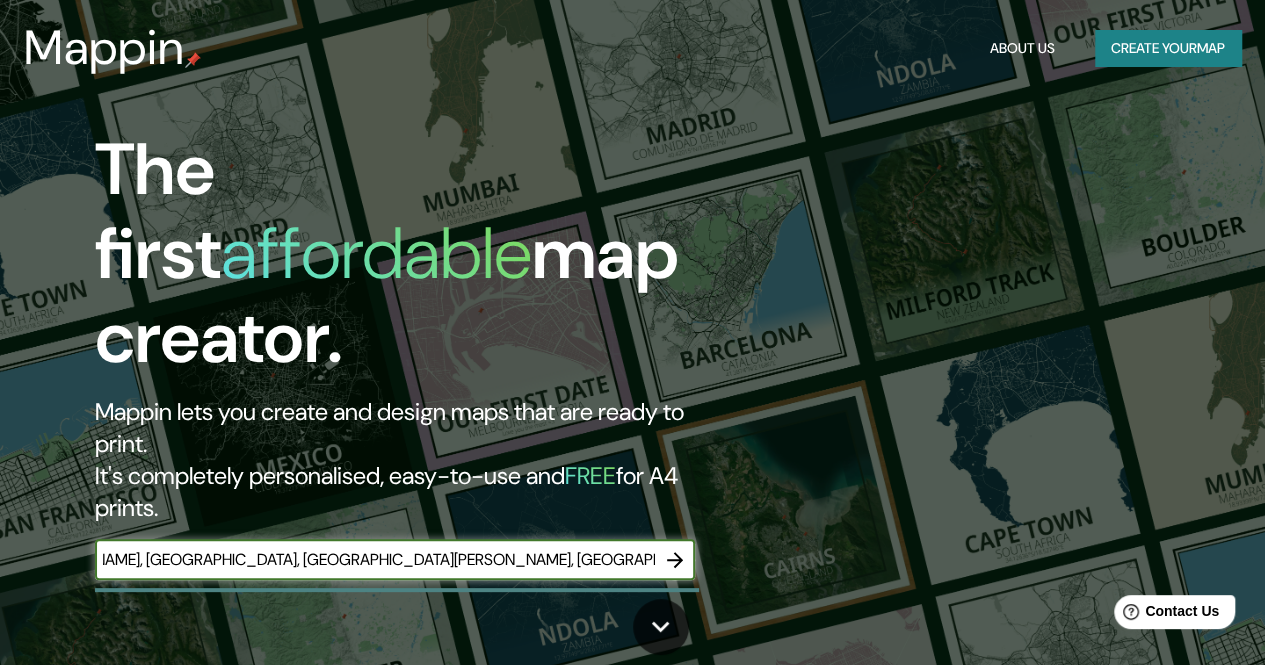 type on "San [PERSON_NAME] Tutla, [GEOGRAPHIC_DATA][PERSON_NAME], [GEOGRAPHIC_DATA], [GEOGRAPHIC_DATA][PERSON_NAME], [GEOGRAPHIC_DATA][PERSON_NAME]  17°04'05.1"N 96°39'55.2"W" 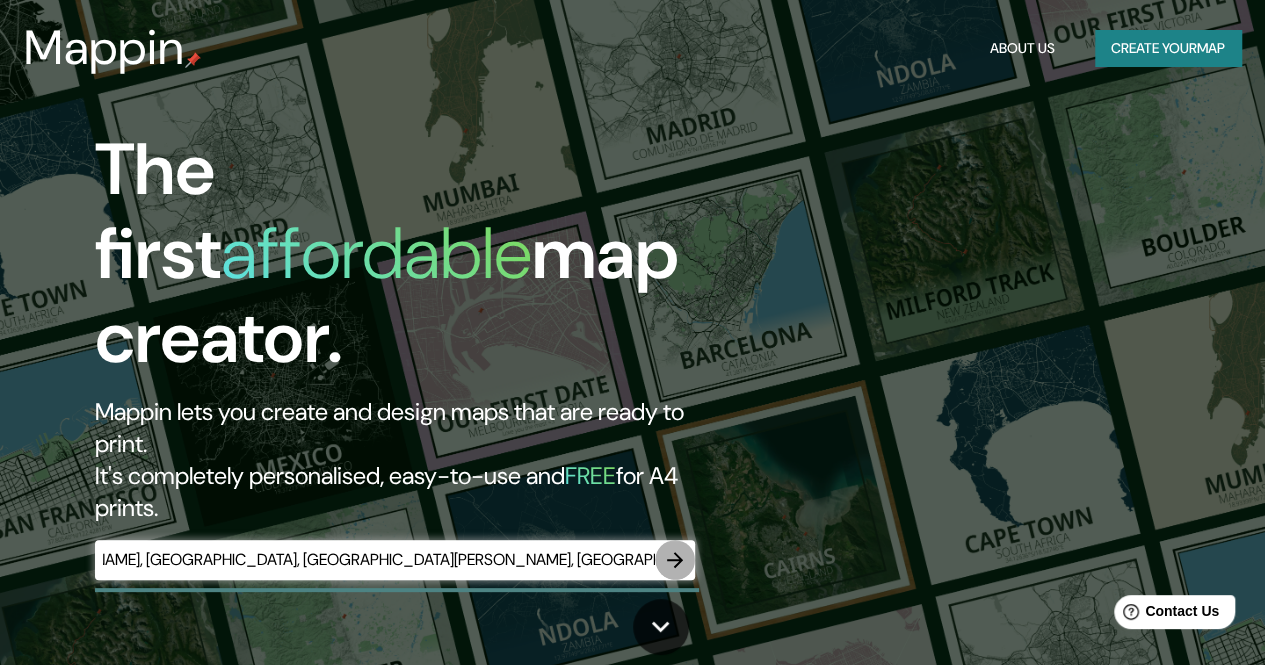 scroll, scrollTop: 0, scrollLeft: 0, axis: both 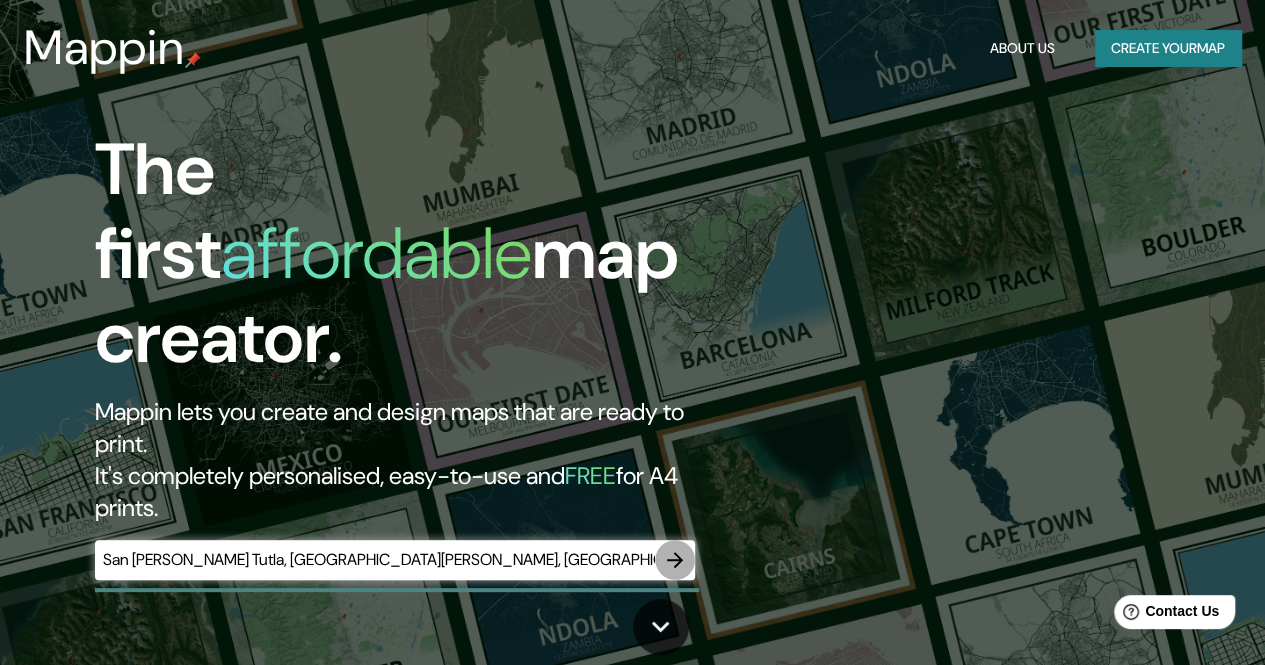 click 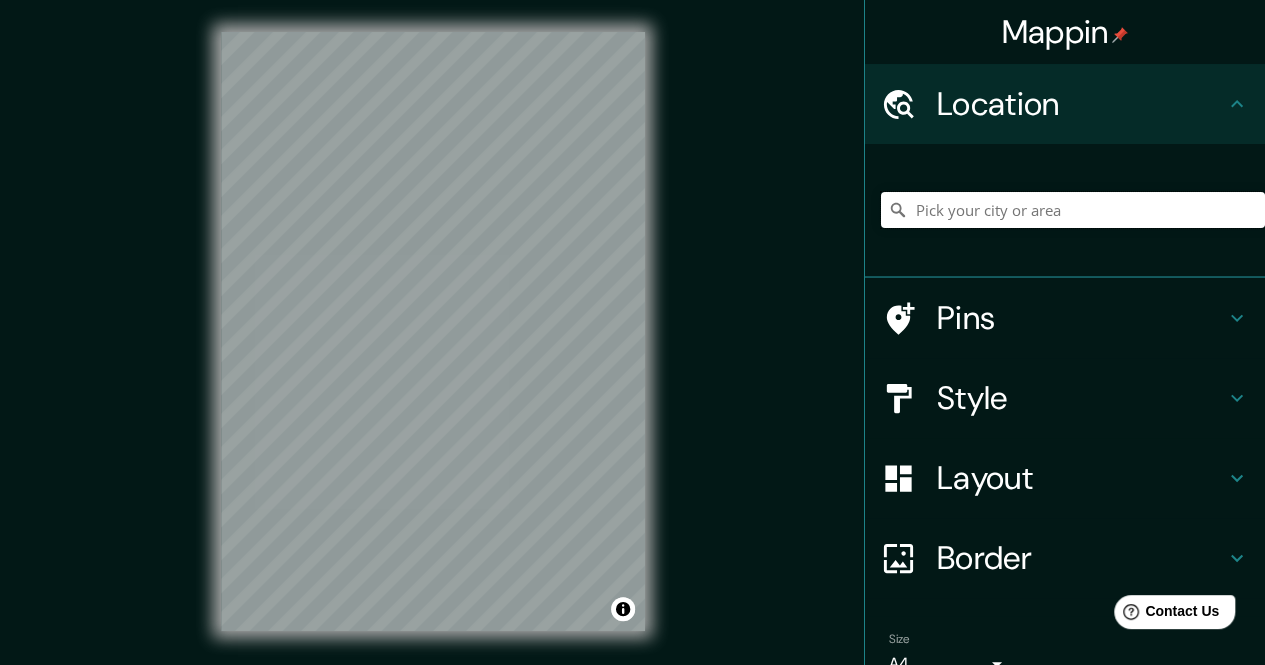 click at bounding box center [1073, 210] 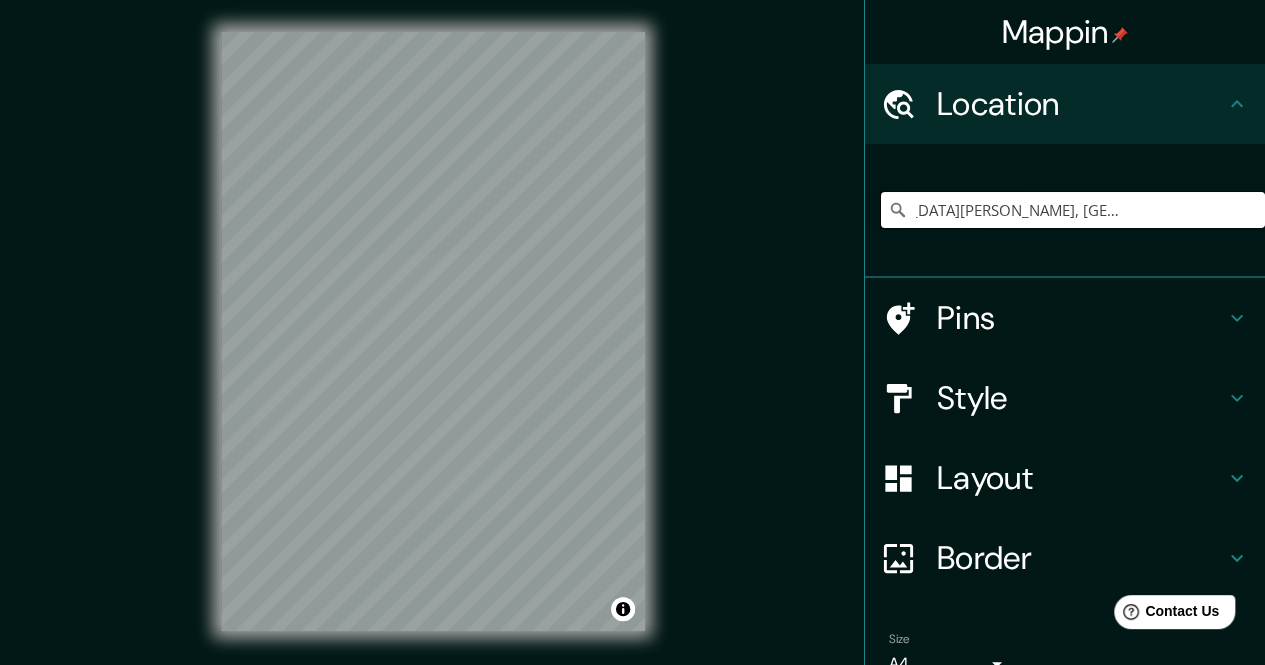 scroll, scrollTop: 0, scrollLeft: 0, axis: both 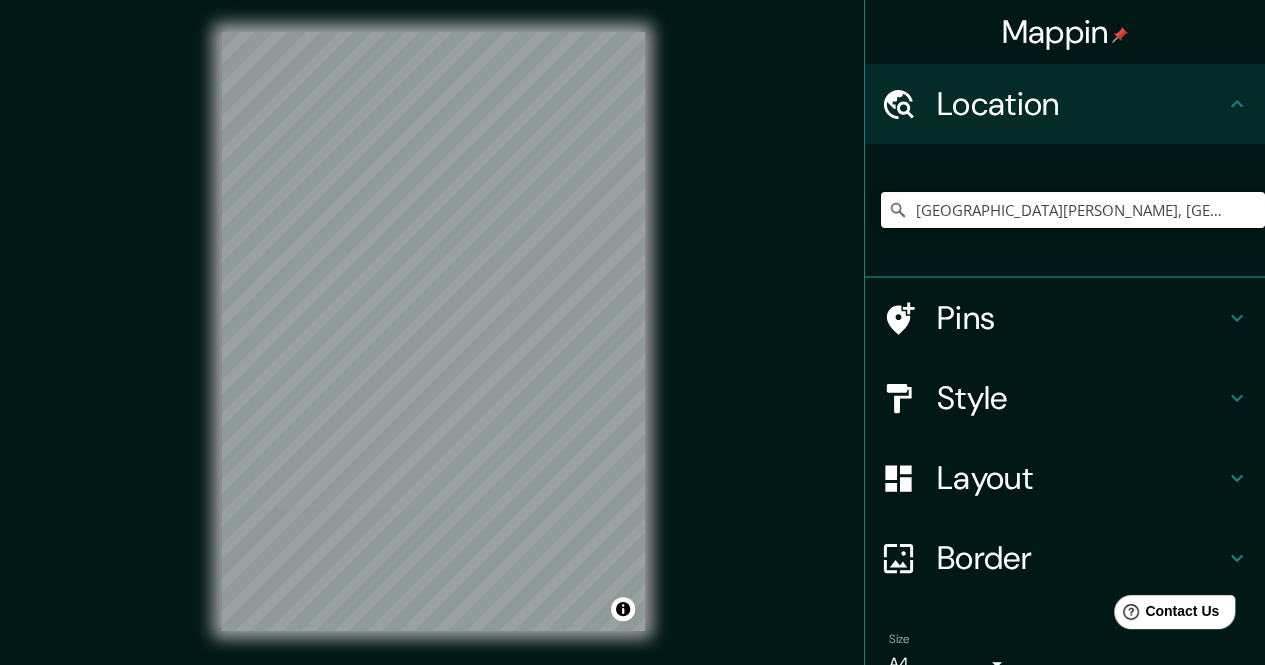 type on "[GEOGRAPHIC_DATA][PERSON_NAME], [GEOGRAPHIC_DATA]" 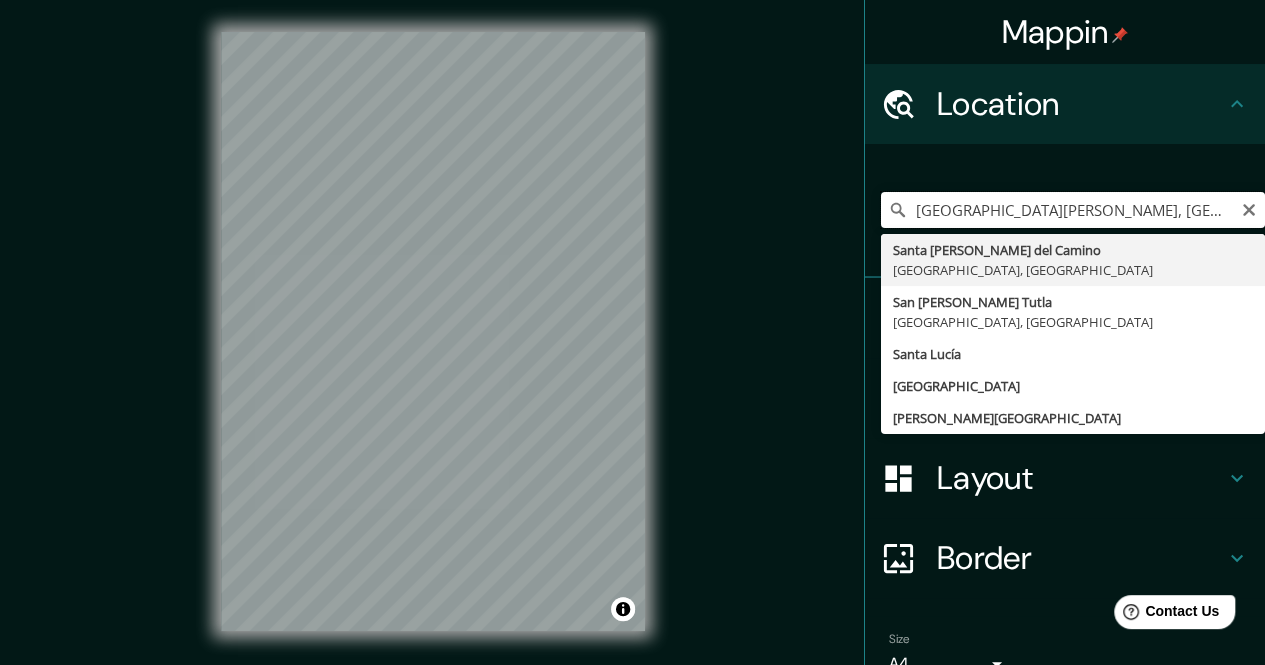 click on "[GEOGRAPHIC_DATA][PERSON_NAME], [GEOGRAPHIC_DATA]" at bounding box center [1073, 210] 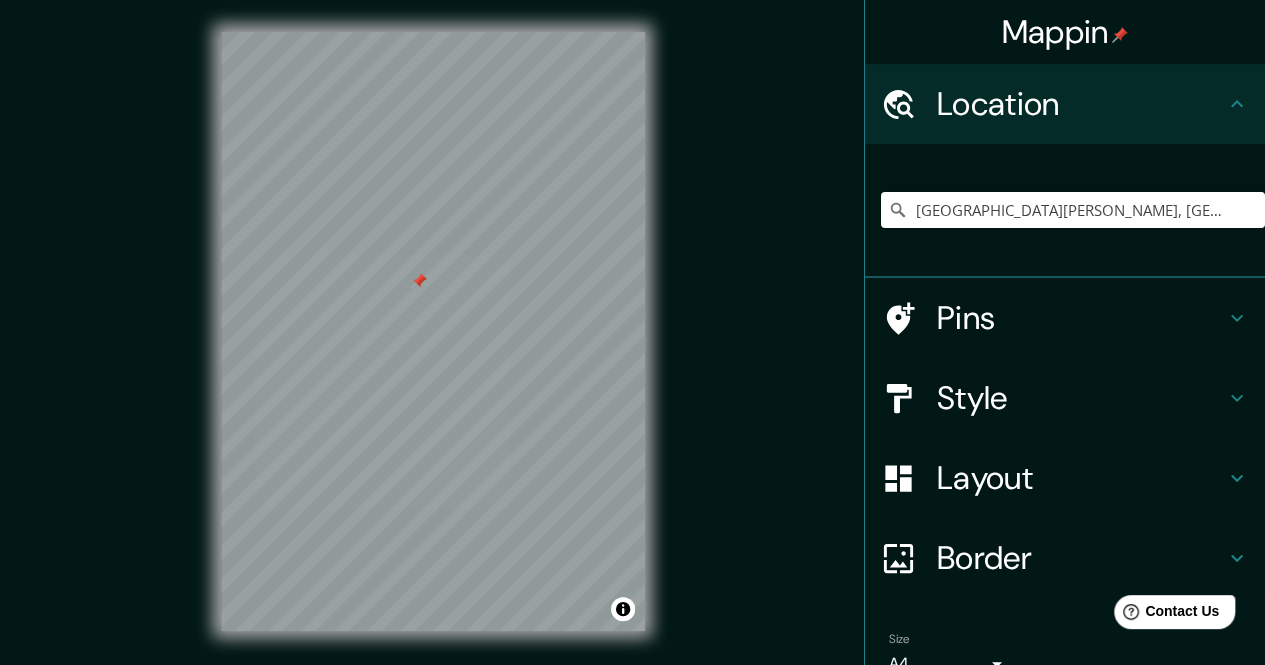 click 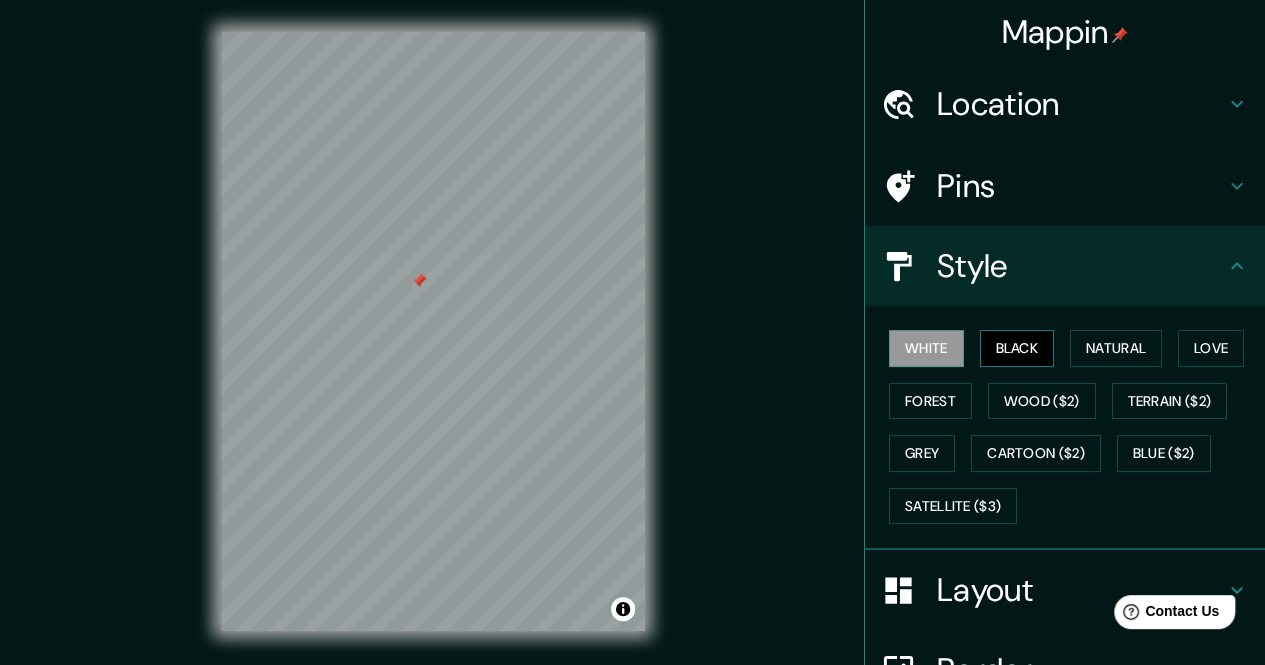 click on "Black" at bounding box center [1017, 348] 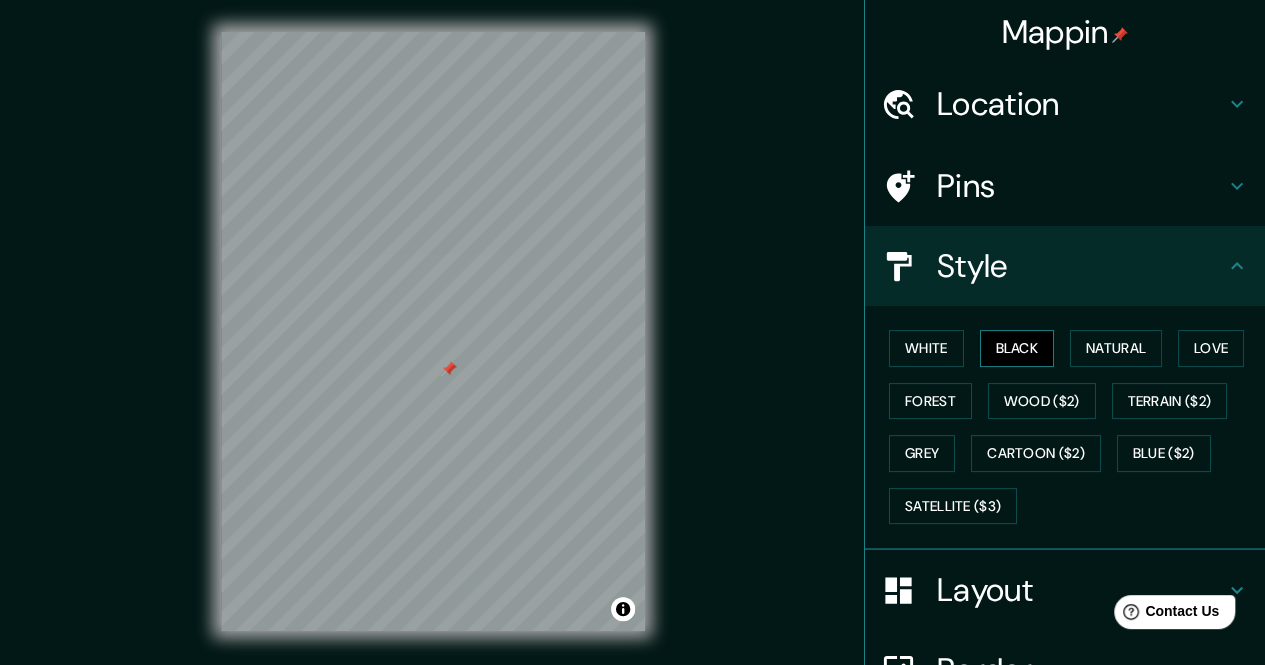 click on "Black" at bounding box center (1017, 348) 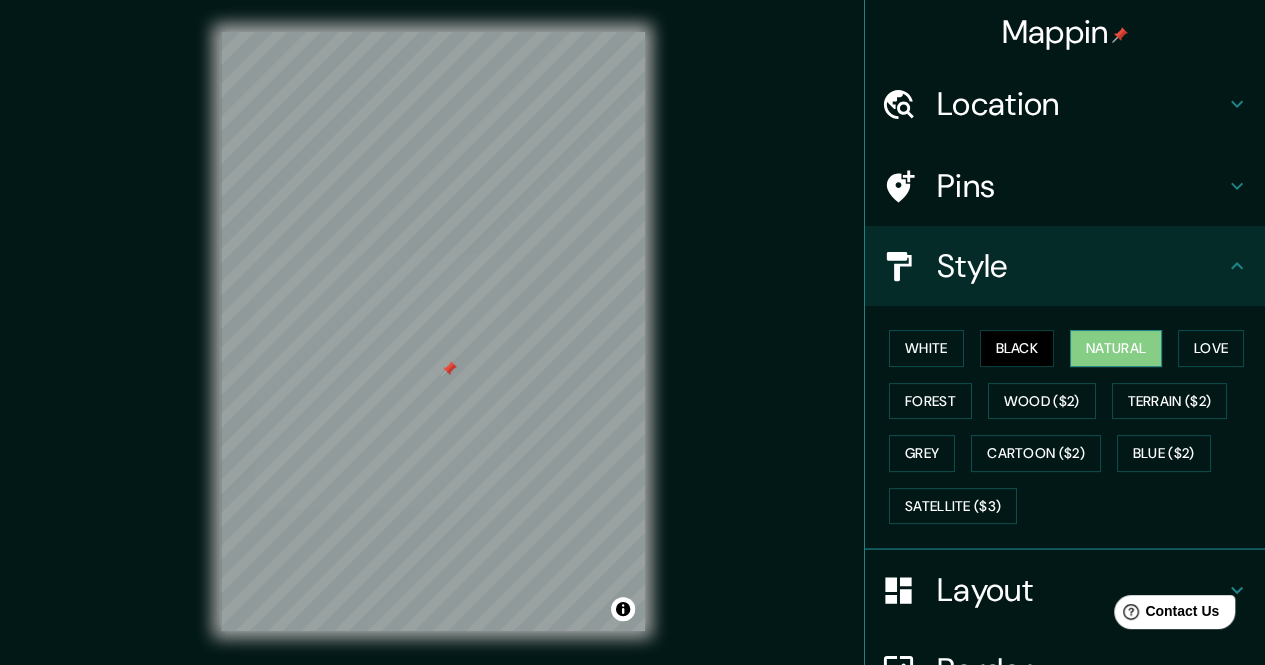 click on "Natural" at bounding box center [1116, 348] 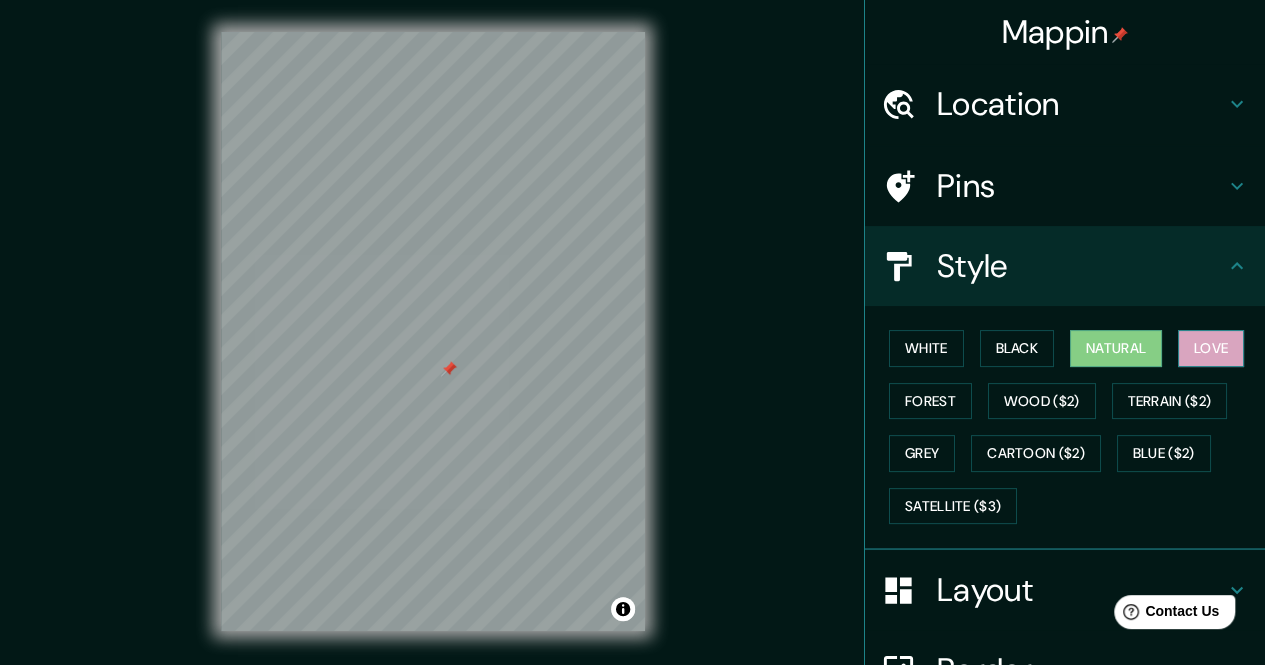 click on "Love" at bounding box center (1211, 348) 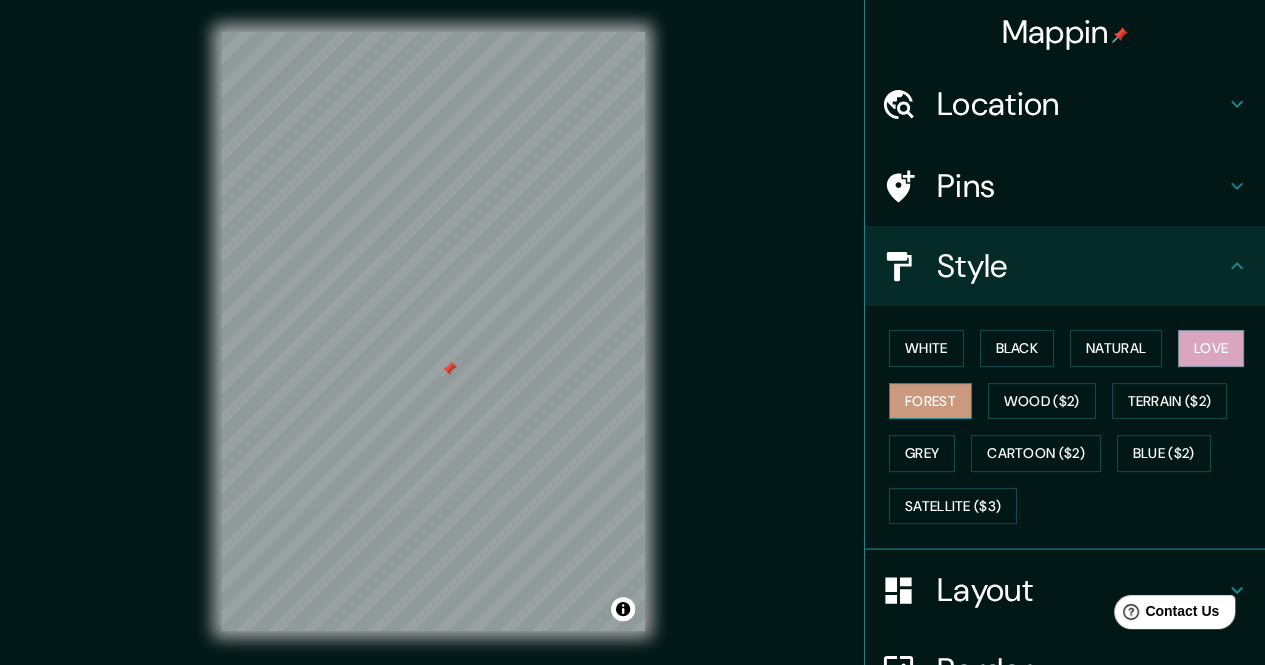 click on "Forest" at bounding box center [930, 401] 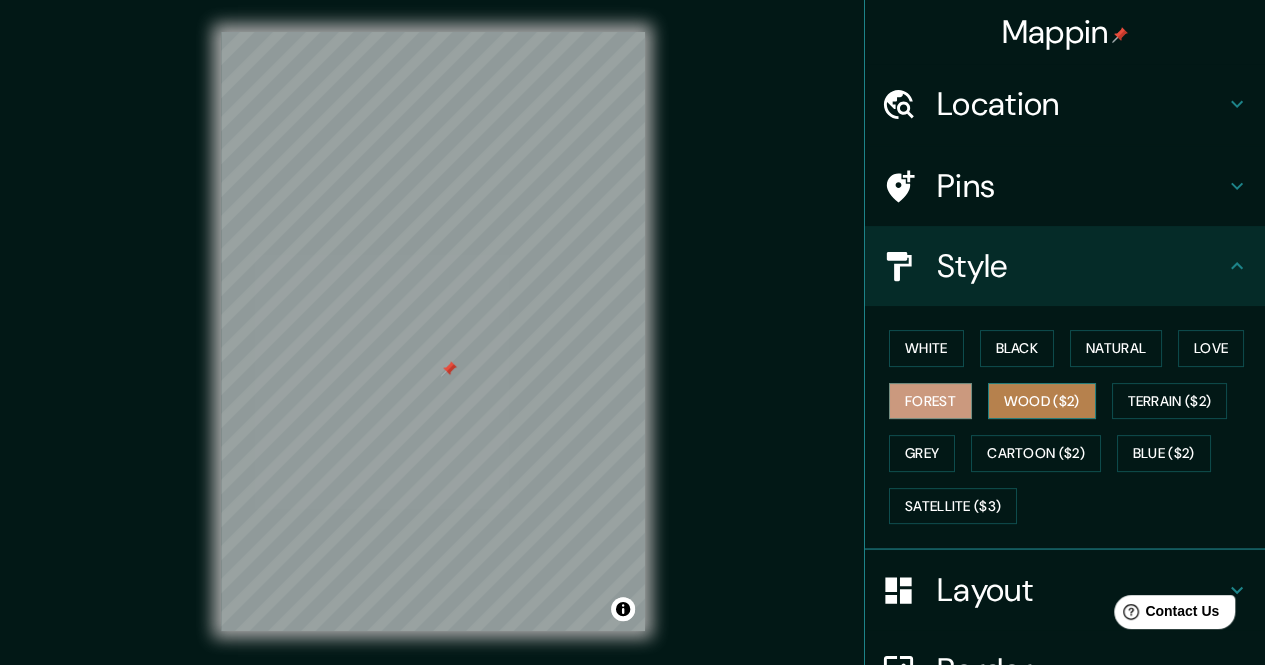 click on "Wood ($2)" at bounding box center (1042, 401) 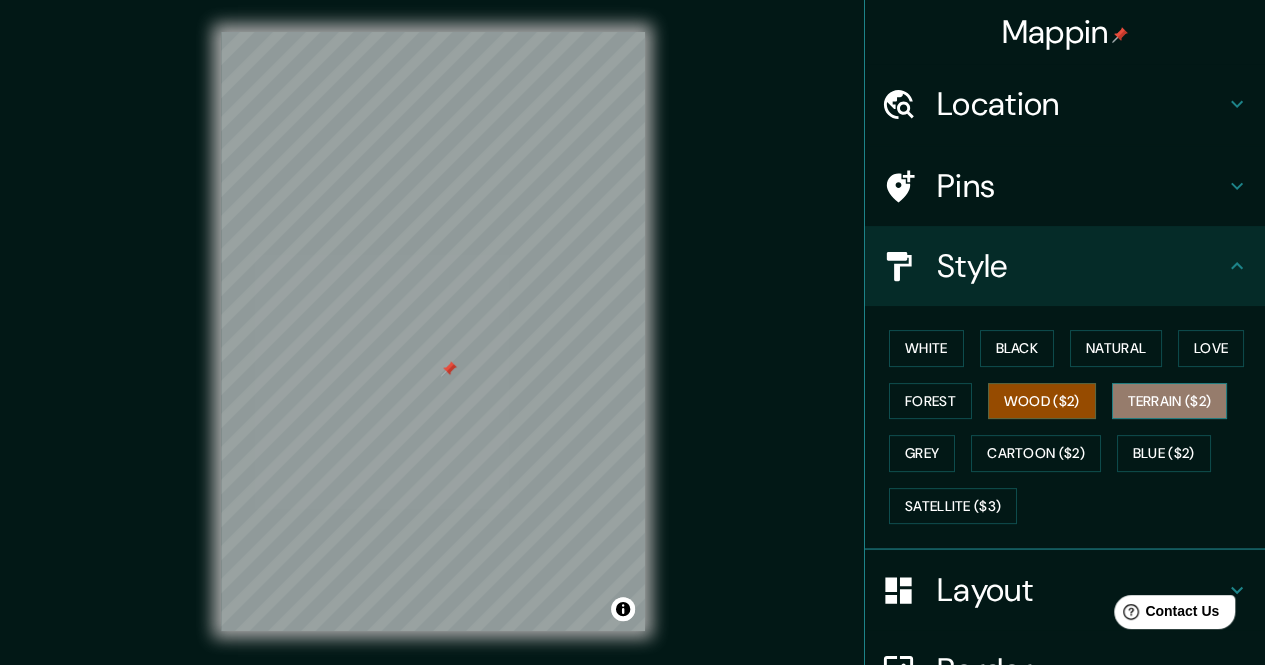 click on "Terrain ($2)" at bounding box center (1170, 401) 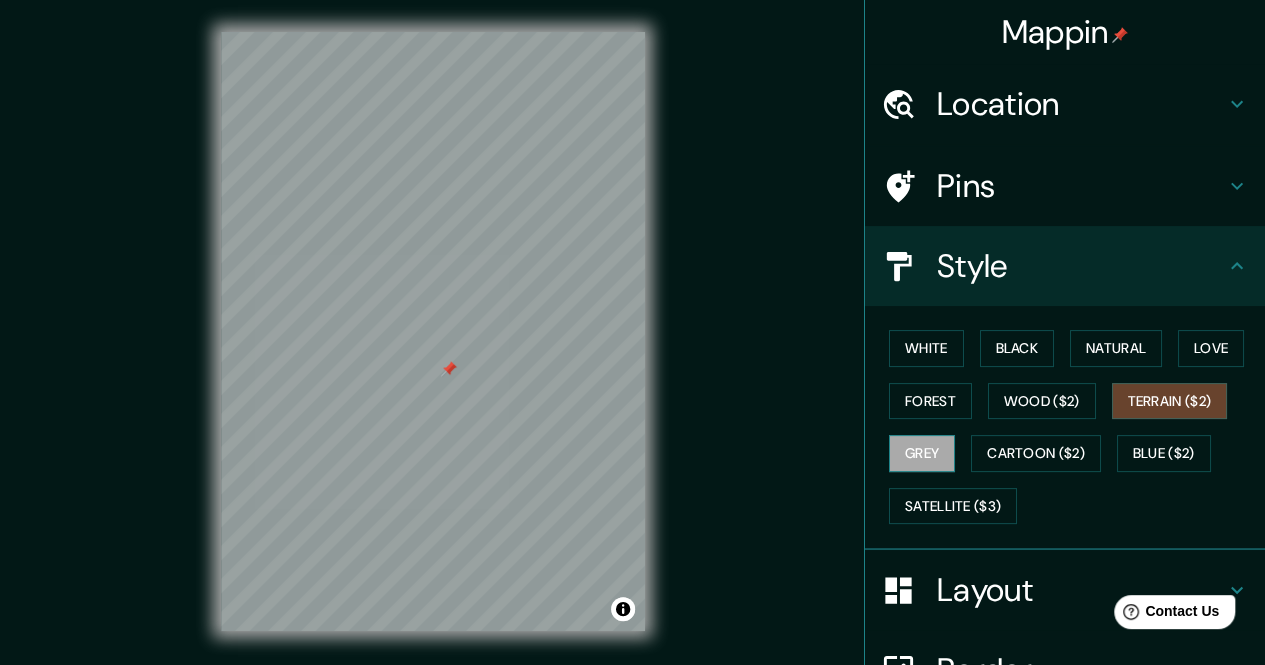 click on "Grey" at bounding box center (922, 453) 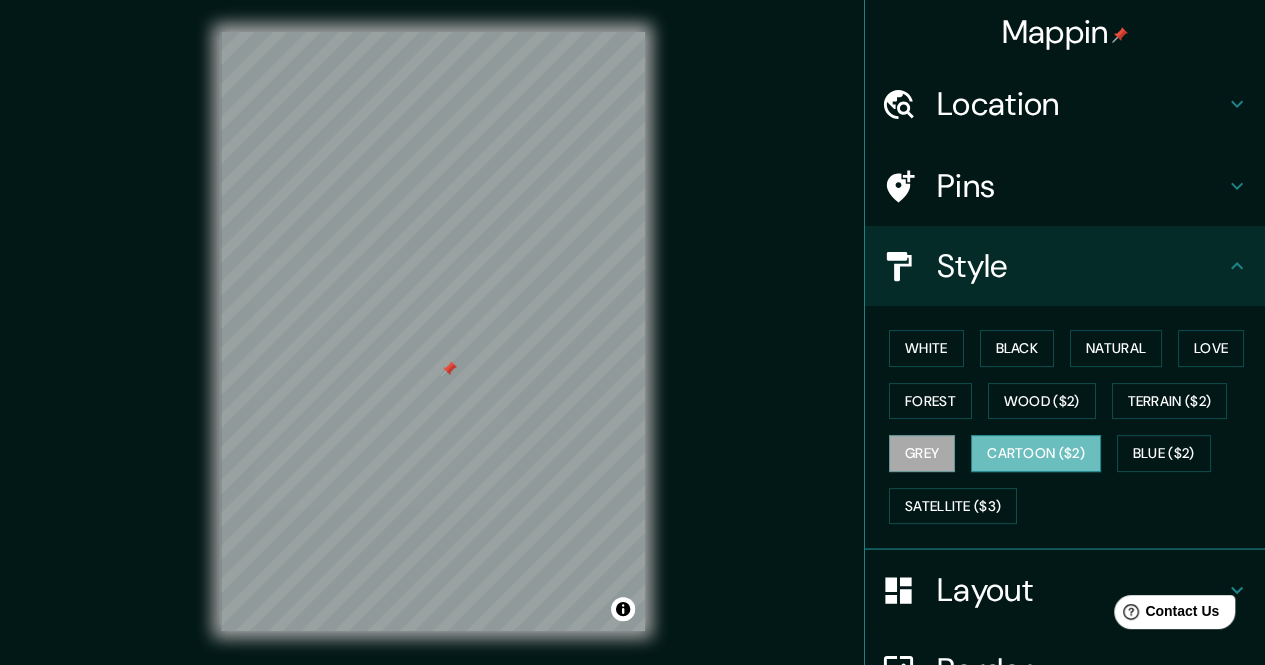 click on "Cartoon ($2)" at bounding box center [1036, 453] 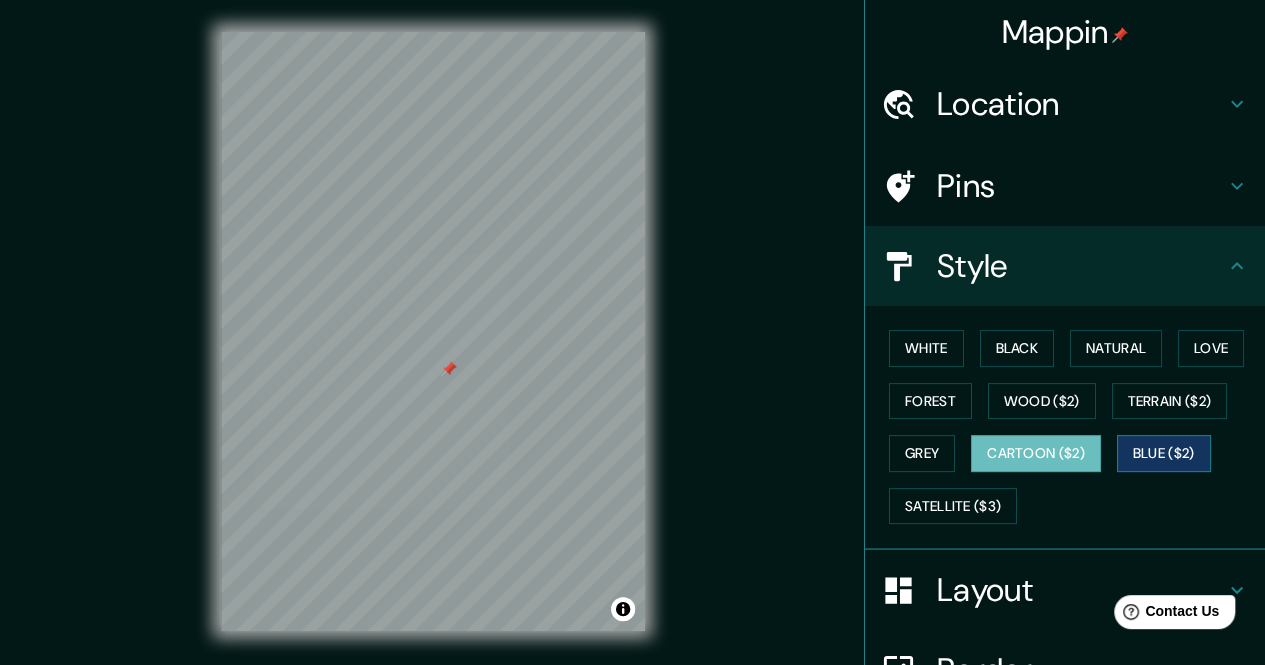 click on "Blue ($2)" at bounding box center [1164, 453] 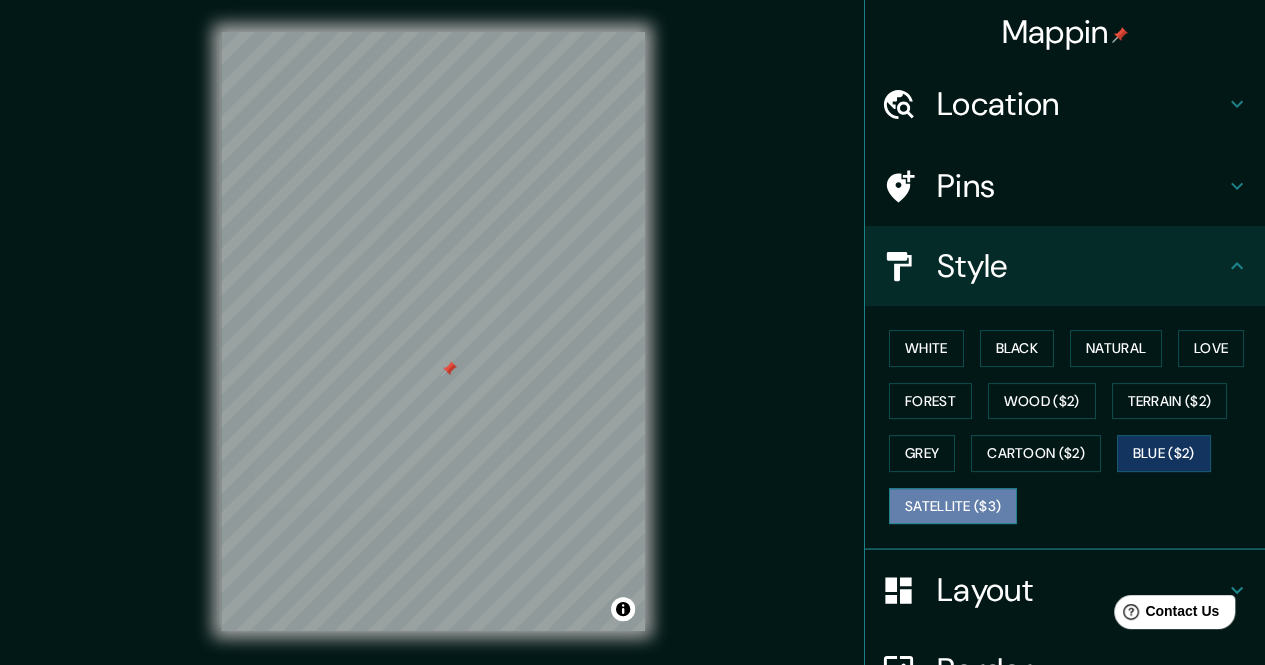 click on "Satellite ($3)" at bounding box center [953, 506] 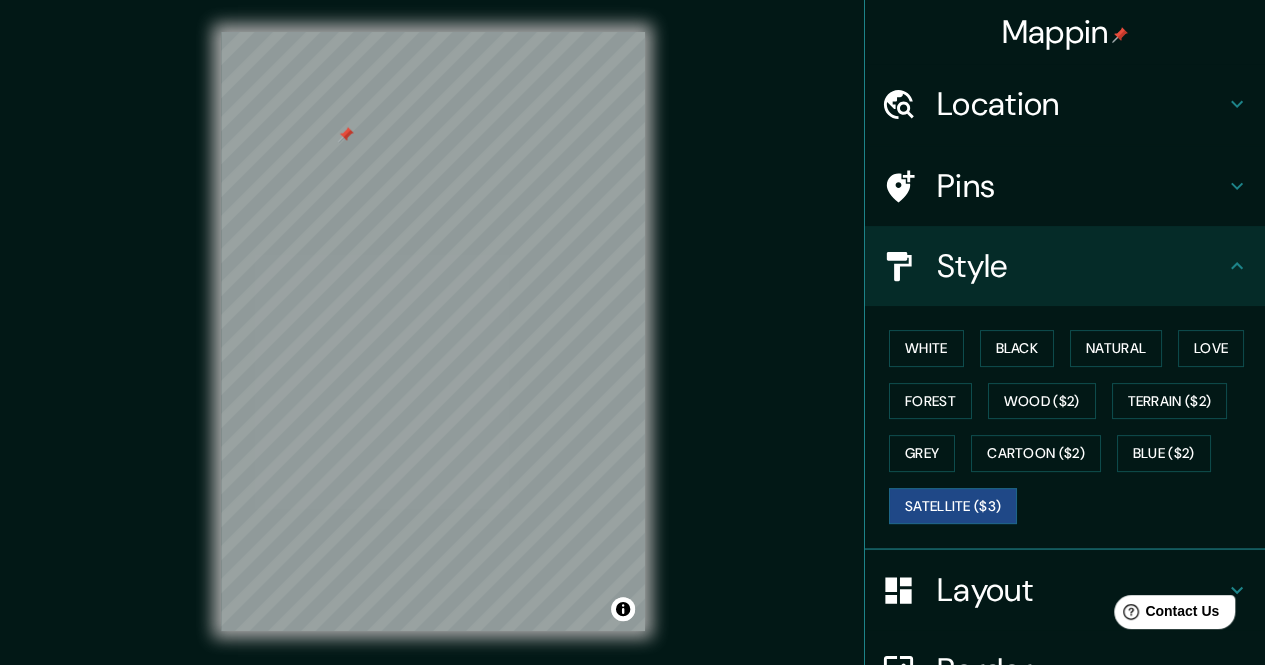 click on "Mappin Location [GEOGRAPHIC_DATA][PERSON_NAME], [GEOGRAPHIC_DATA] [GEOGRAPHIC_DATA][PERSON_NAME], [GEOGRAPHIC_DATA] [GEOGRAPHIC_DATA][PERSON_NAME] [GEOGRAPHIC_DATA]  [GEOGRAPHIC_DATA], [GEOGRAPHIC_DATA] [GEOGRAPHIC_DATA][PERSON_NAME] [PERSON_NAME][GEOGRAPHIC_DATA] Pins Style [PERSON_NAME] Black Natural Love Forest [PERSON_NAME] ($2) Terrain ($2) Grey Cartoon ($2) Blue ($2) Satellite ($3) Layout Border Choose a border.  Hint : you can make layers of the frame opaque to create some cool effects. None Simple Transparent Fancy Size A4 single Create your map © Mapbox   © OpenStreetMap   Improve this map   © Maxar Any problems, suggestions, or concerns please email    [EMAIL_ADDRESS][DOMAIN_NAME] . . ." at bounding box center [632, 347] 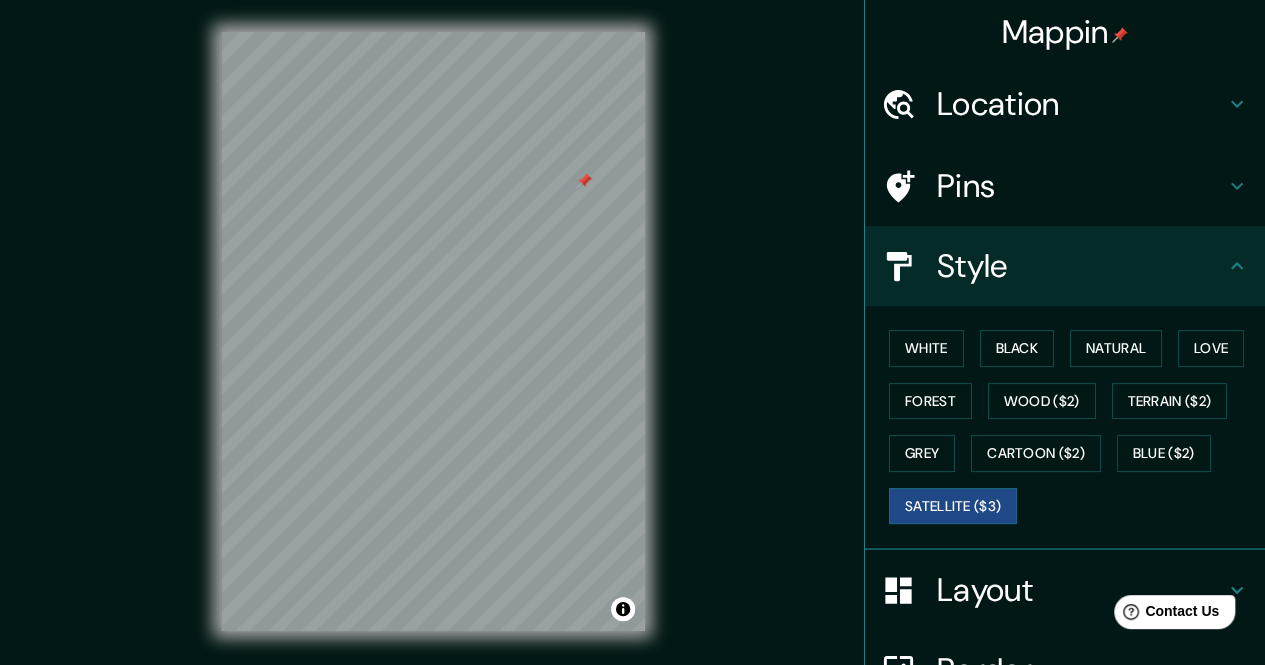 click on "Mappin Location [GEOGRAPHIC_DATA][PERSON_NAME], [GEOGRAPHIC_DATA] [GEOGRAPHIC_DATA][PERSON_NAME], [GEOGRAPHIC_DATA] [GEOGRAPHIC_DATA][PERSON_NAME] [GEOGRAPHIC_DATA]  [GEOGRAPHIC_DATA], [GEOGRAPHIC_DATA] [GEOGRAPHIC_DATA][PERSON_NAME] [PERSON_NAME][GEOGRAPHIC_DATA] Pins Style [PERSON_NAME] Black Natural Love Forest [PERSON_NAME] ($2) Terrain ($2) Grey Cartoon ($2) Blue ($2) Satellite ($3) Layout Border Choose a border.  Hint : you can make layers of the frame opaque to create some cool effects. None Simple Transparent Fancy Size A4 single Create your map © Mapbox   © OpenStreetMap   Improve this map   © Maxar Any problems, suggestions, or concerns please email    [EMAIL_ADDRESS][DOMAIN_NAME] . . ." at bounding box center (632, 347) 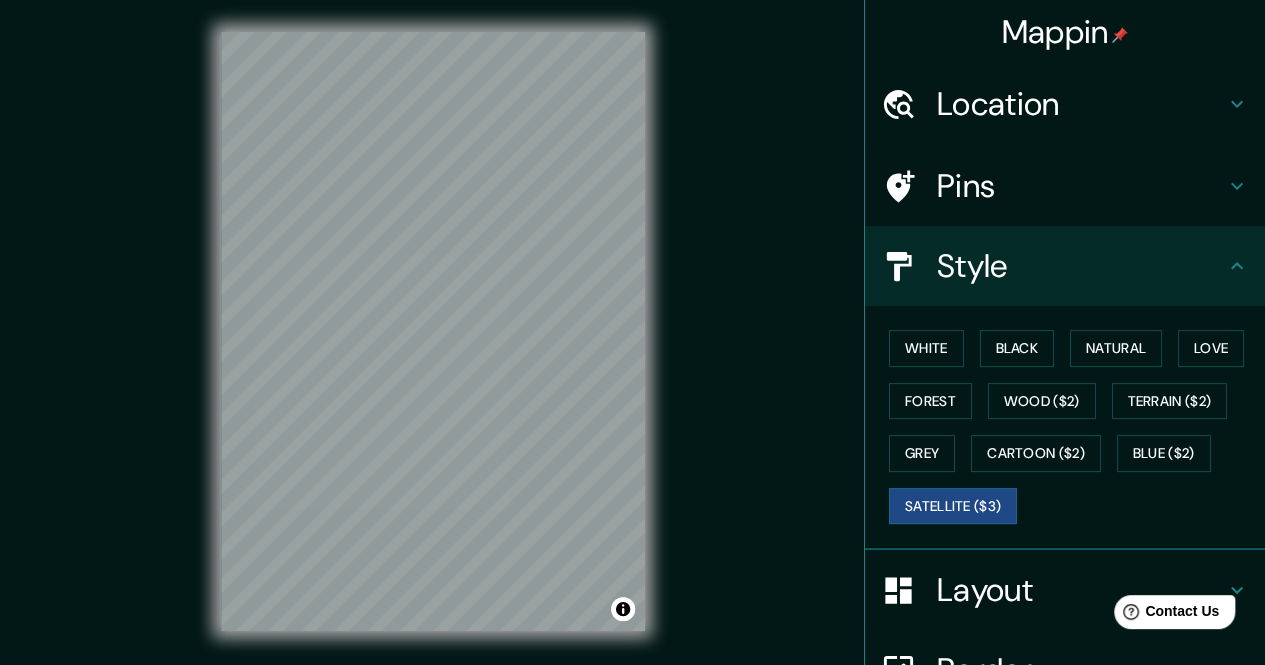click on "© Mapbox   © OpenStreetMap   Improve this map   © Maxar" at bounding box center [433, 331] 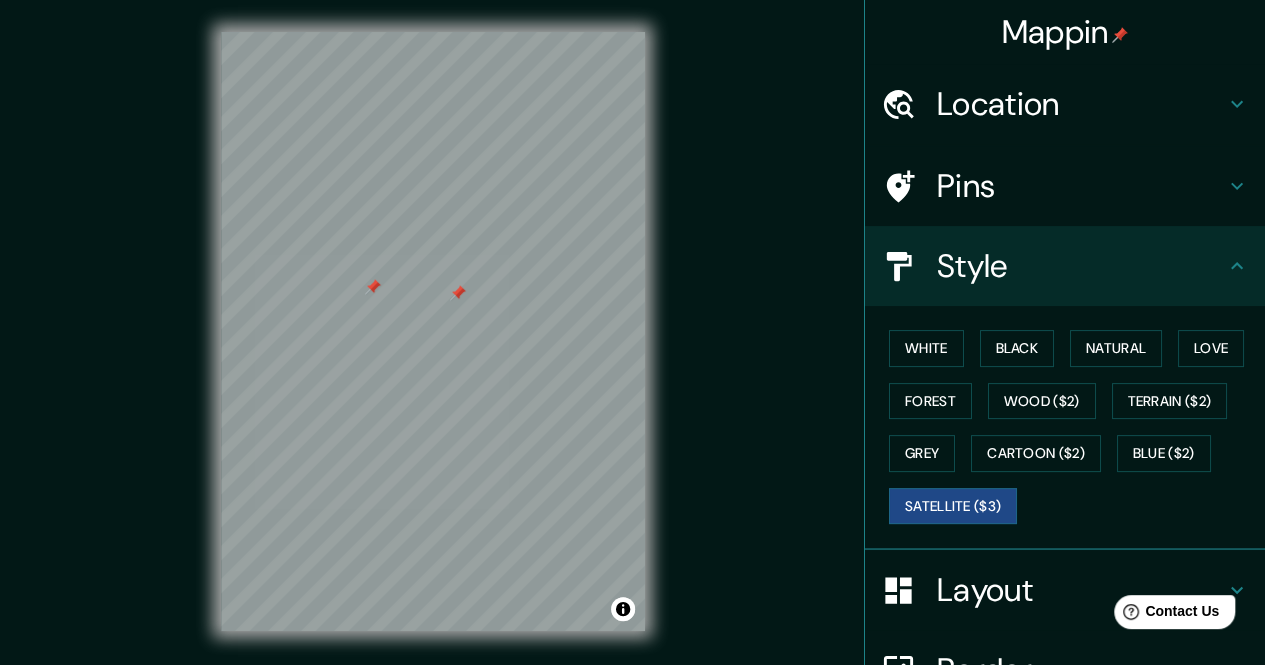 click 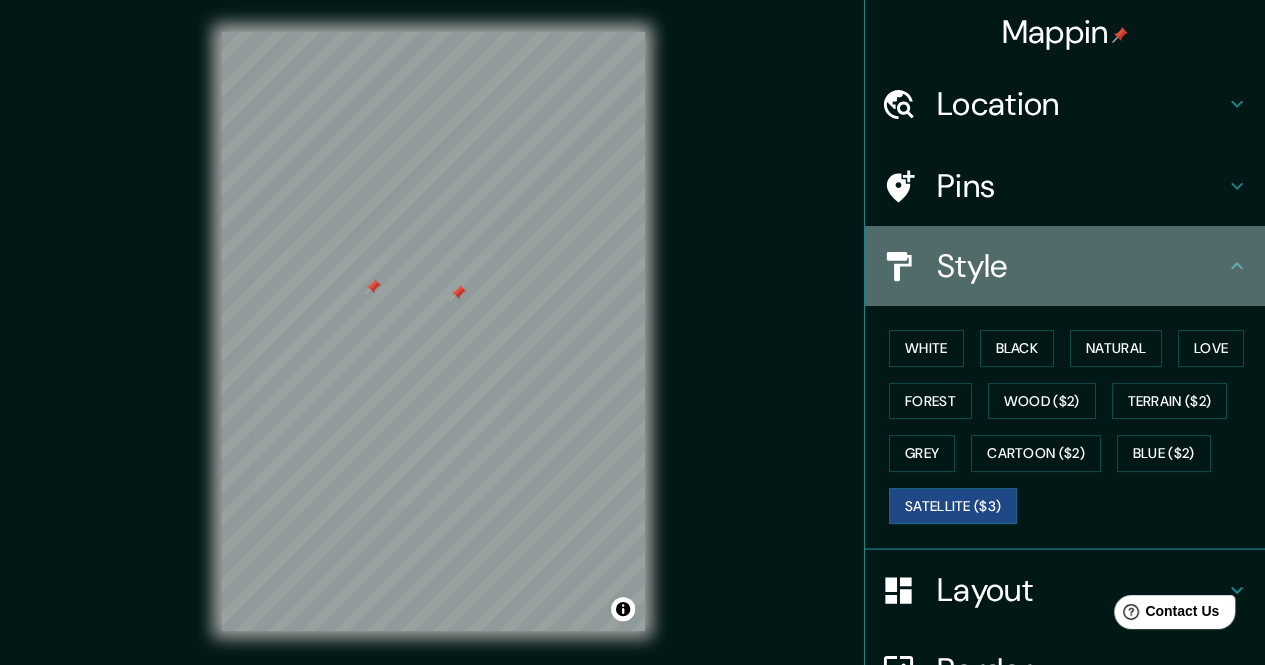 click 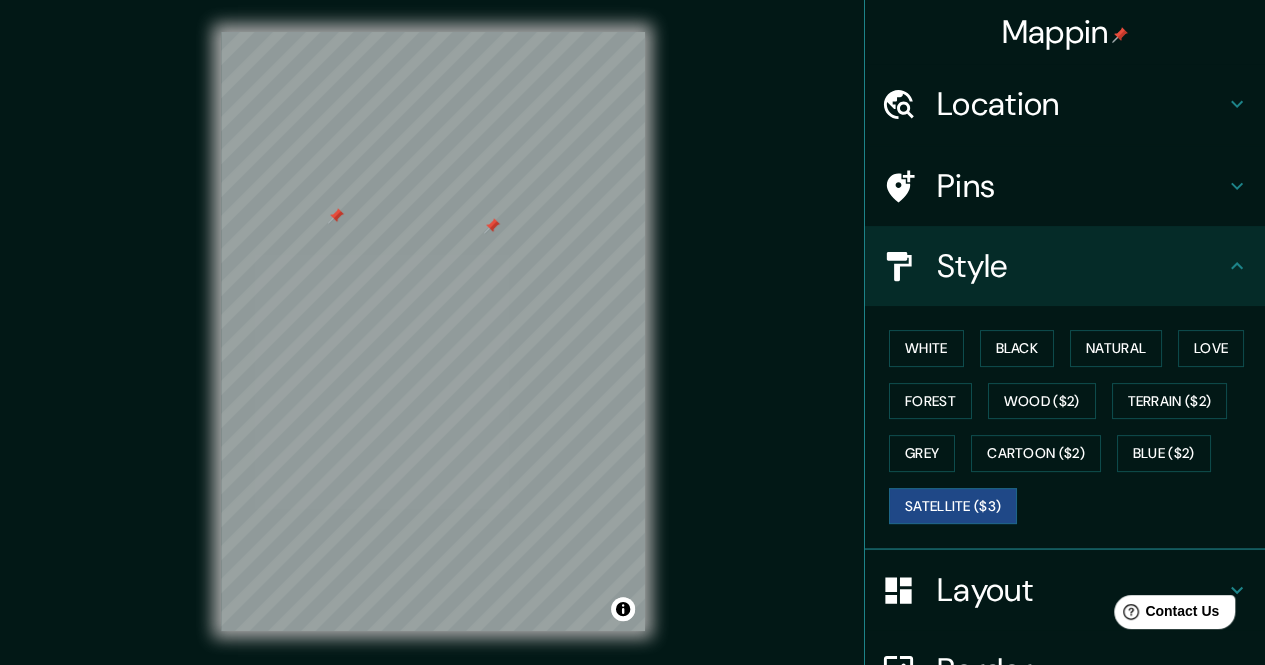 scroll, scrollTop: 29, scrollLeft: 0, axis: vertical 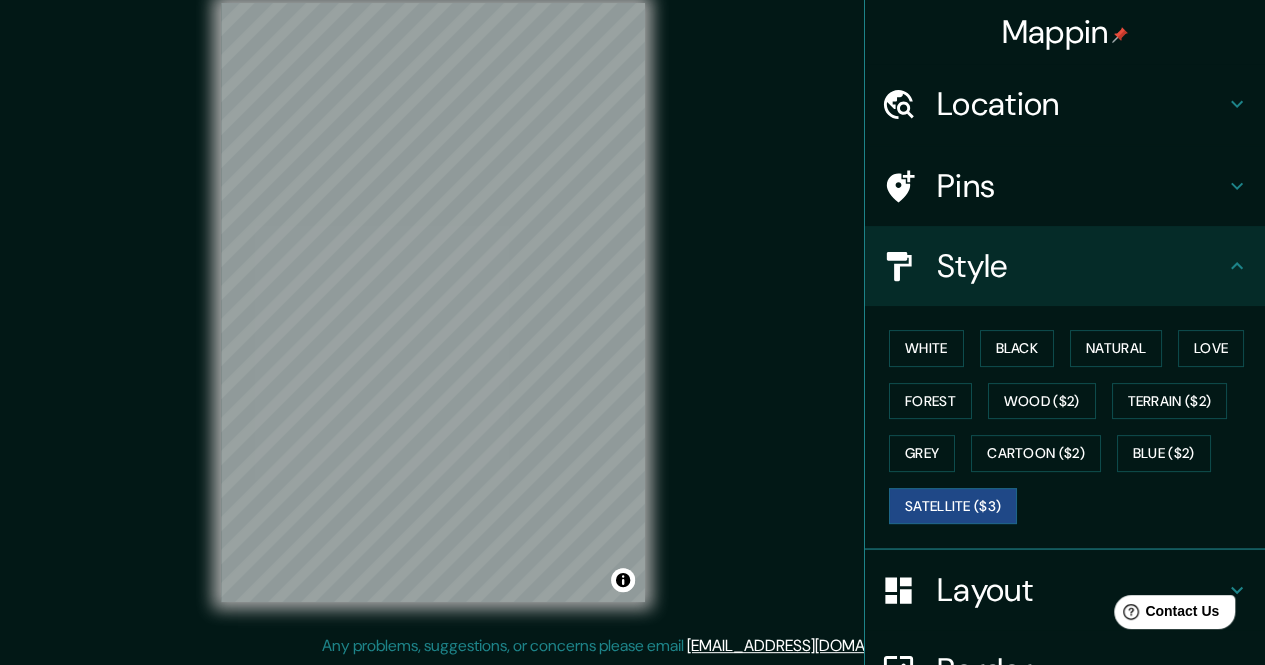 click on "© Mapbox   © OpenStreetMap   Improve this map   © Maxar" at bounding box center [433, 302] 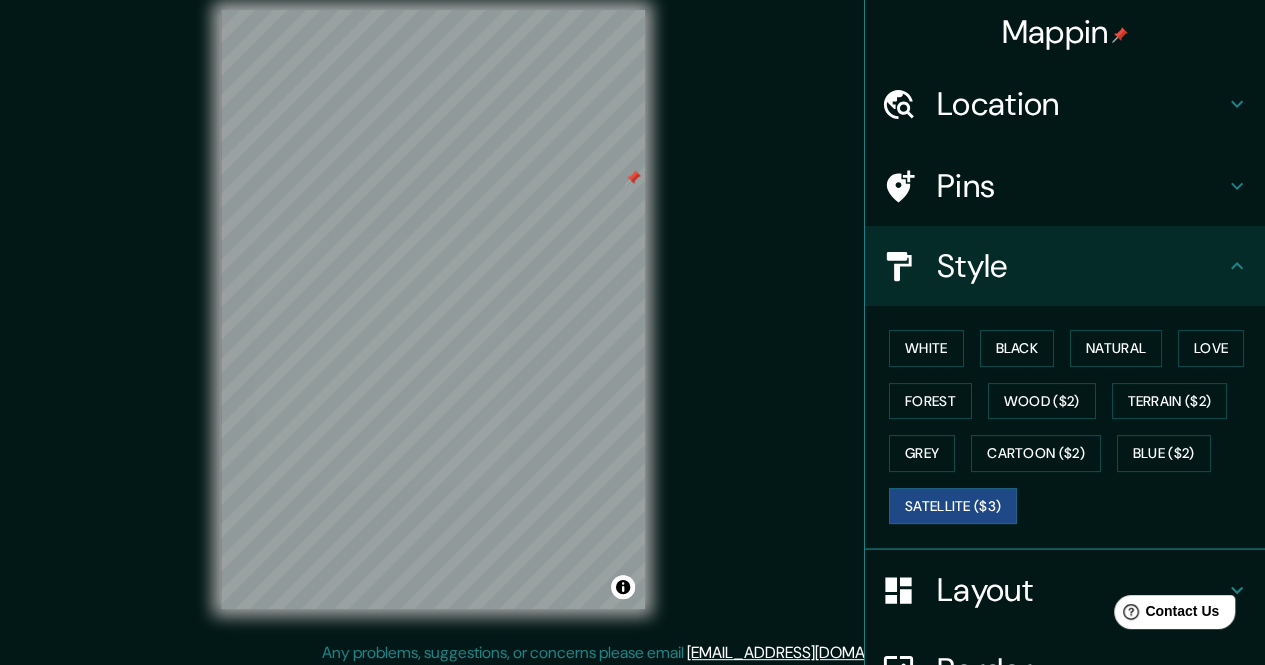 scroll, scrollTop: 0, scrollLeft: 0, axis: both 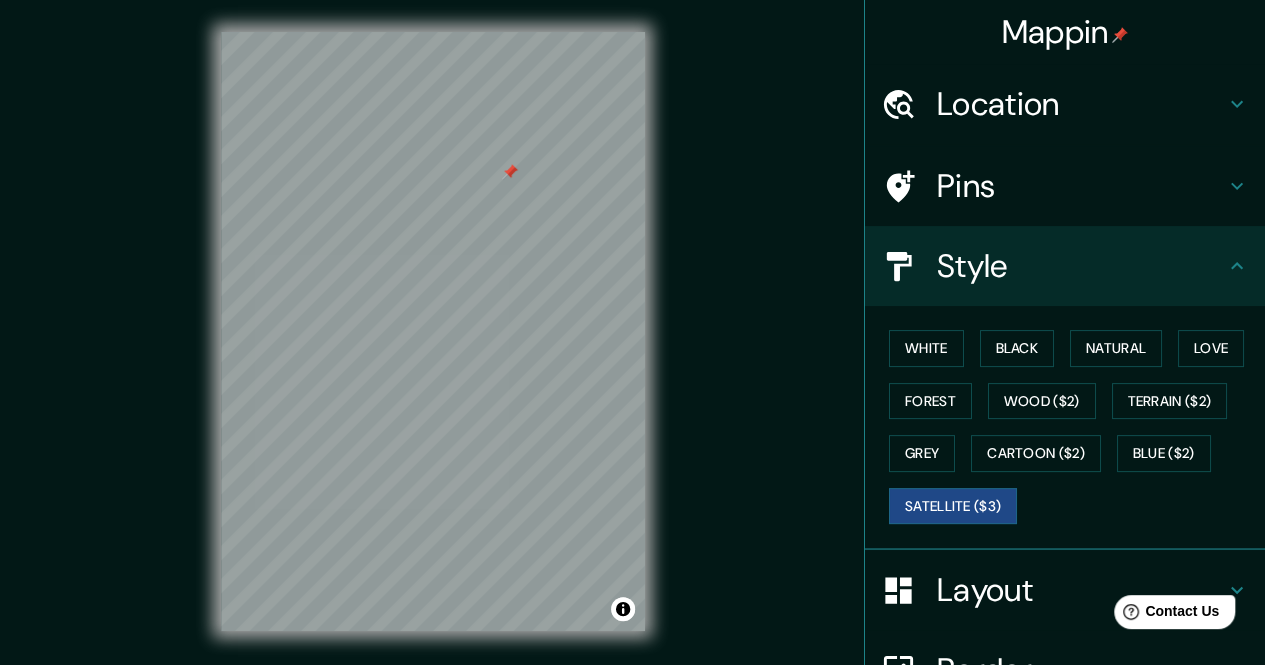 click on "© Mapbox   © OpenStreetMap   Improve this map   © Maxar" at bounding box center (433, 331) 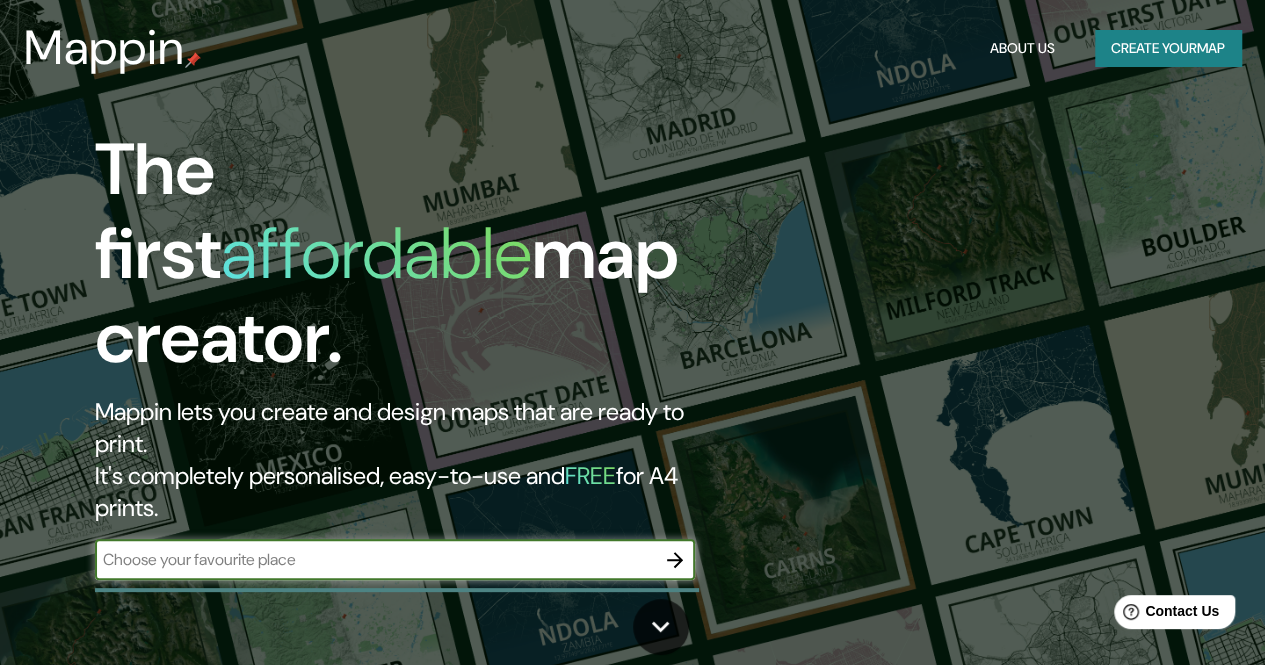 click at bounding box center [375, 559] 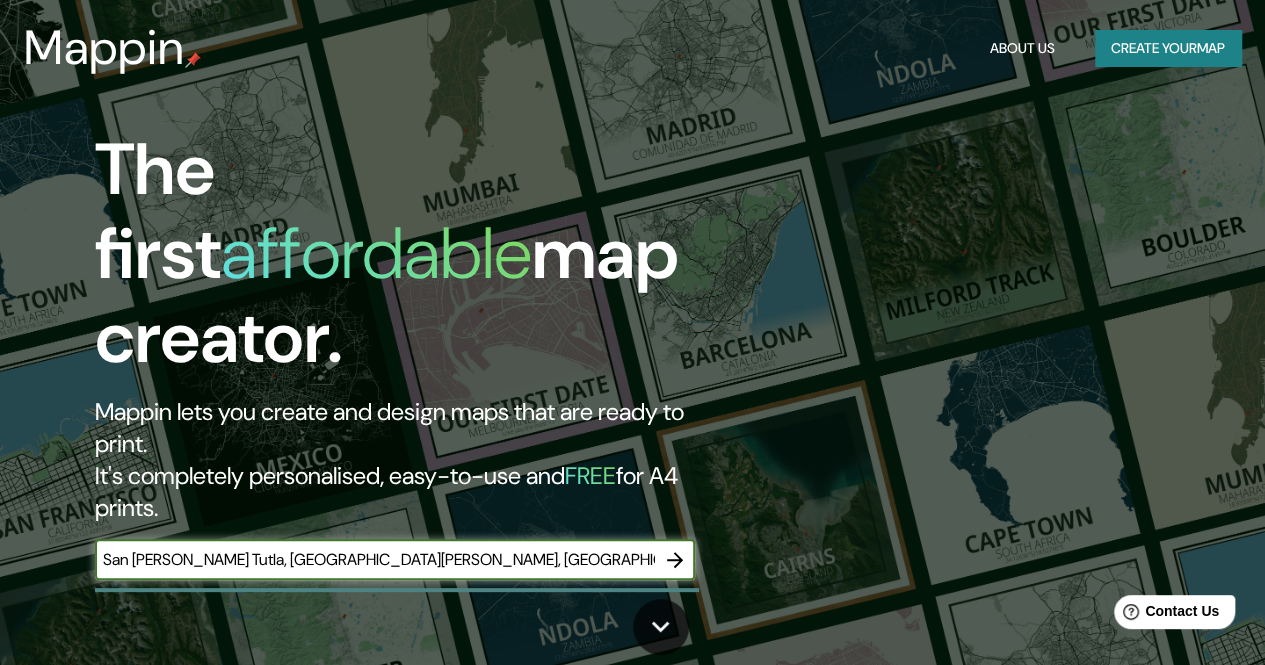 scroll, scrollTop: 0, scrollLeft: 418, axis: horizontal 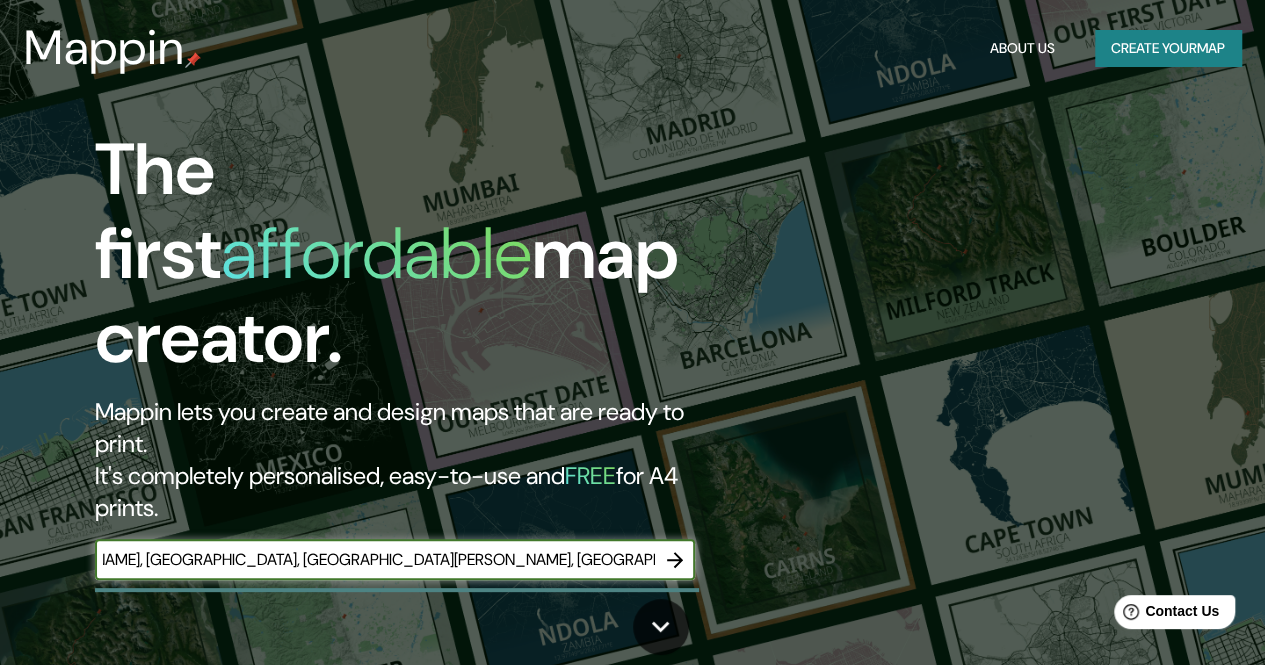type on "San [PERSON_NAME] Tutla, [GEOGRAPHIC_DATA][PERSON_NAME], [GEOGRAPHIC_DATA], [GEOGRAPHIC_DATA][PERSON_NAME], [GEOGRAPHIC_DATA][PERSON_NAME]  17°04'05.1"N 96°39'55.2"W" 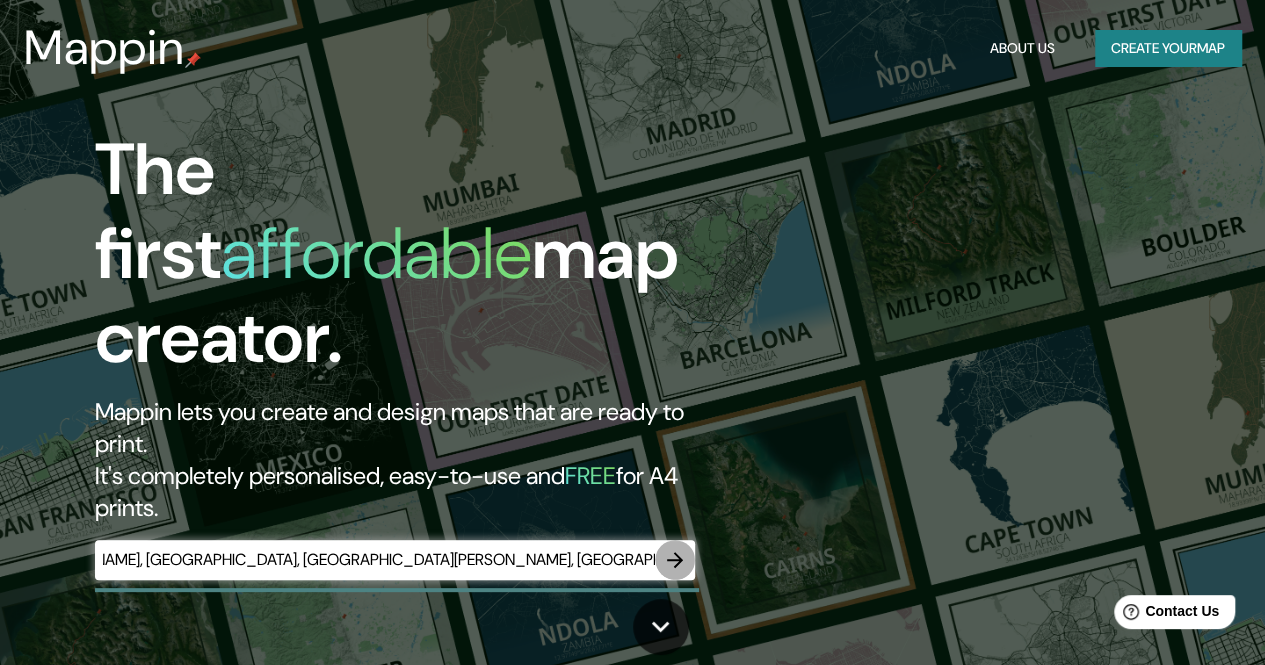 click 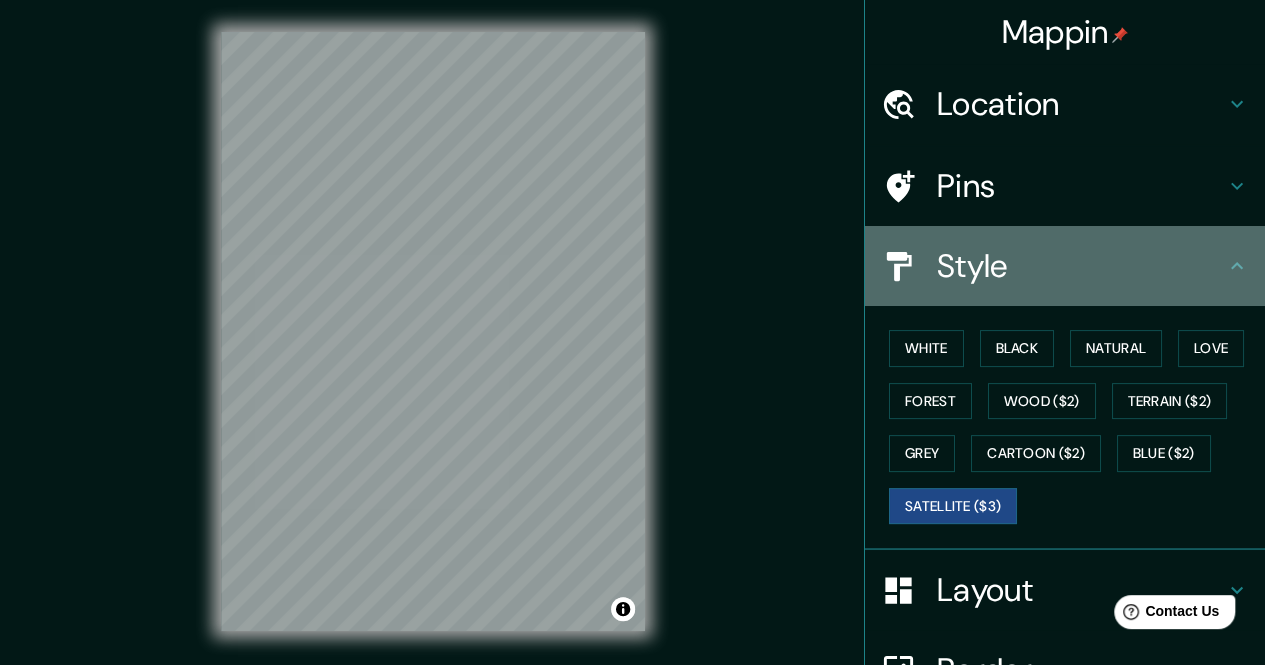 click 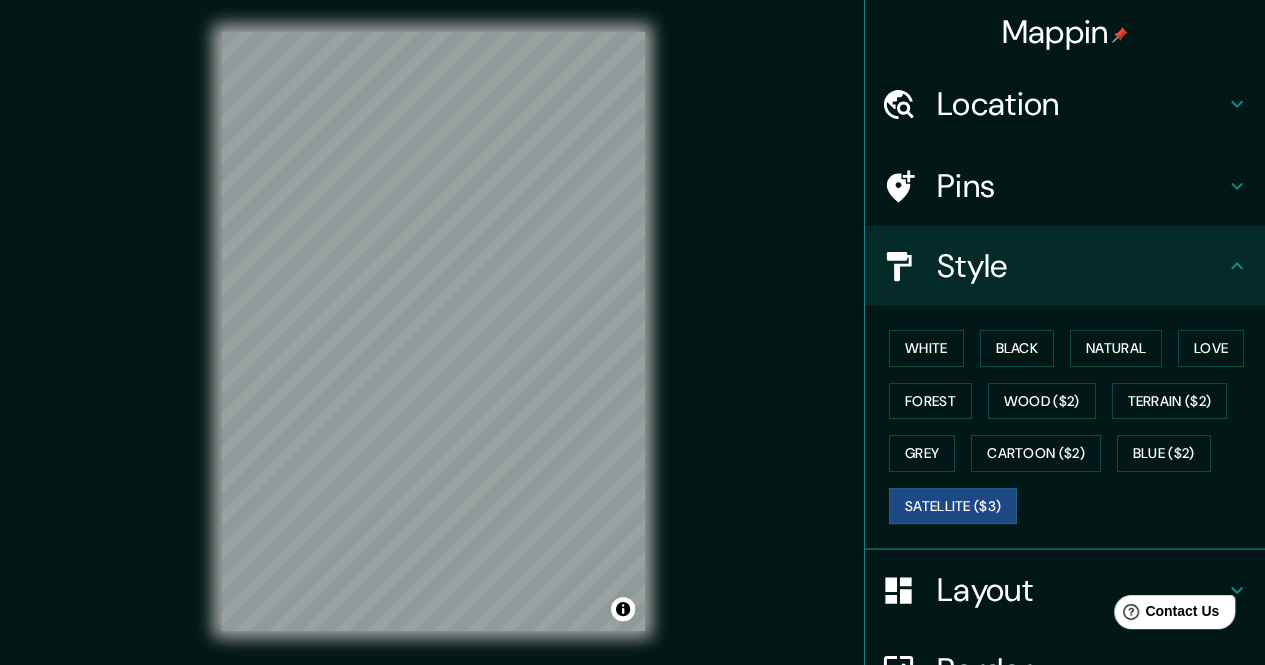 click 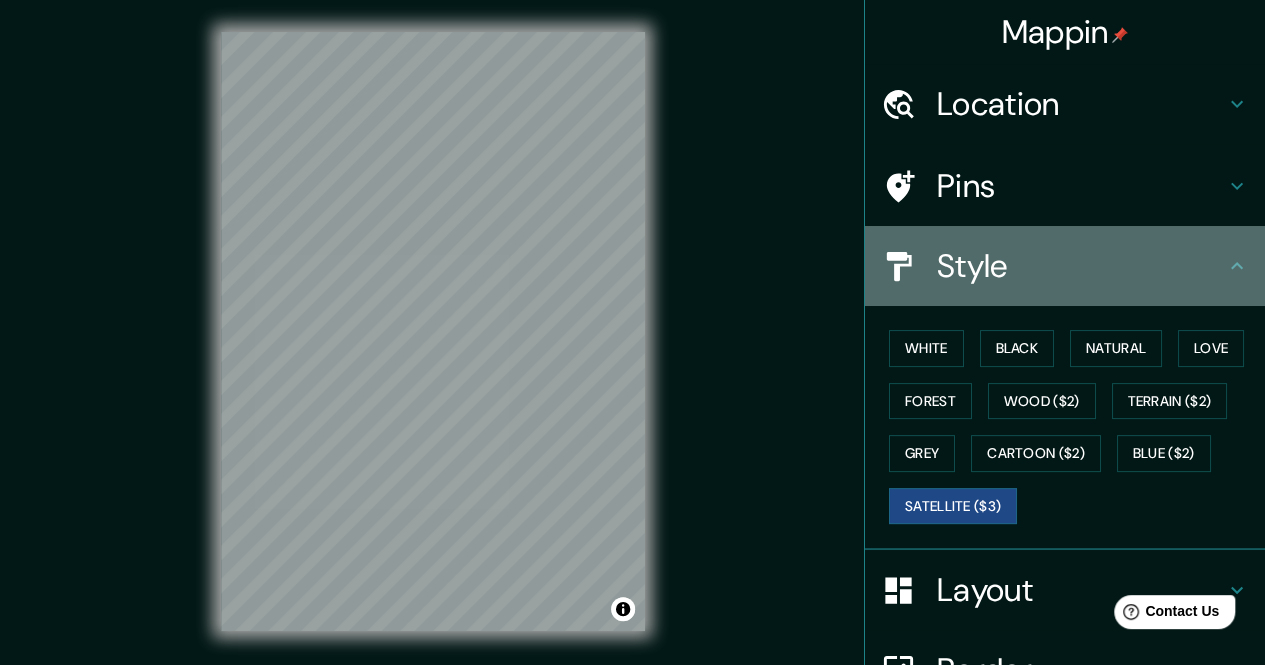 click 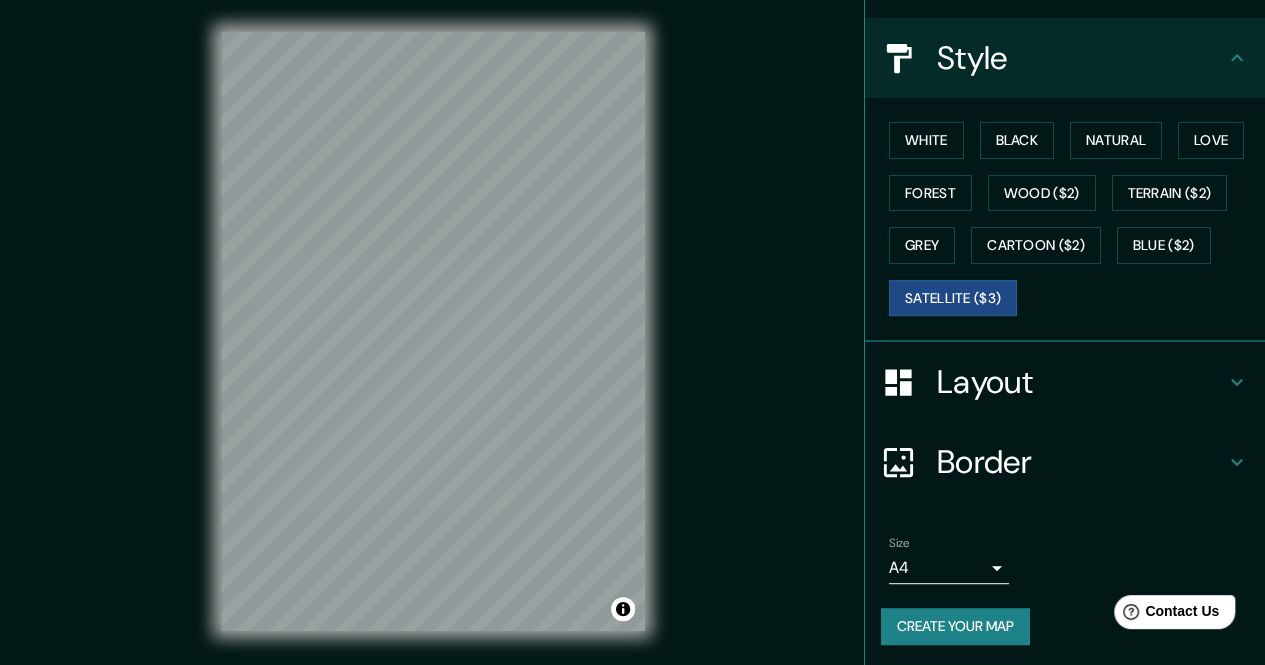 scroll, scrollTop: 0, scrollLeft: 0, axis: both 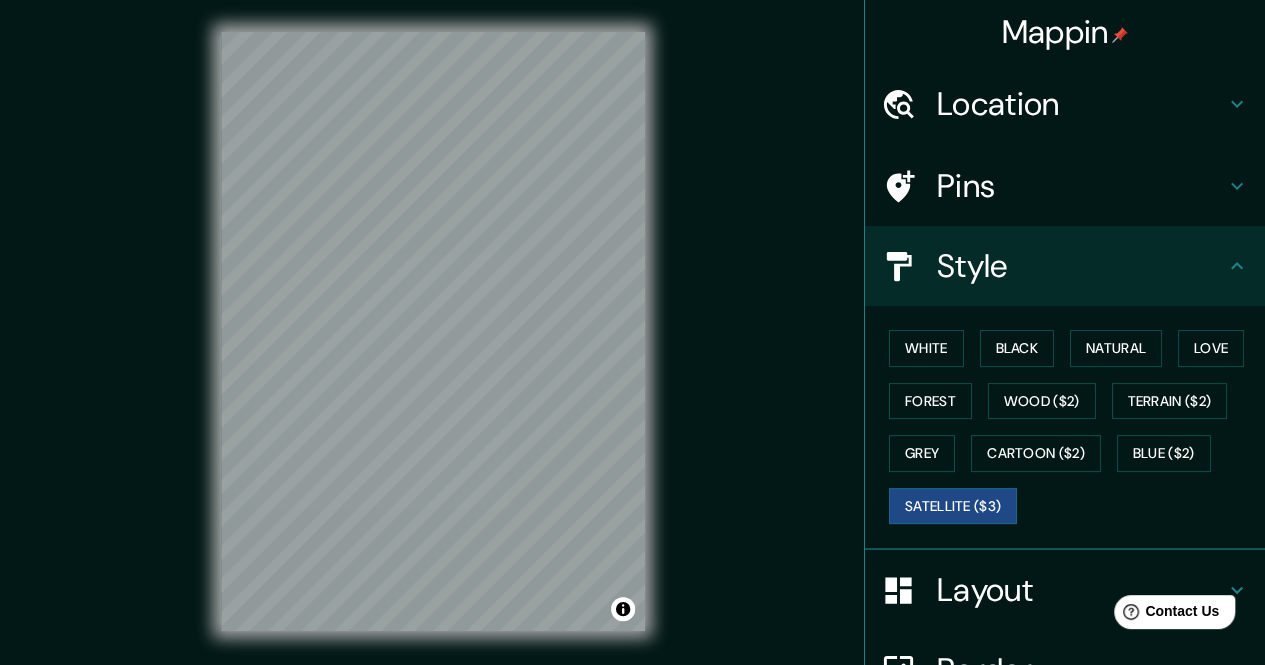 click 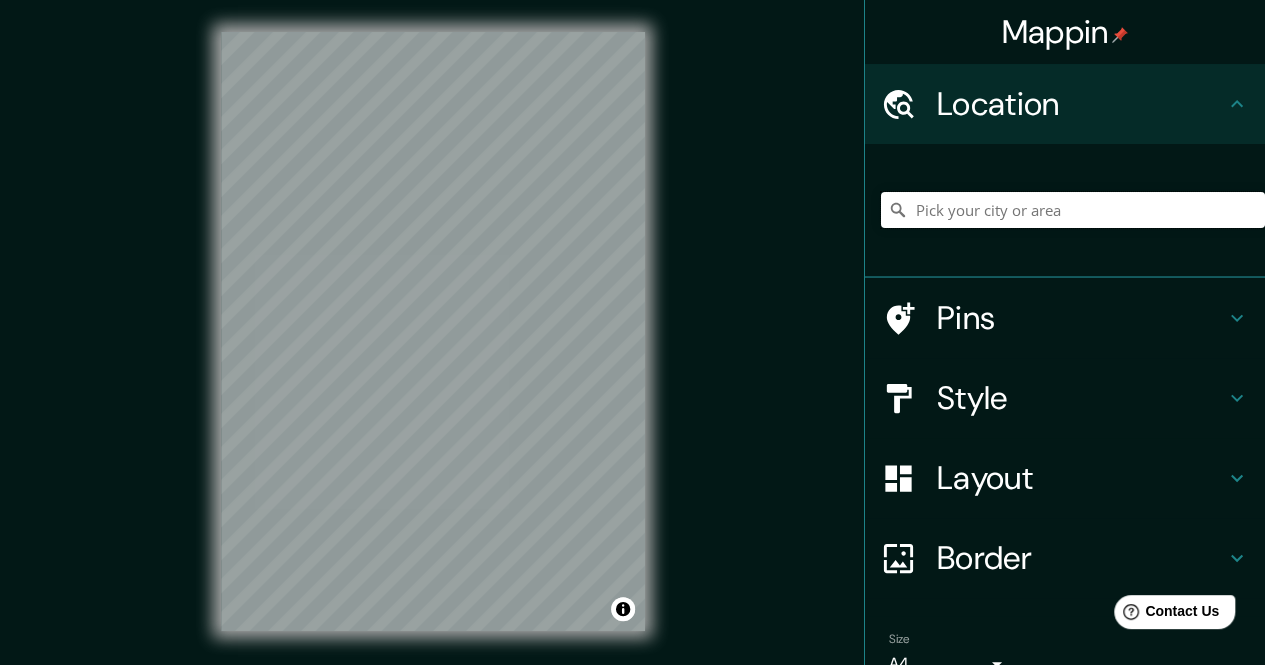 click at bounding box center (1073, 210) 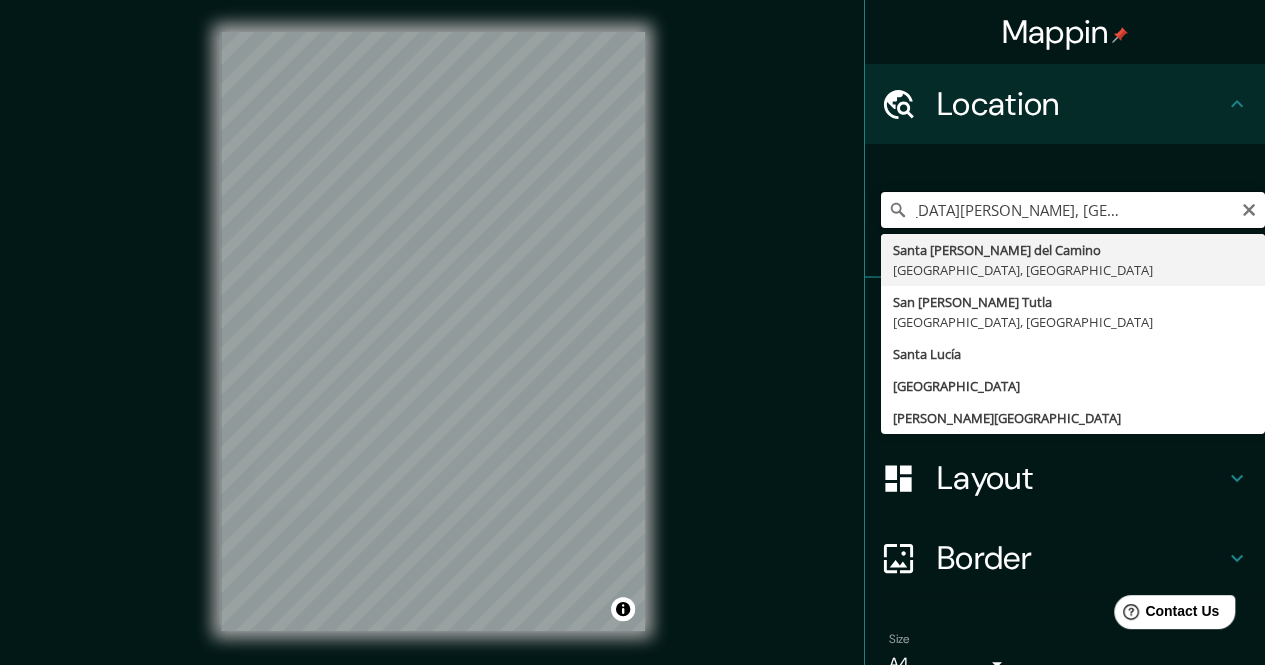 scroll, scrollTop: 0, scrollLeft: 0, axis: both 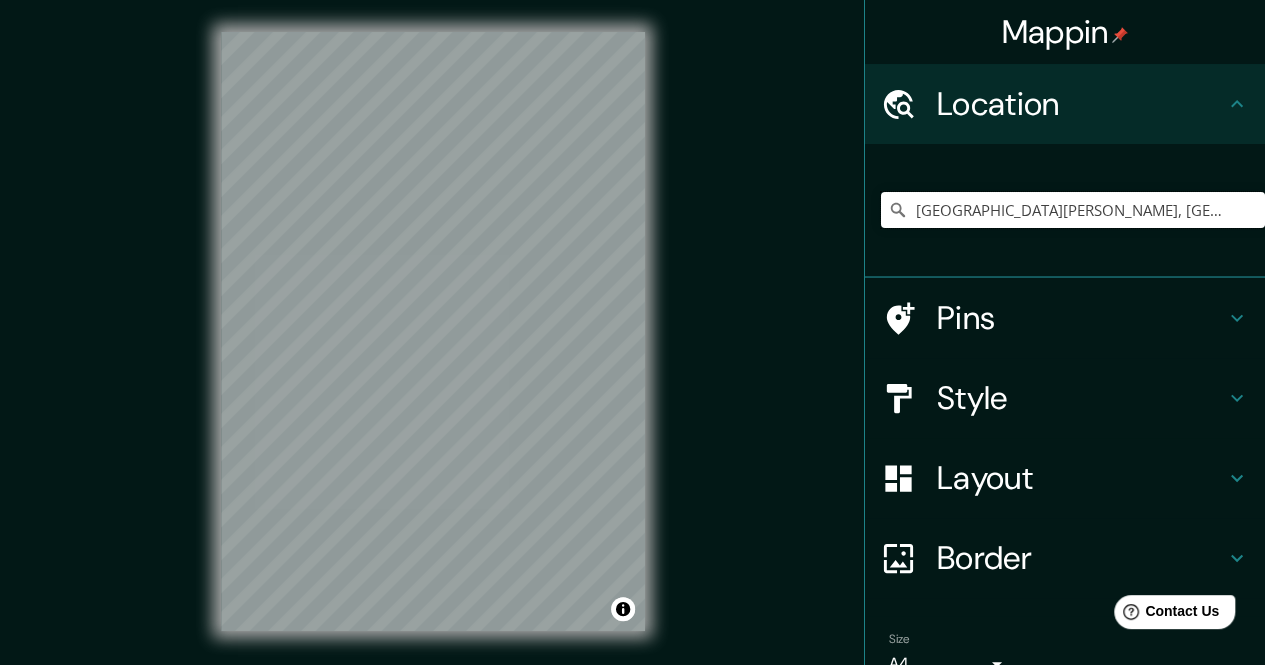 type on "[GEOGRAPHIC_DATA][PERSON_NAME], [GEOGRAPHIC_DATA]" 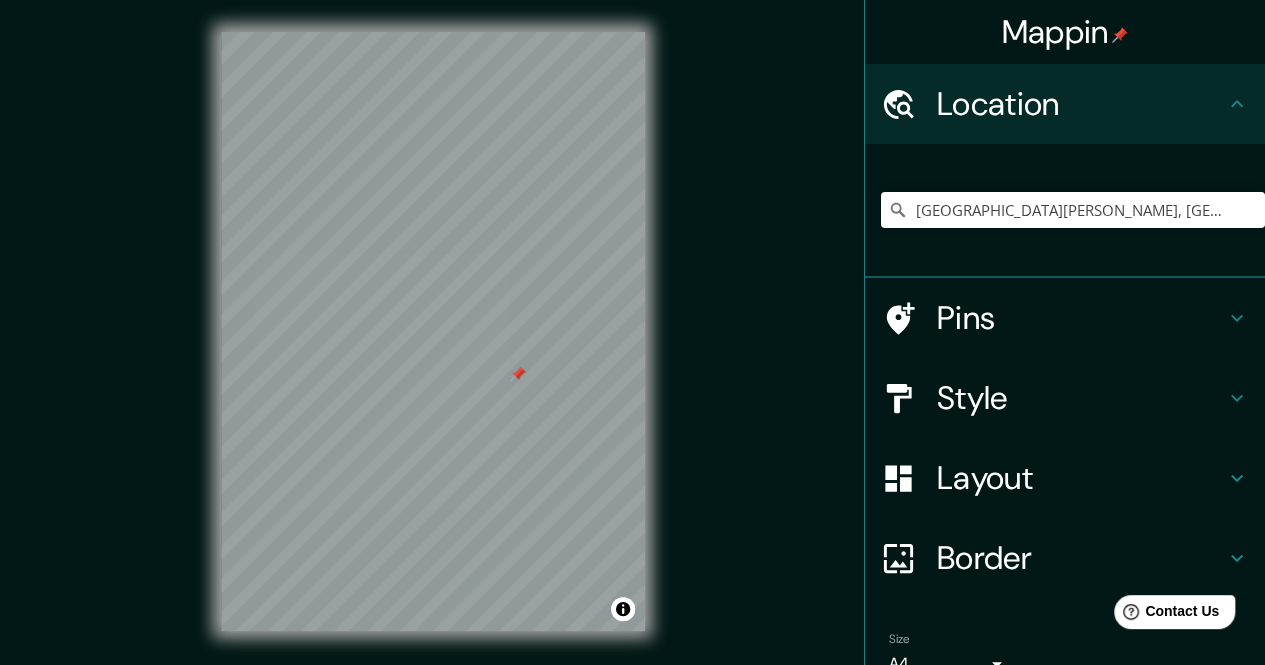 click on "Style" at bounding box center (1081, 398) 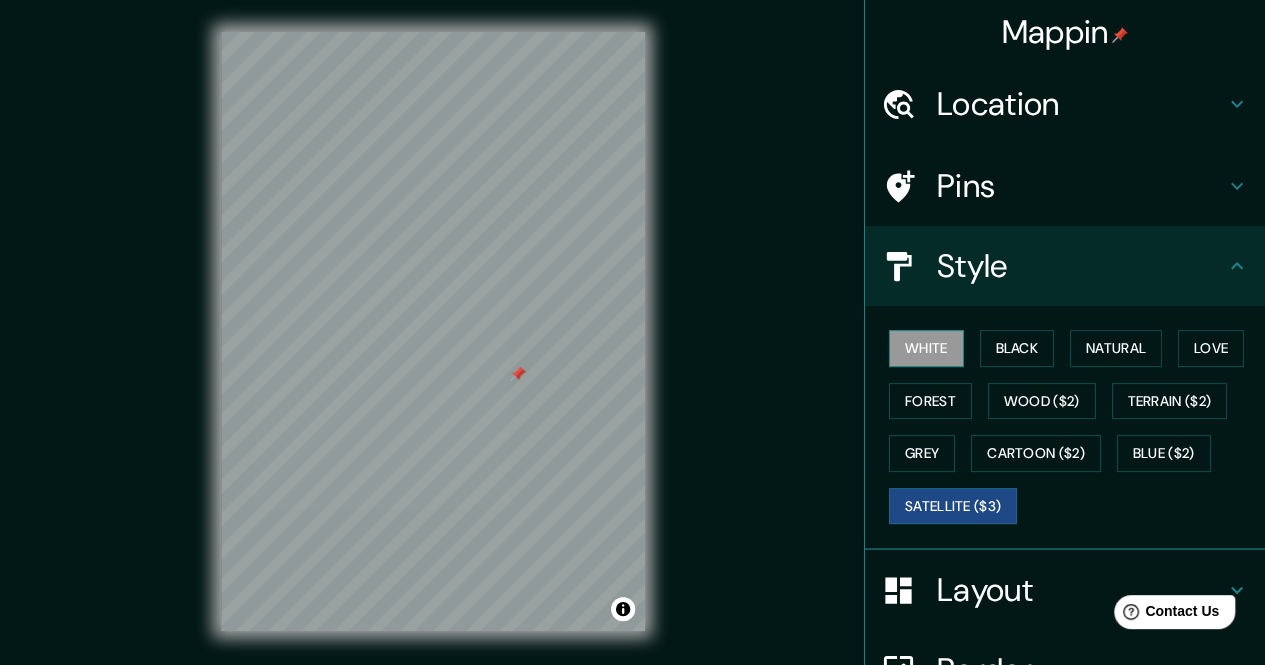 click on "White" at bounding box center (926, 348) 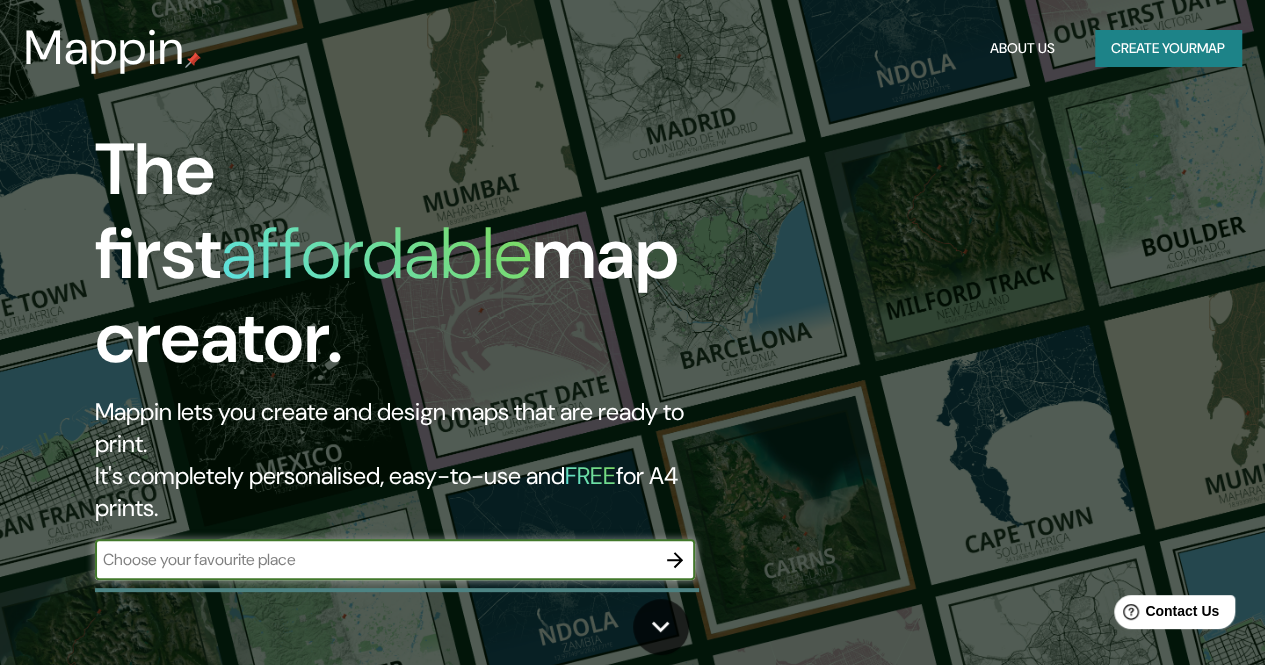click at bounding box center (375, 559) 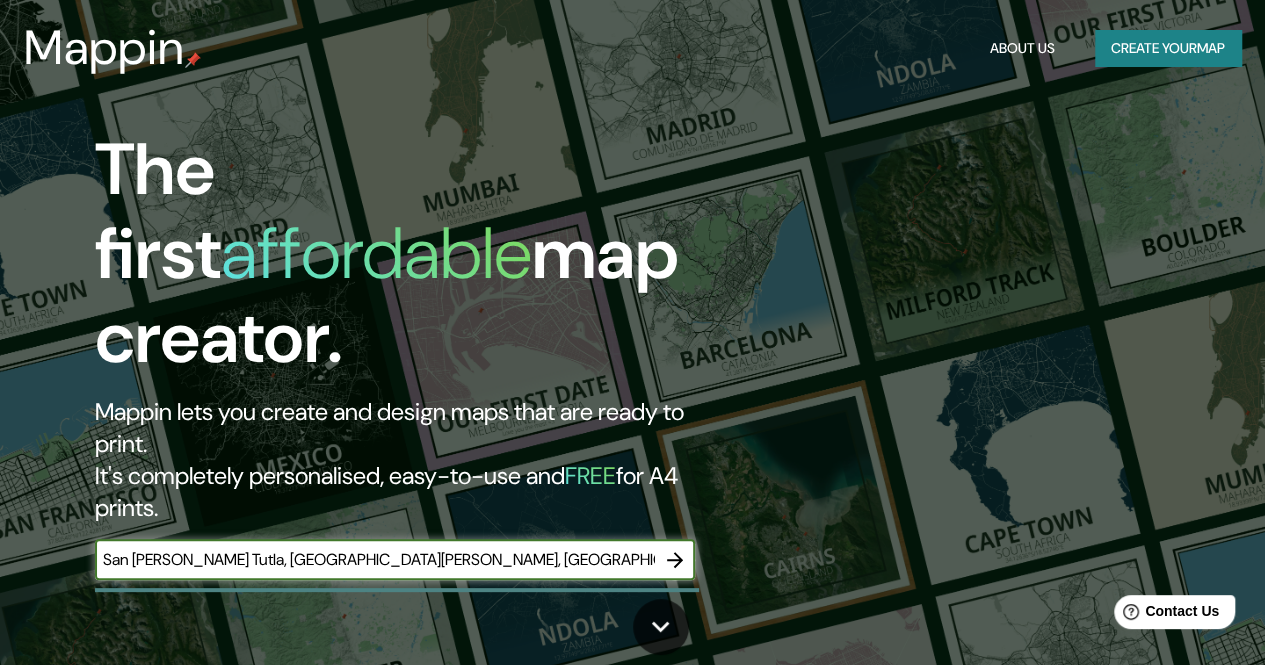 scroll, scrollTop: 0, scrollLeft: 418, axis: horizontal 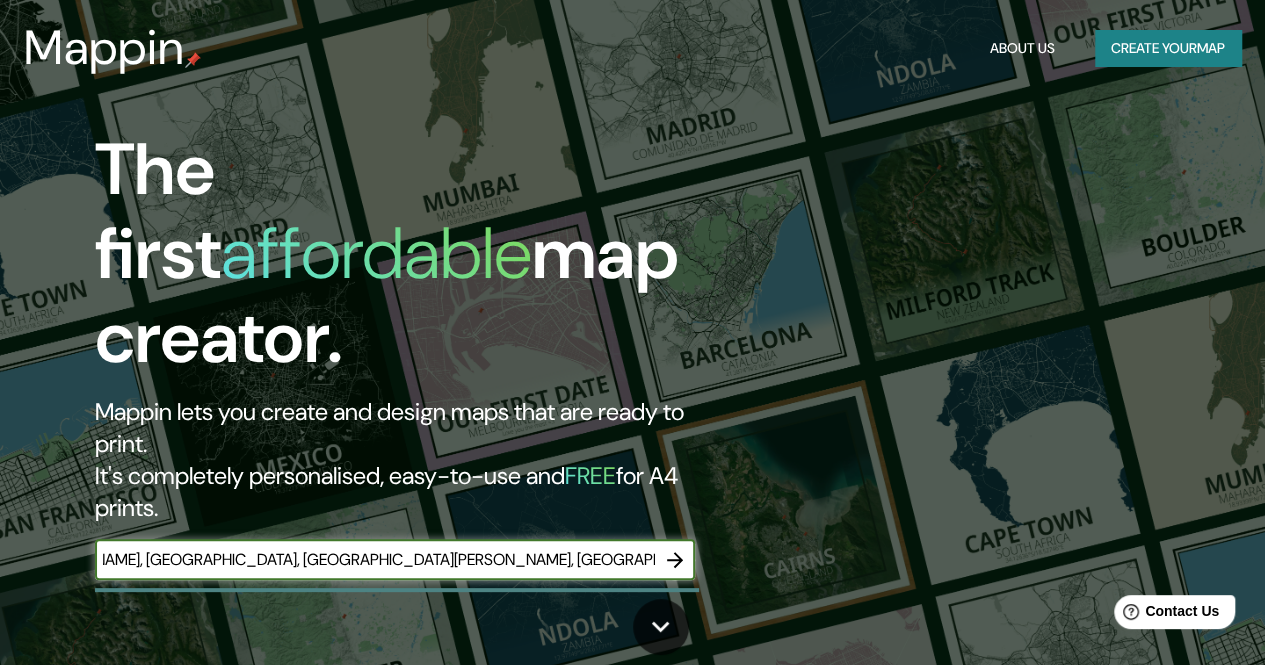type on "San [PERSON_NAME] Tutla, [GEOGRAPHIC_DATA][PERSON_NAME], [GEOGRAPHIC_DATA], [GEOGRAPHIC_DATA][PERSON_NAME], [GEOGRAPHIC_DATA][PERSON_NAME]  17°04'05.1"N 96°39'55.2"W" 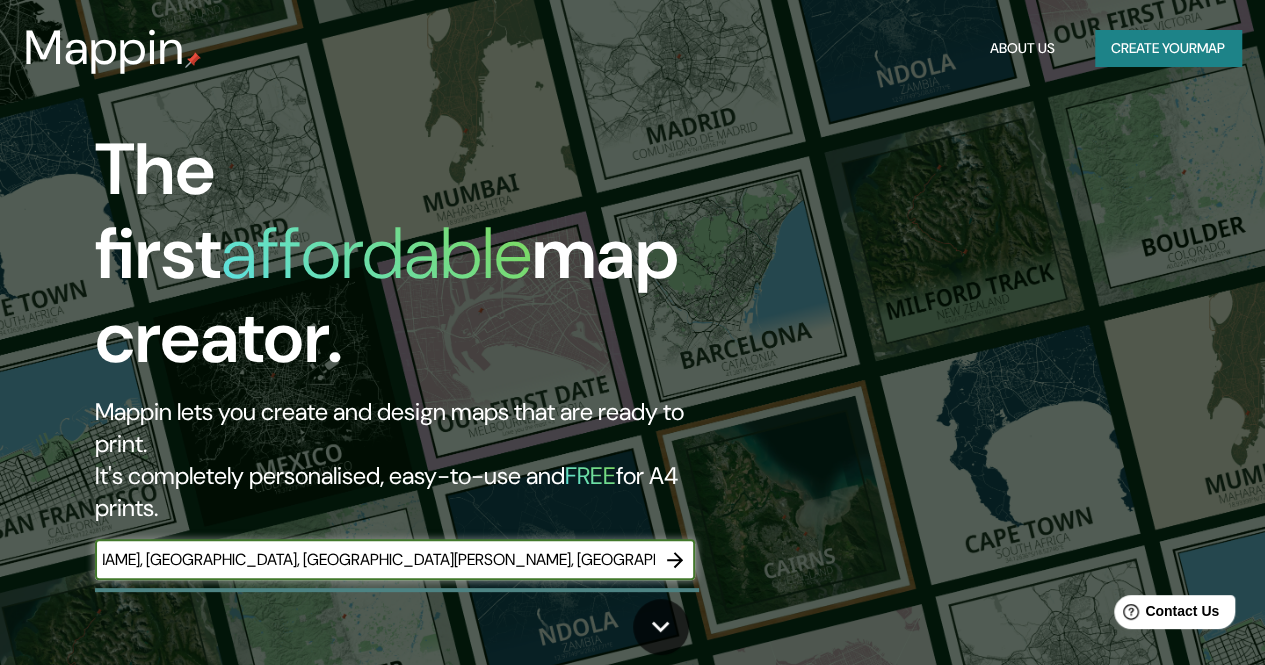 scroll, scrollTop: 0, scrollLeft: 0, axis: both 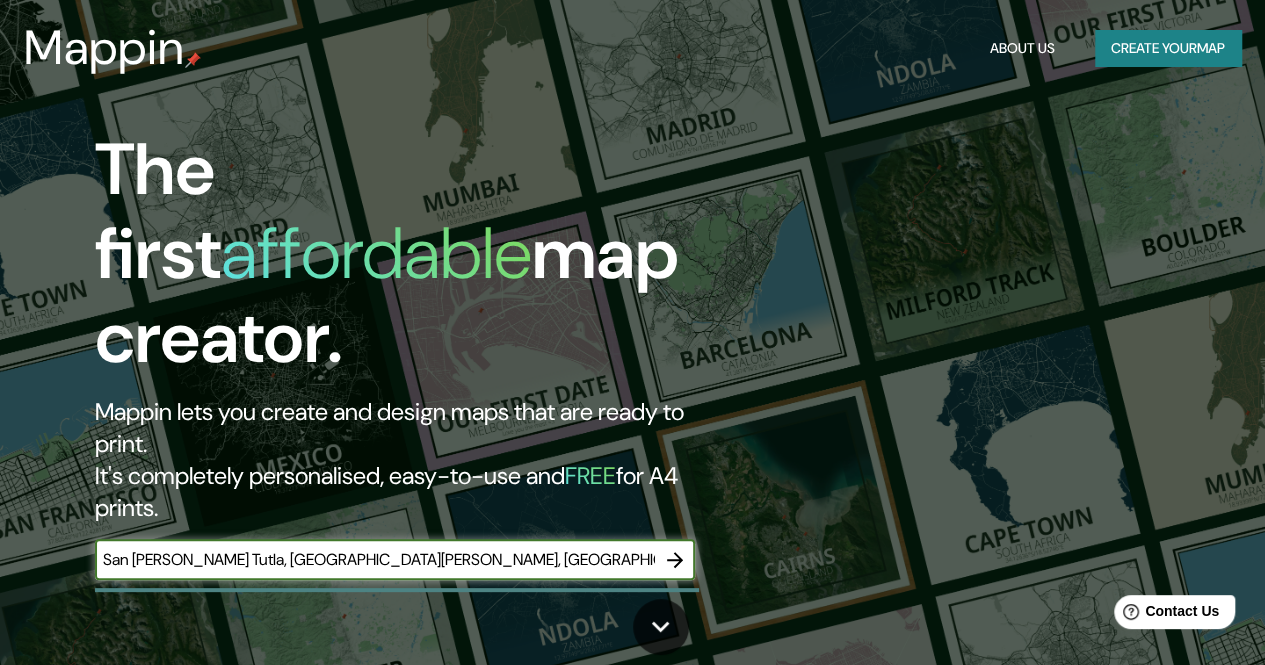 click 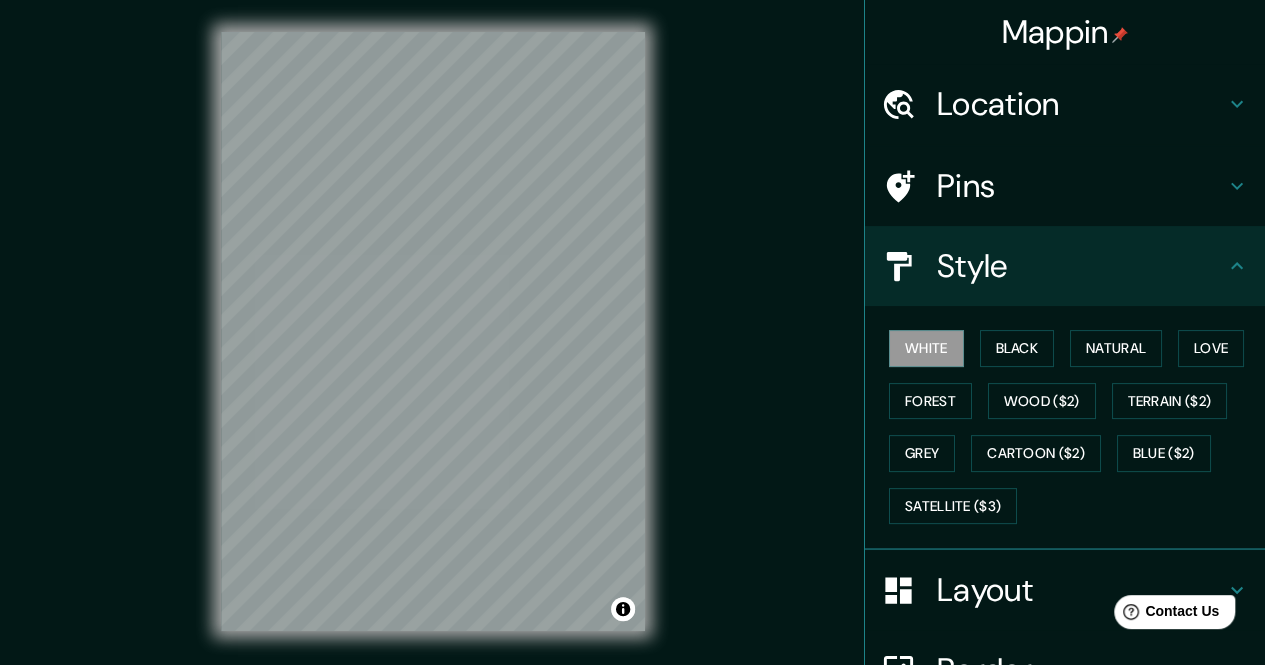 click on "Location" at bounding box center (1081, 104) 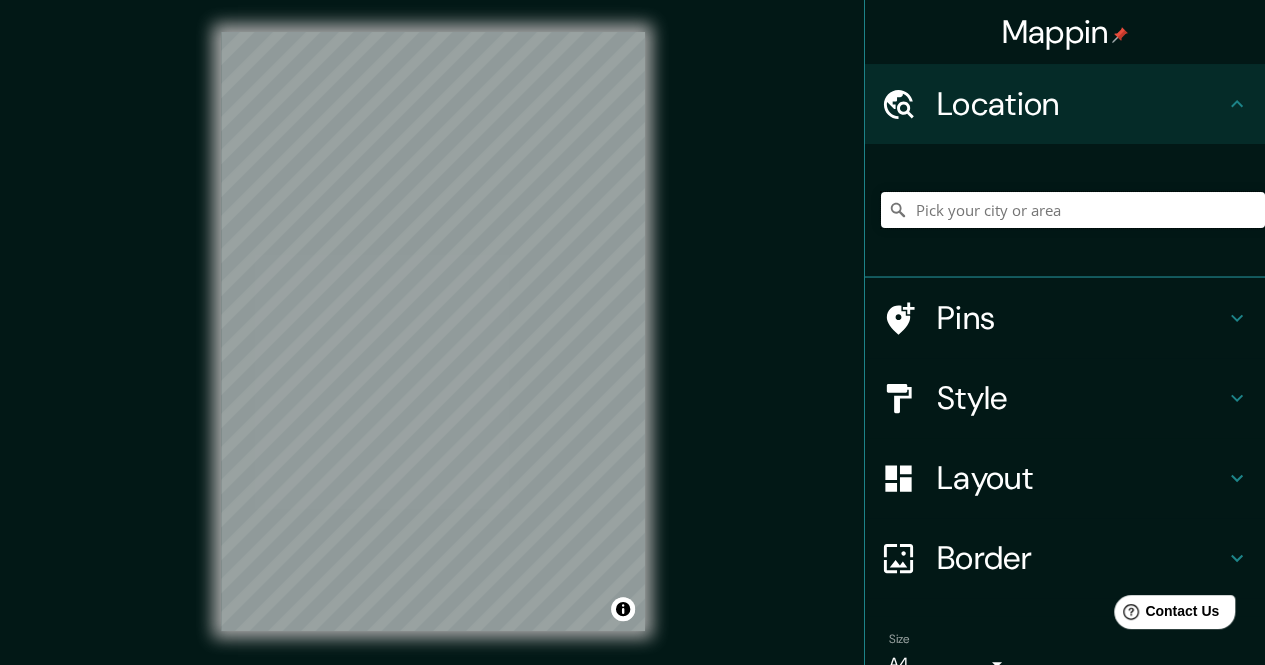 click at bounding box center [1073, 210] 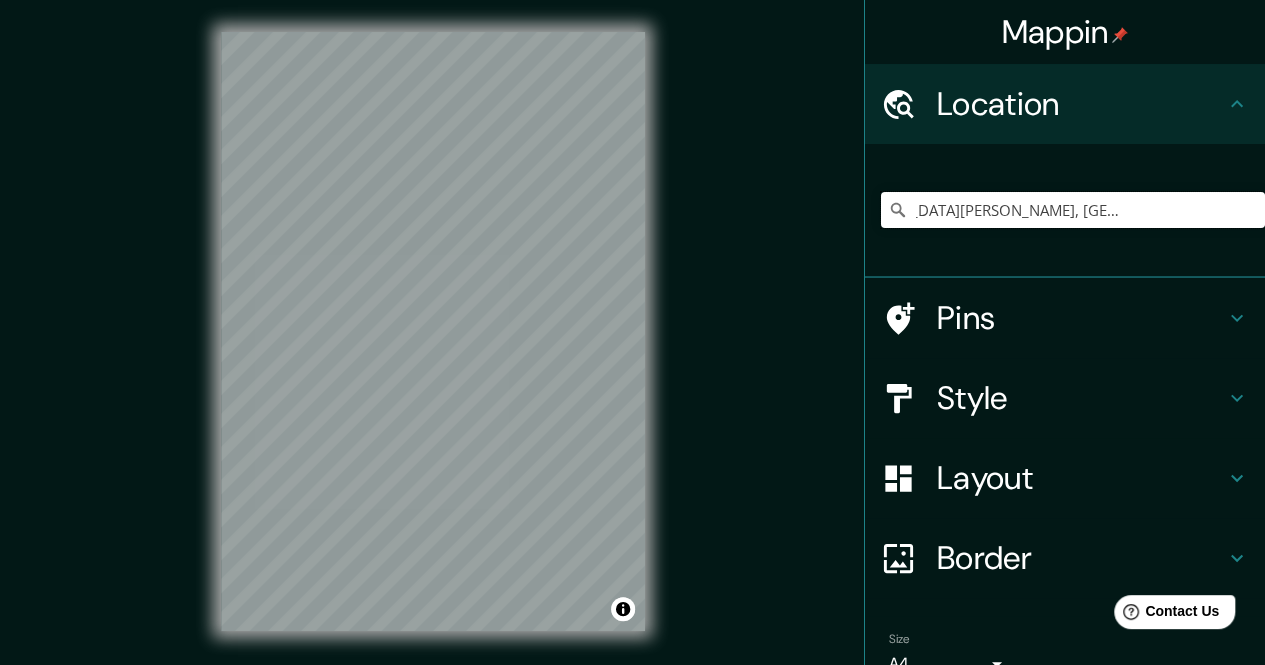 scroll, scrollTop: 0, scrollLeft: 0, axis: both 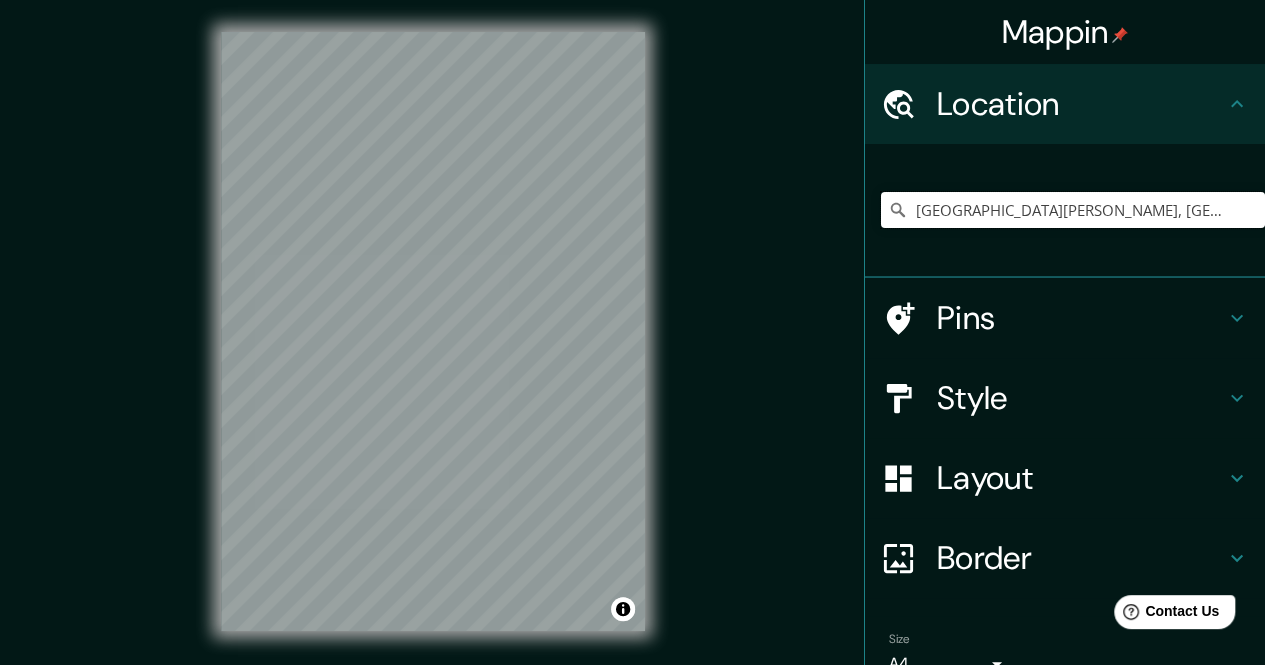 type on "[GEOGRAPHIC_DATA][PERSON_NAME], [GEOGRAPHIC_DATA]" 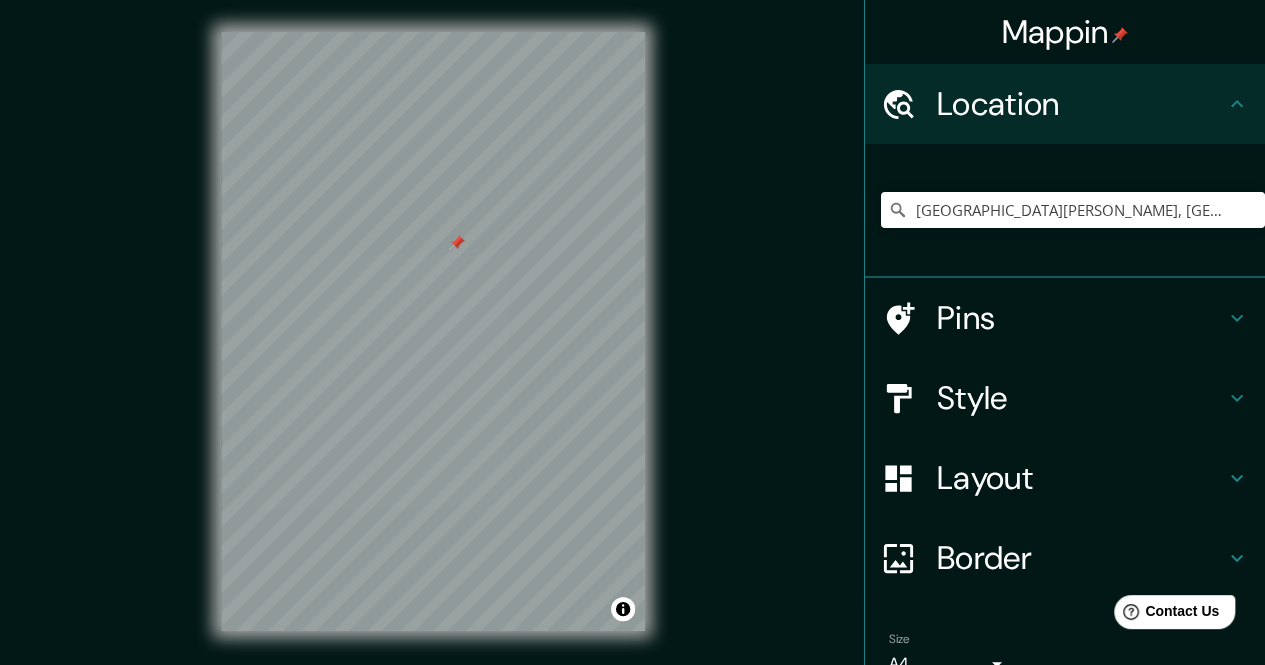 click 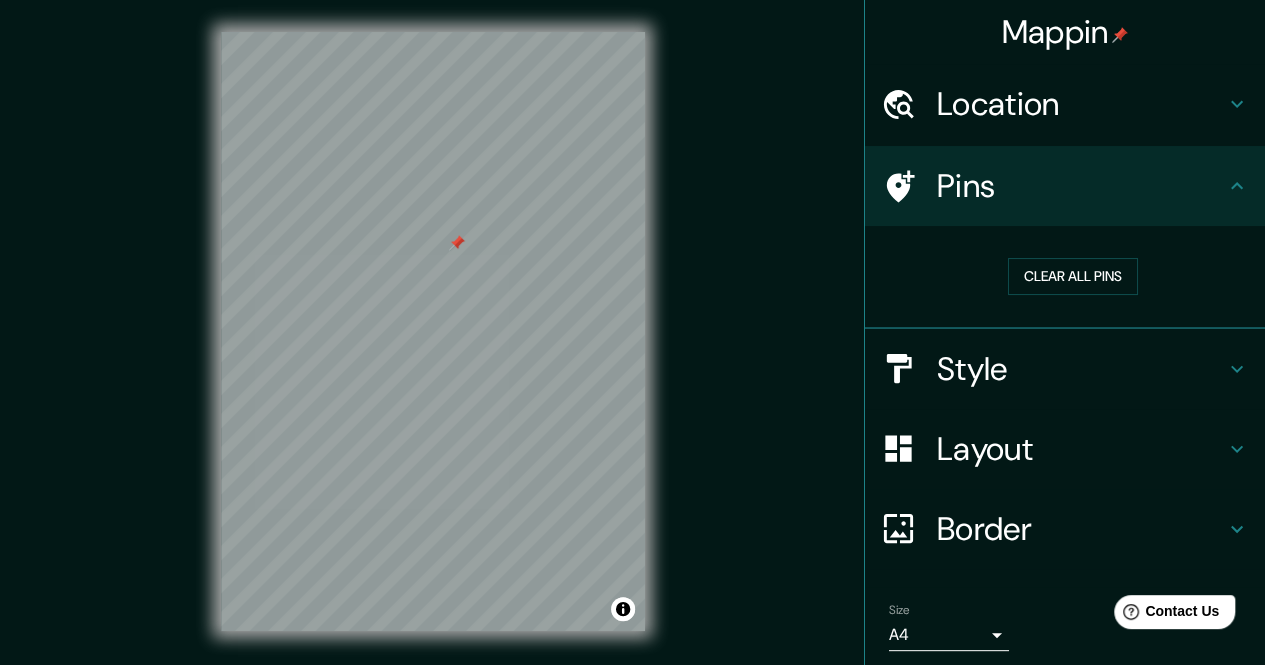 click 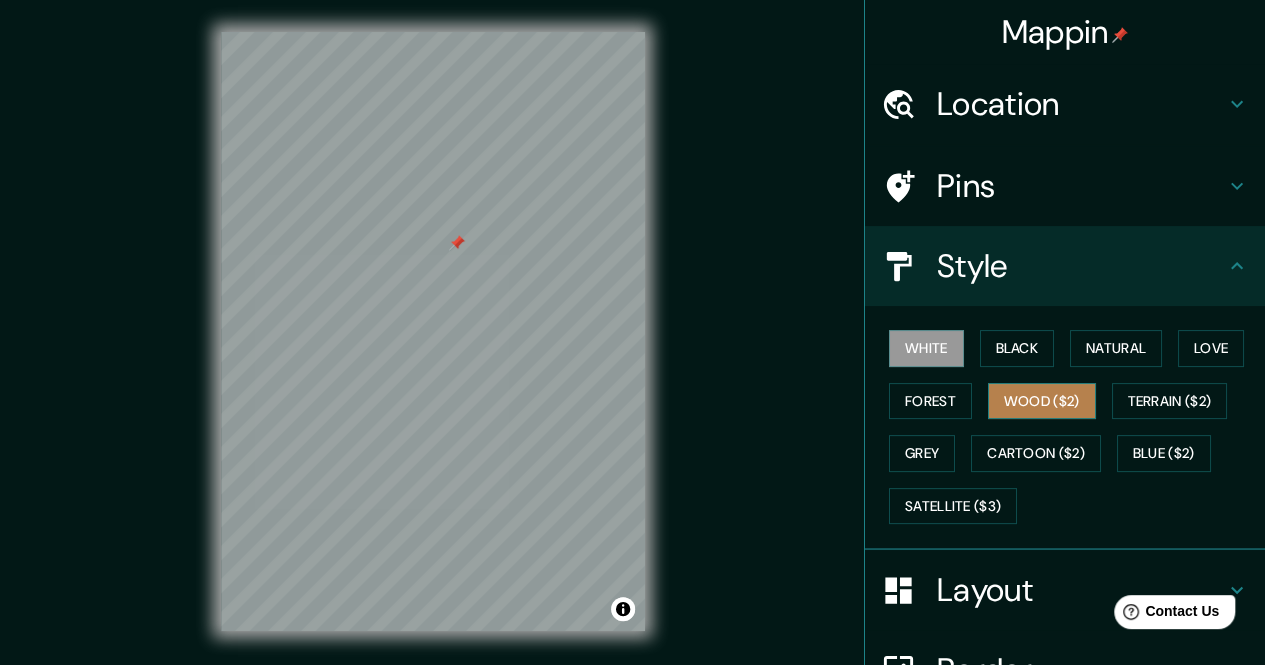 click on "Wood ($2)" at bounding box center [1042, 401] 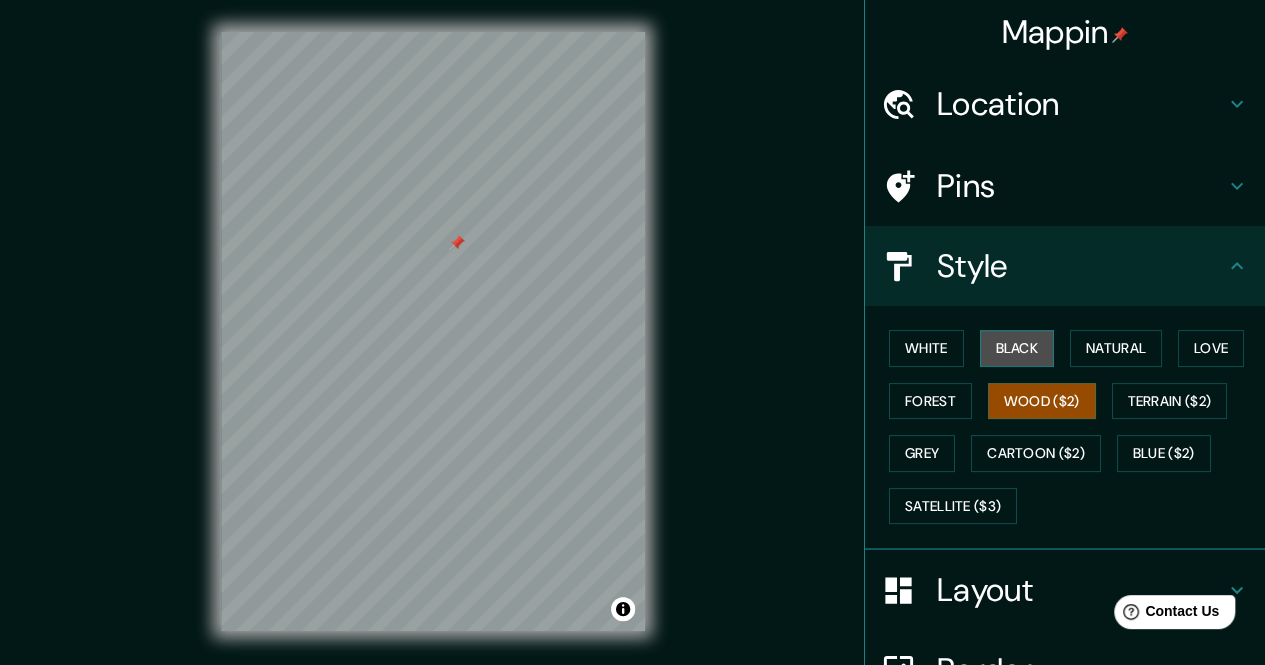 click on "Black" at bounding box center (1017, 348) 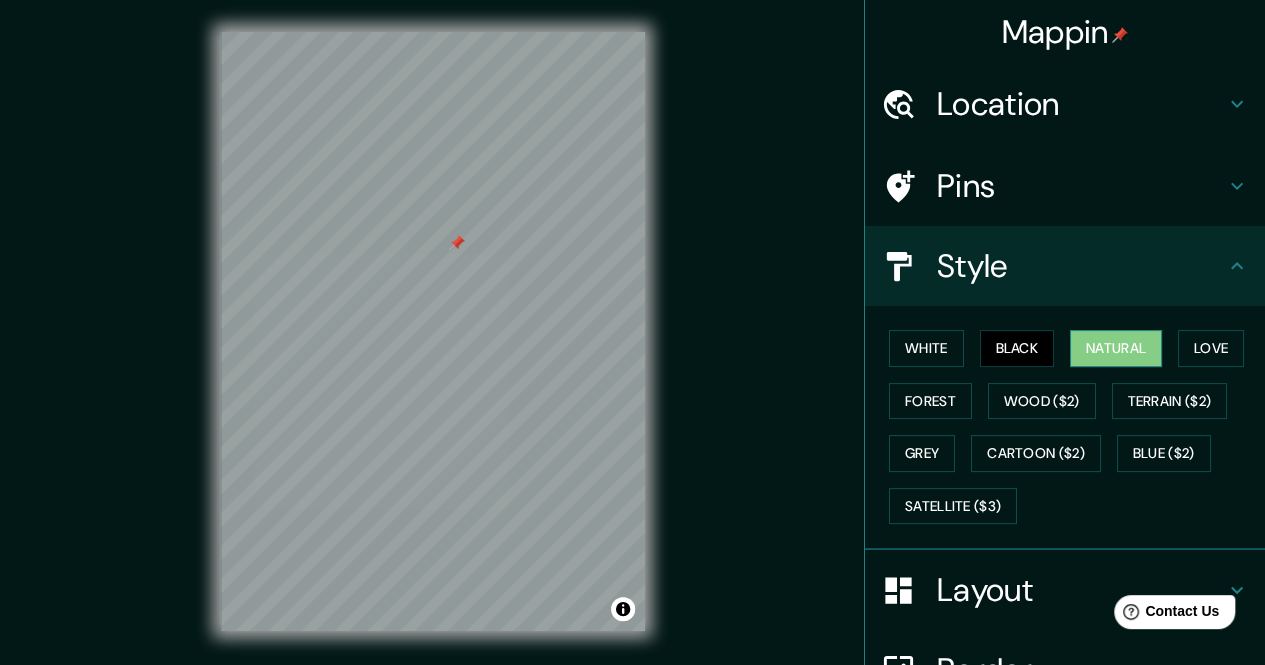 click on "Natural" at bounding box center [1116, 348] 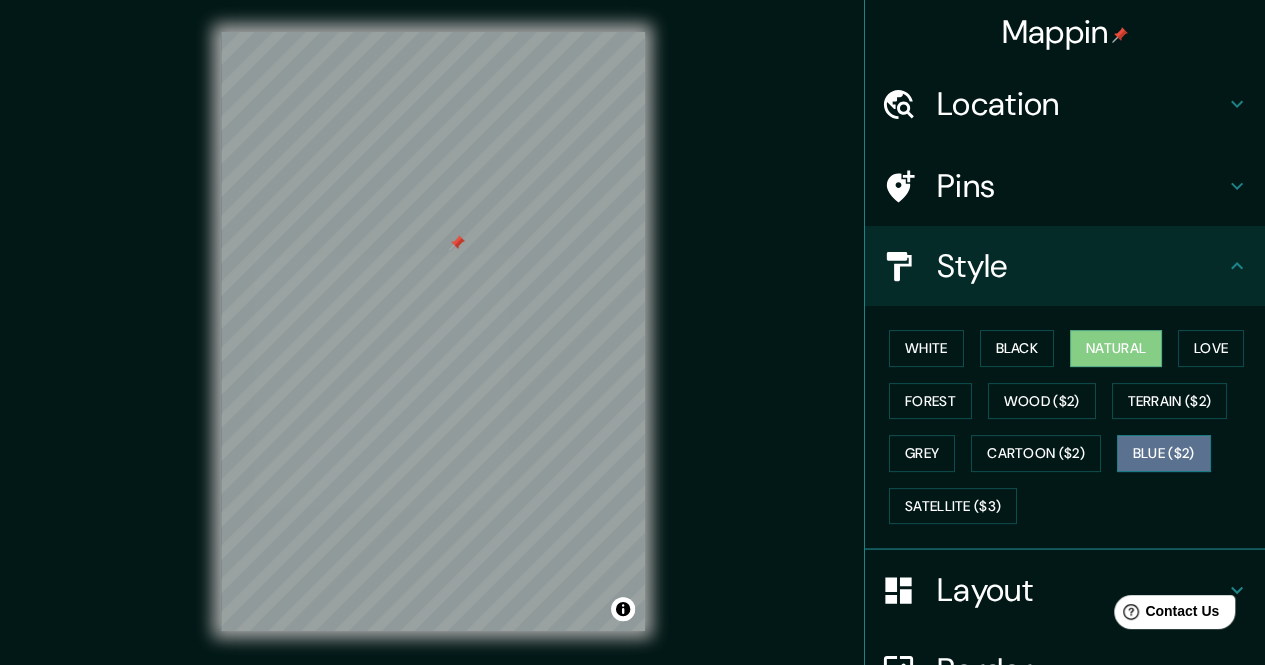click on "Blue ($2)" at bounding box center (1164, 453) 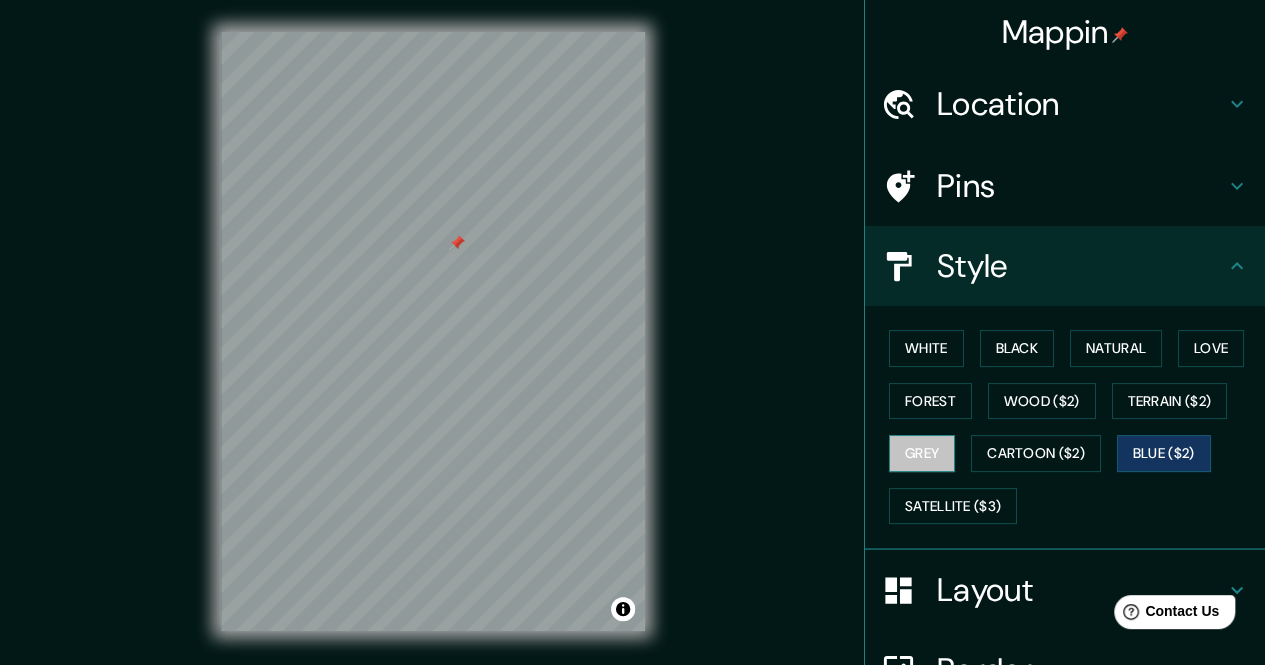 click on "Grey" at bounding box center [922, 453] 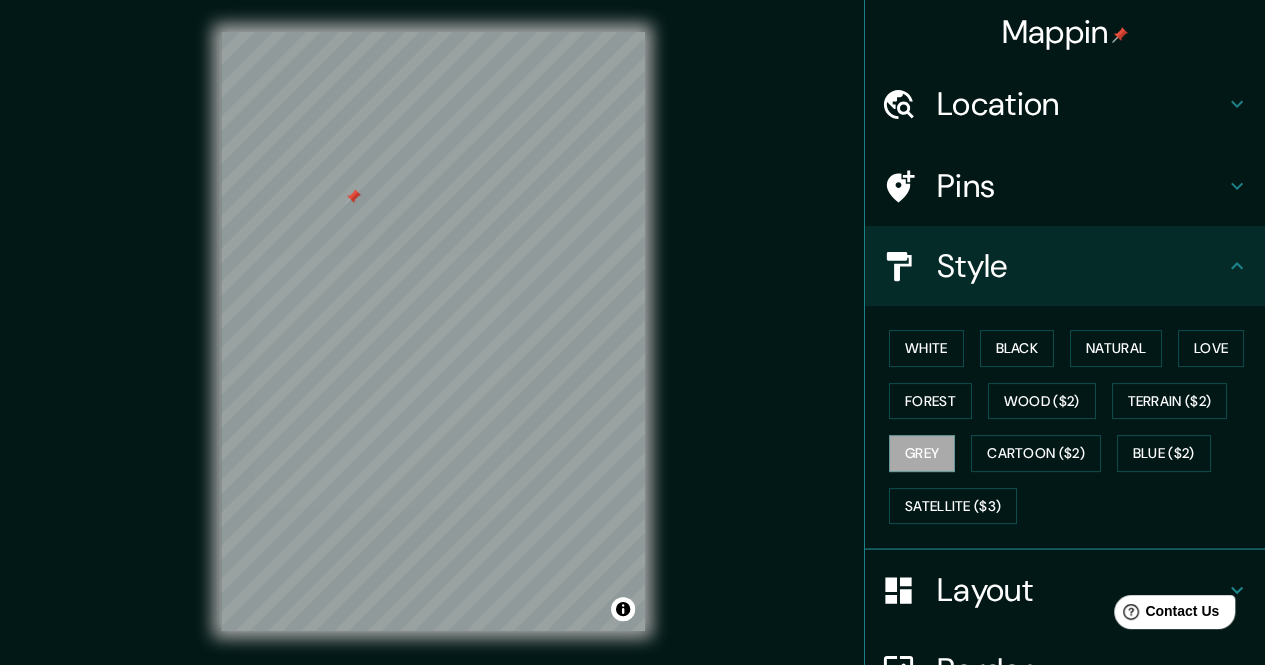 scroll, scrollTop: 29, scrollLeft: 0, axis: vertical 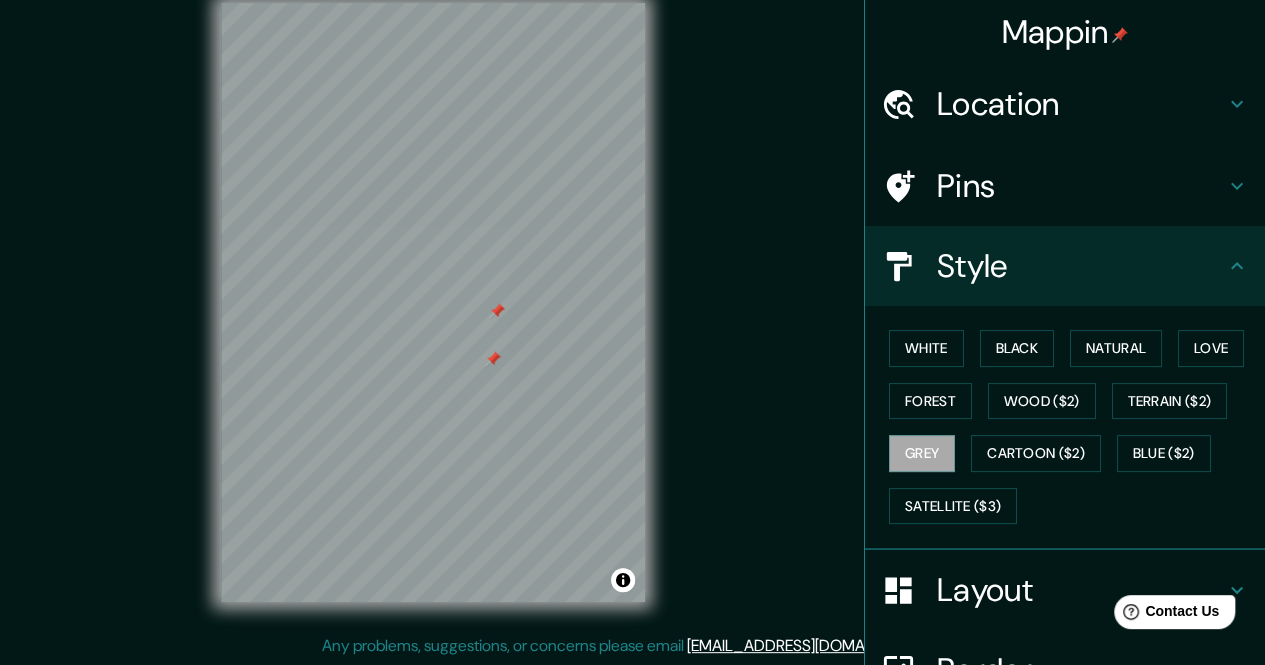 click on "Pins" at bounding box center [1081, 186] 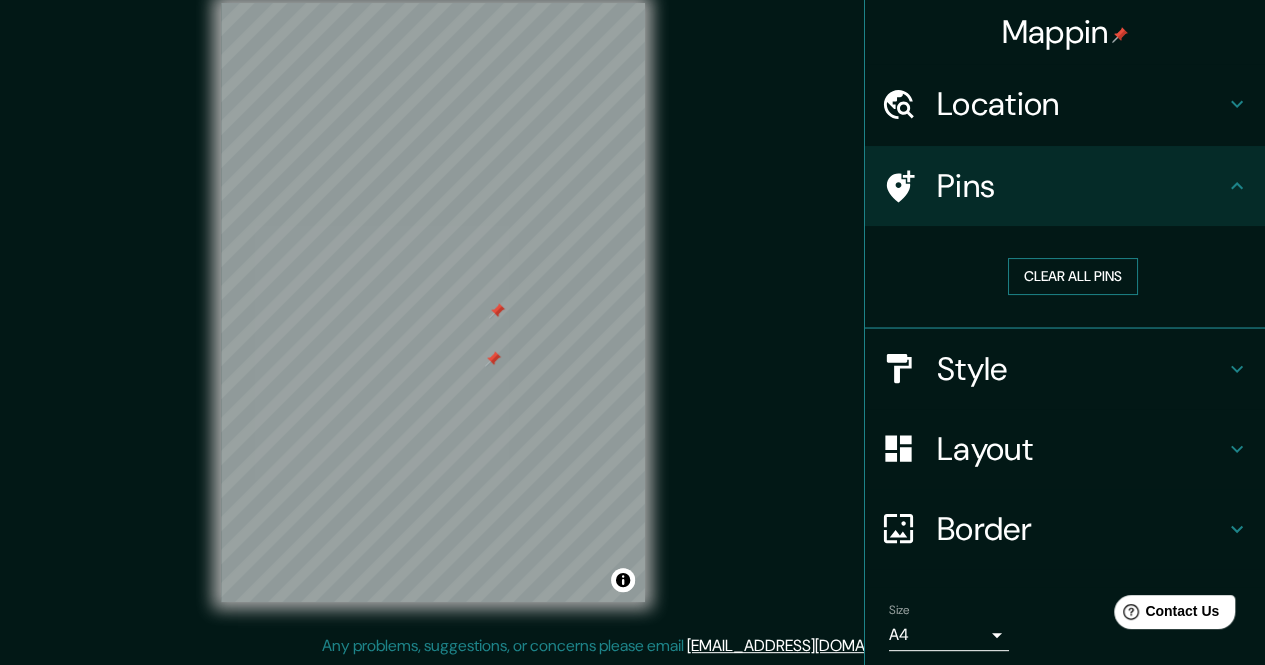 click on "Clear all pins" at bounding box center [1073, 276] 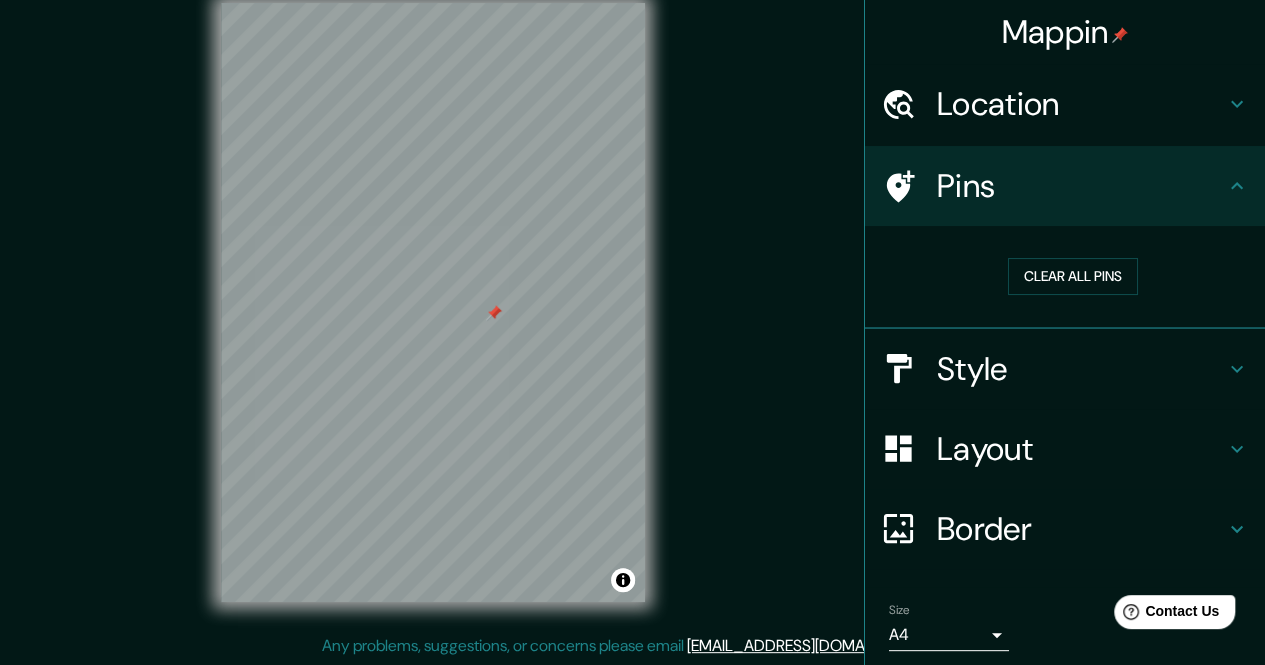 click on "Style" at bounding box center (1081, 369) 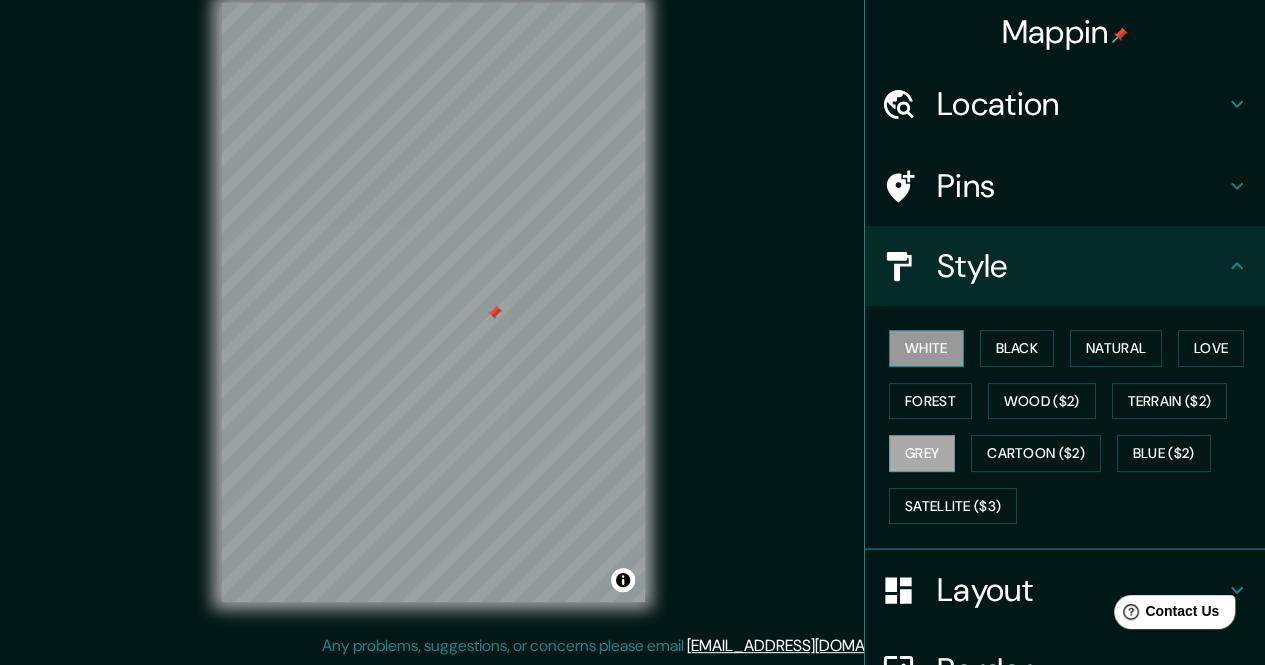 click on "White" at bounding box center (926, 348) 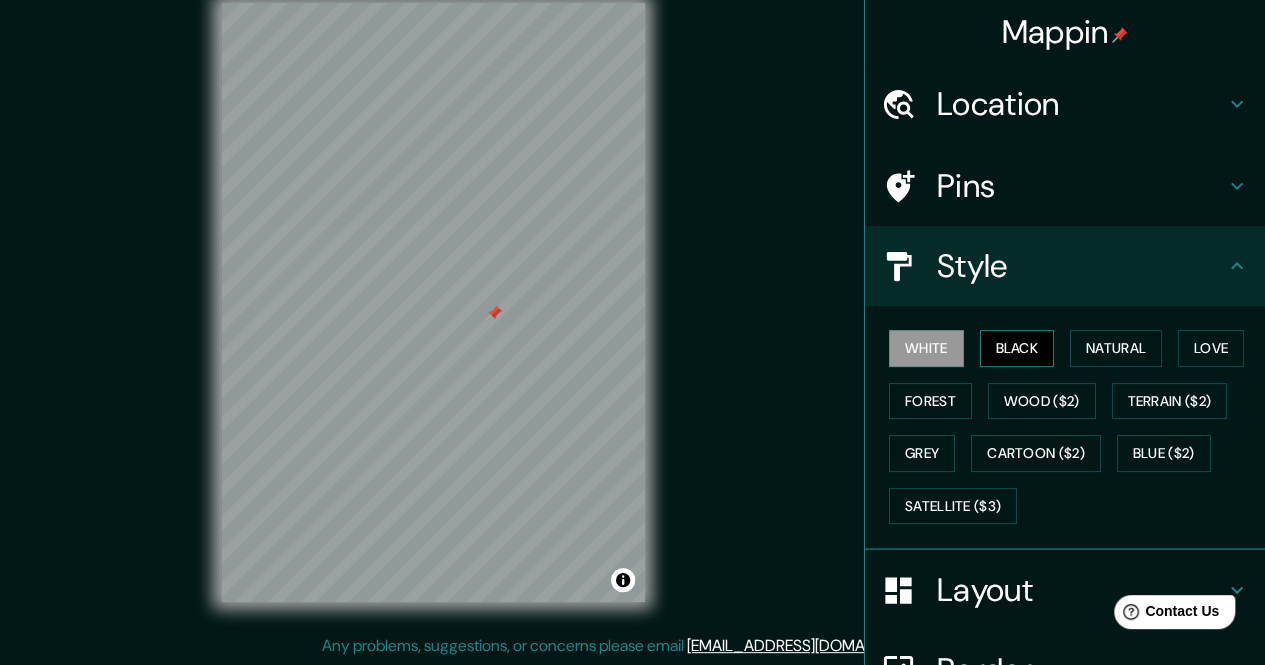 click on "Black" at bounding box center [1017, 348] 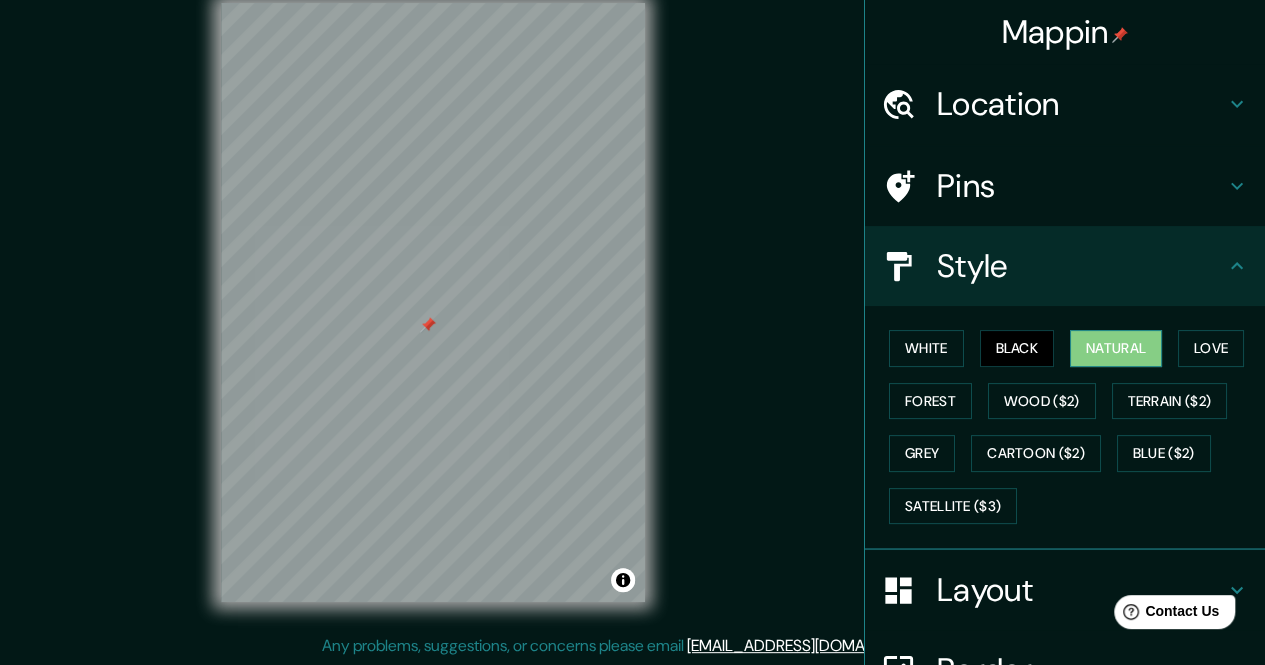 click on "Natural" at bounding box center (1116, 348) 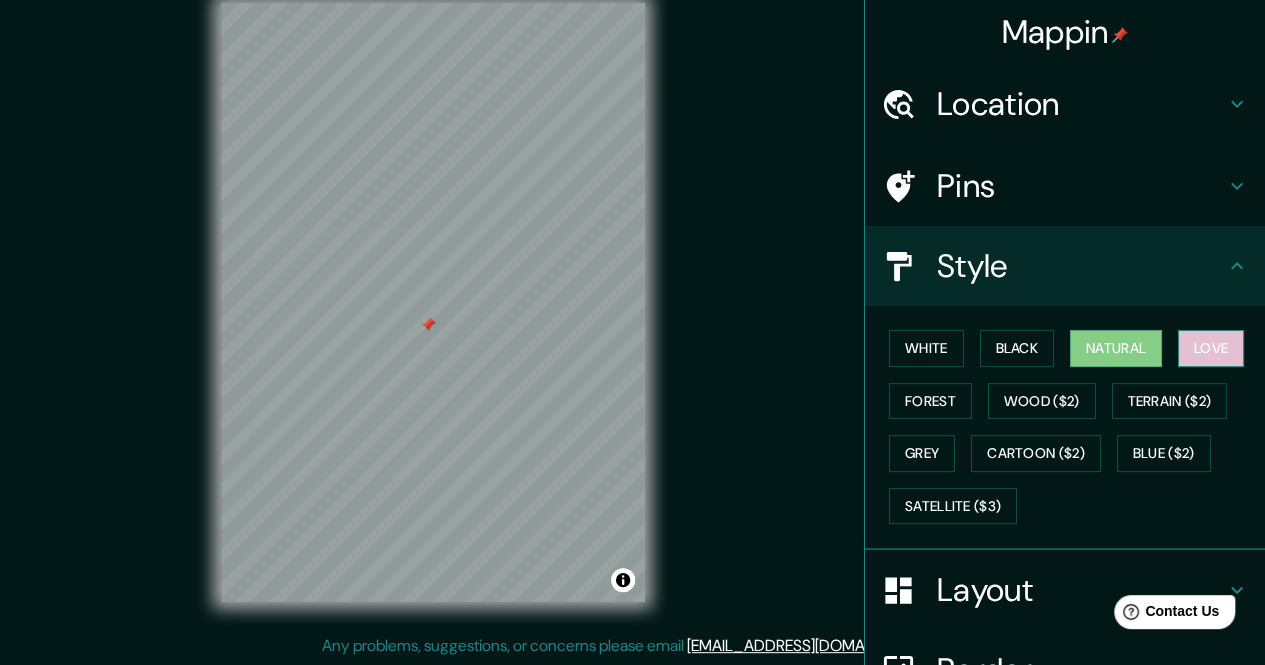 click on "Love" at bounding box center (1211, 348) 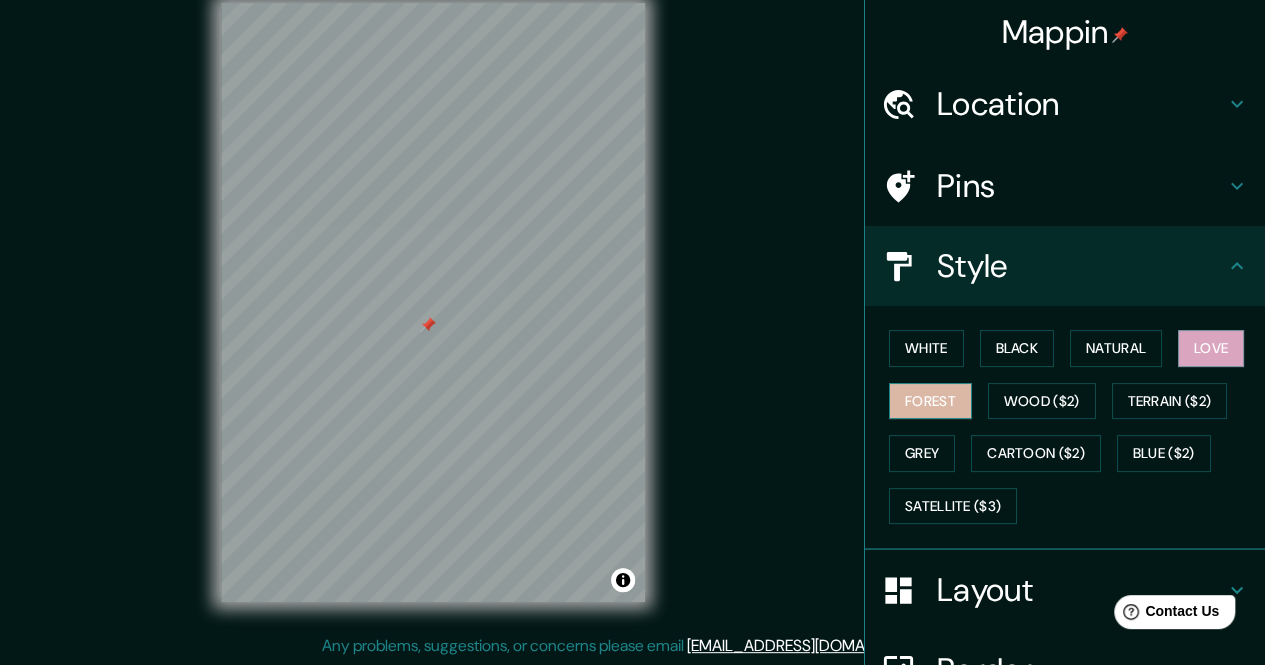 click on "Forest" at bounding box center [930, 401] 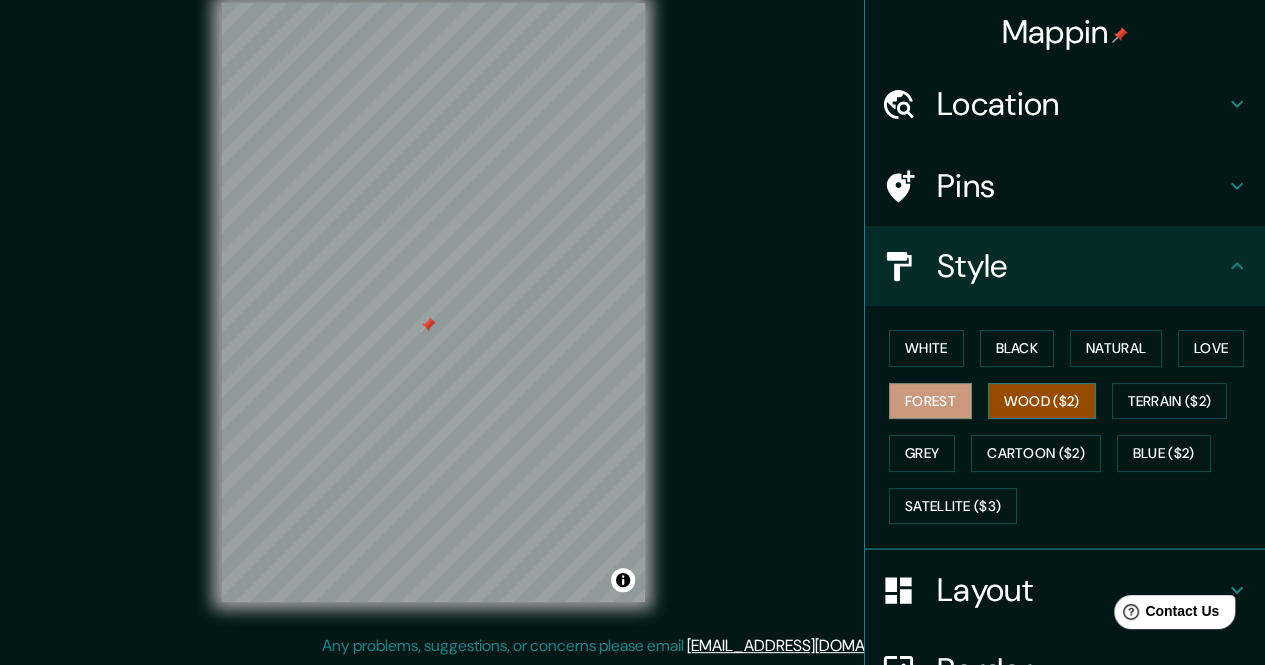 click on "Wood ($2)" at bounding box center (1042, 401) 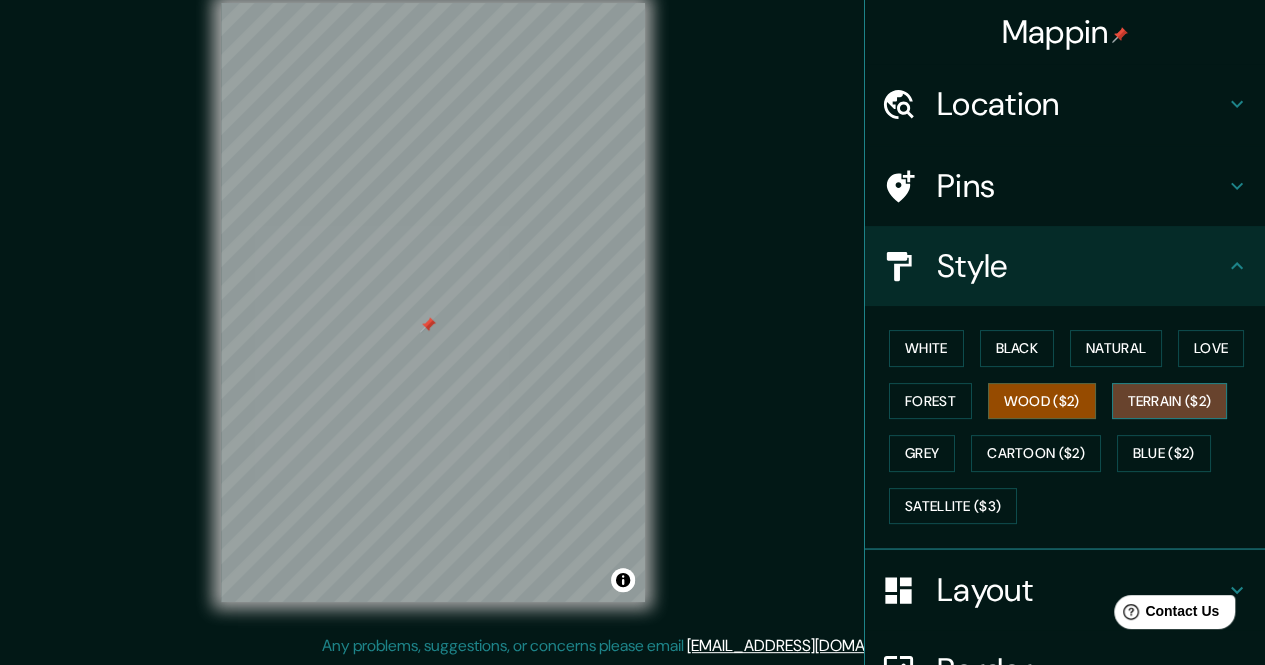 click on "Terrain ($2)" at bounding box center (1170, 401) 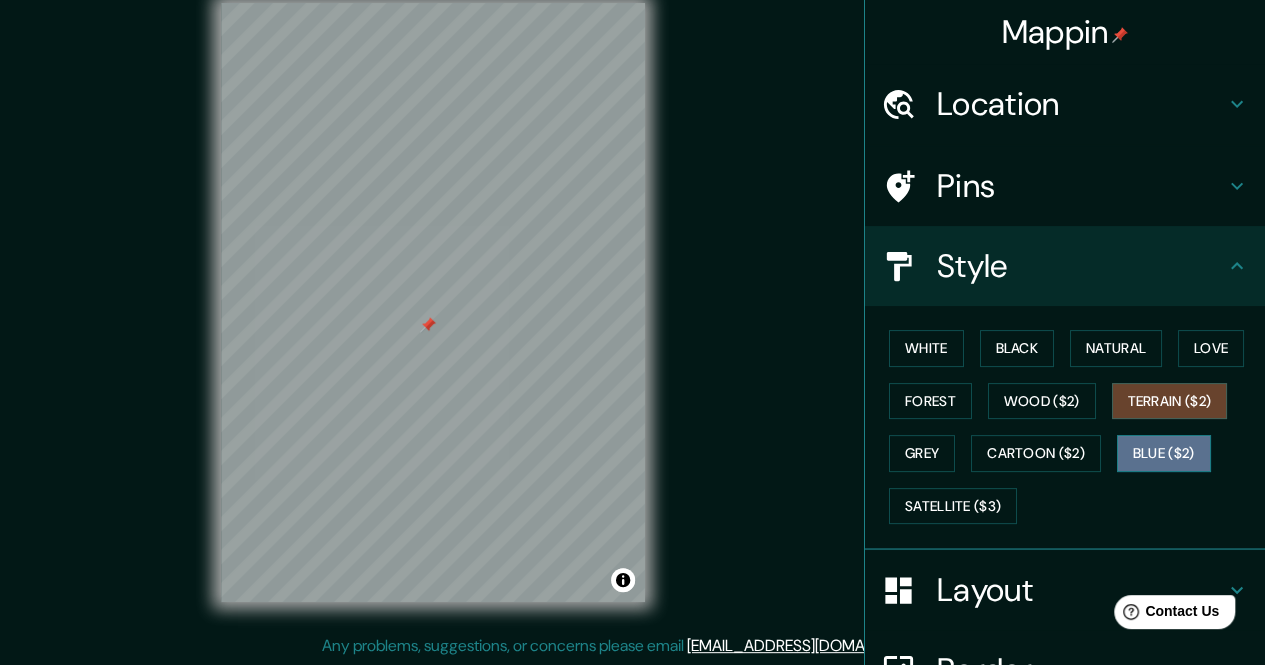 click on "Blue ($2)" at bounding box center (1164, 453) 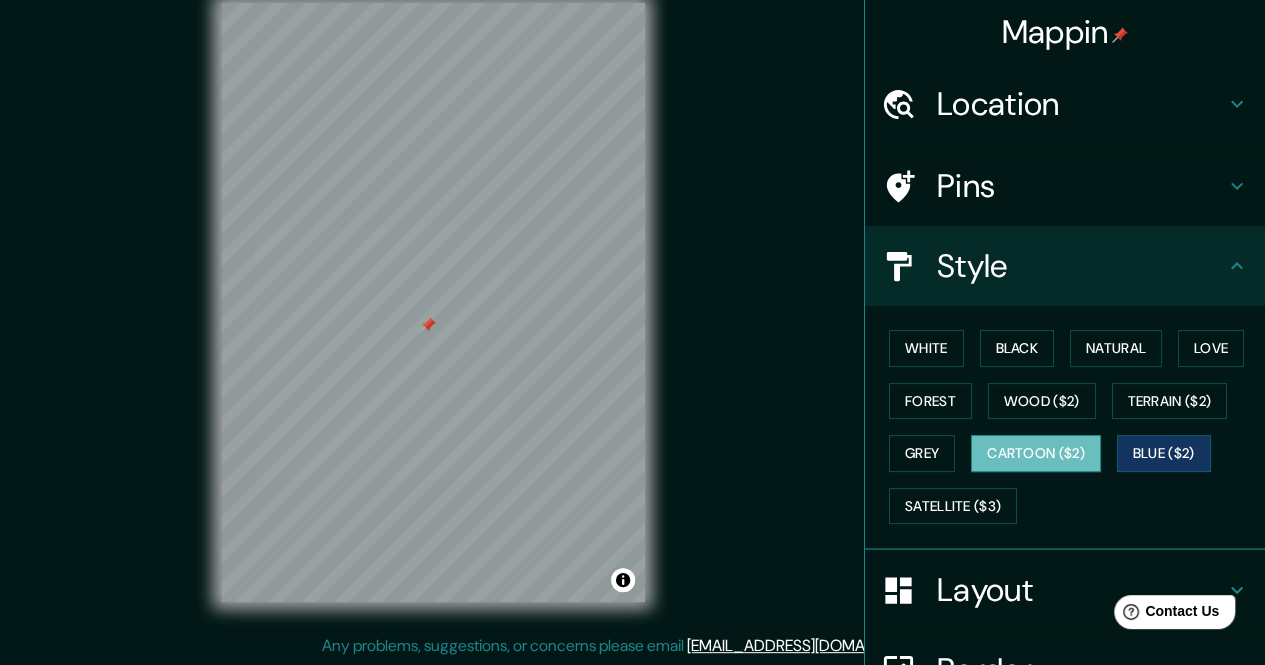 click on "Cartoon ($2)" at bounding box center (1036, 453) 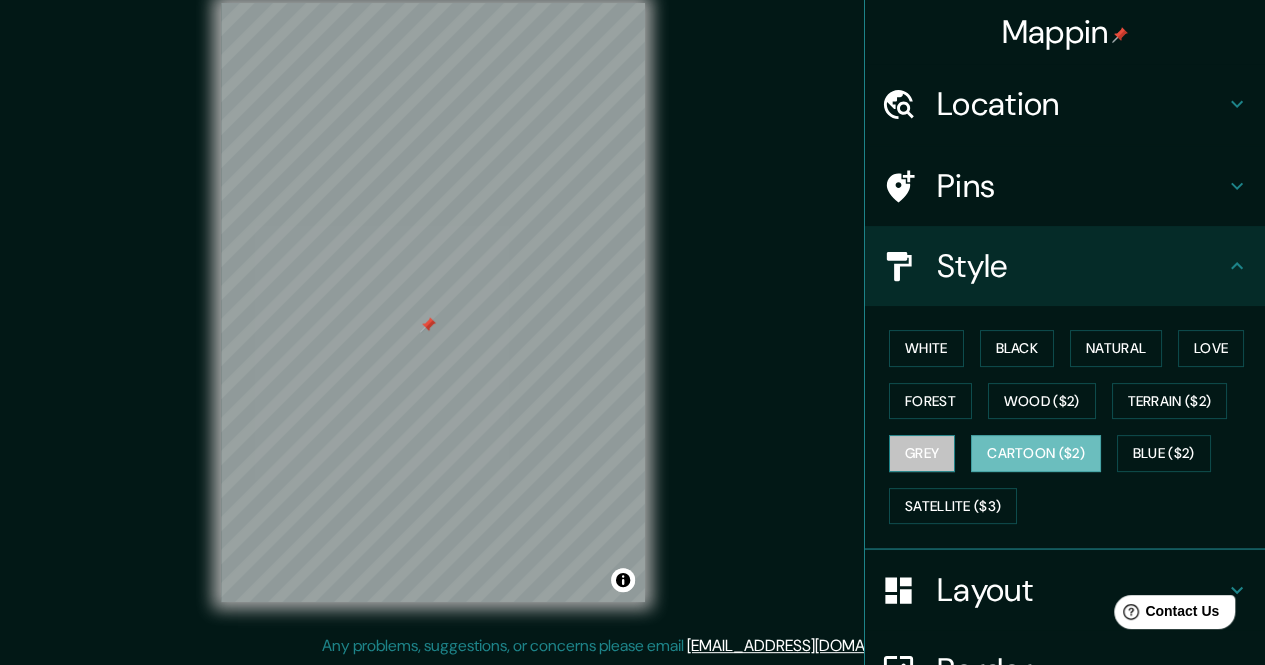 click on "Grey" at bounding box center [922, 453] 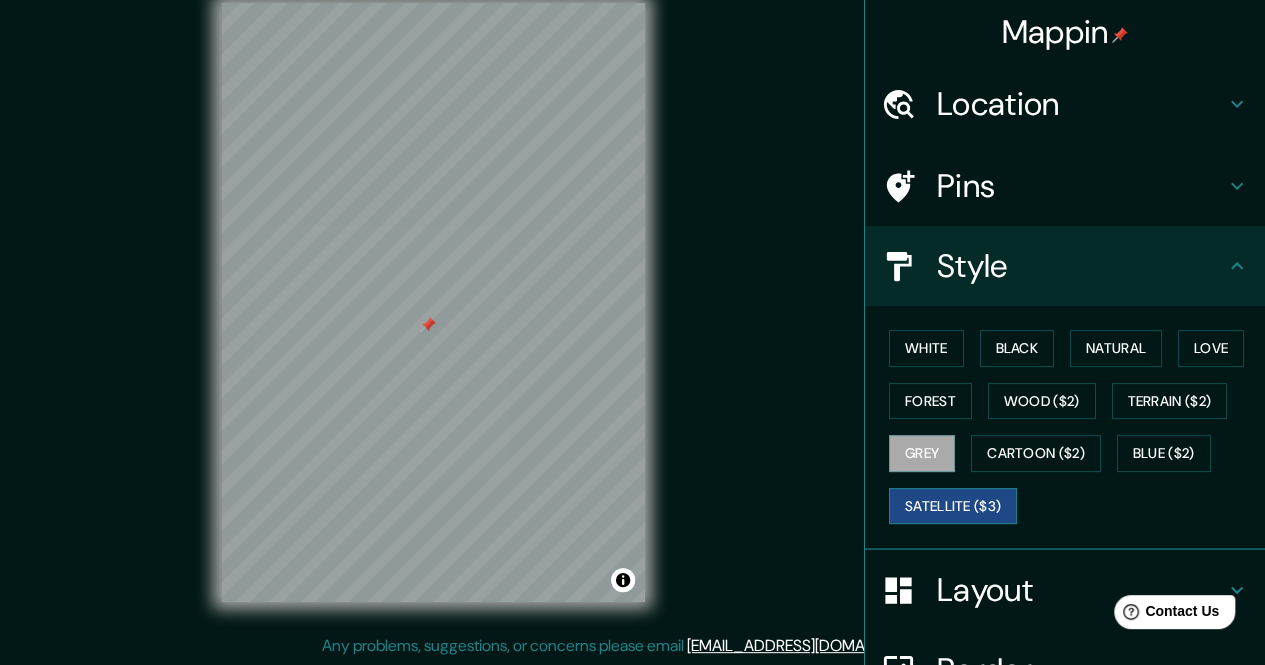 click on "Satellite ($3)" at bounding box center (953, 506) 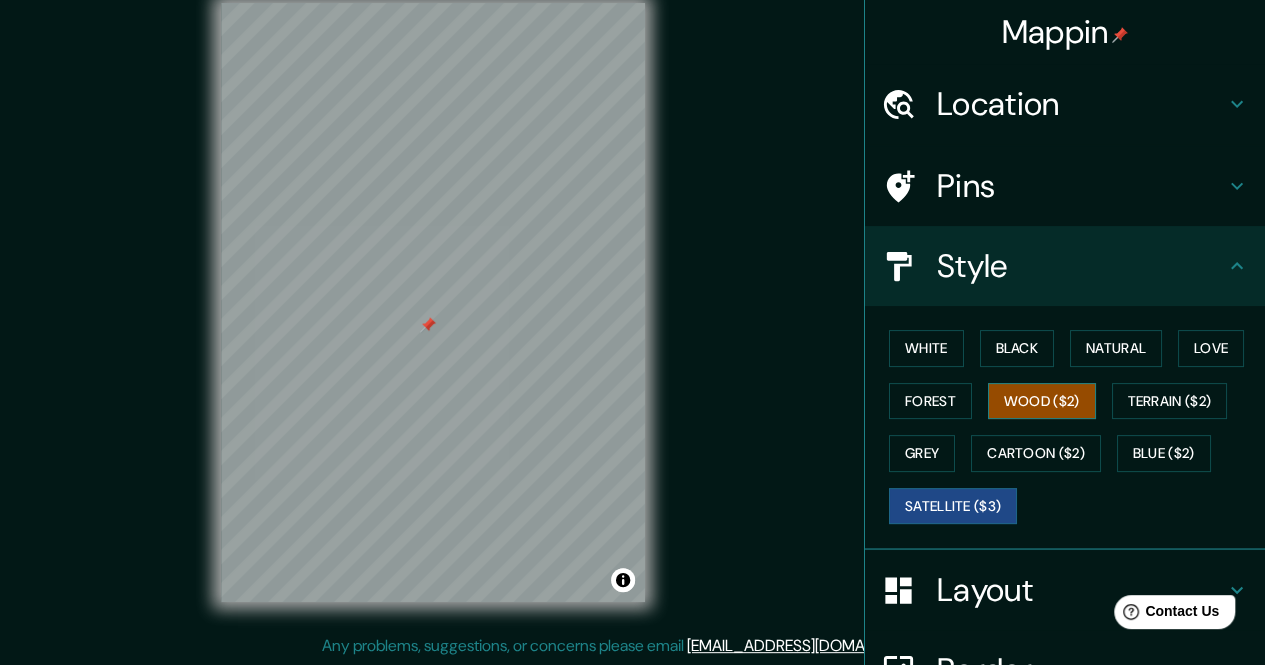 click on "Wood ($2)" at bounding box center (1042, 401) 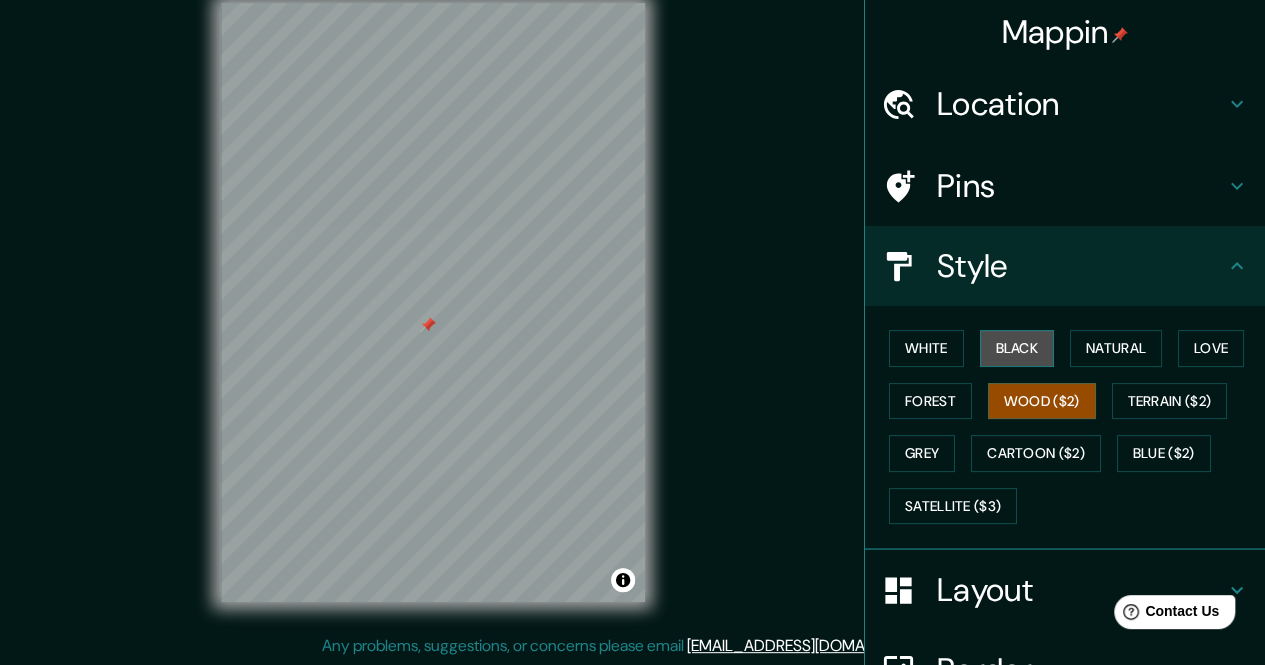 click on "Black" at bounding box center [1017, 348] 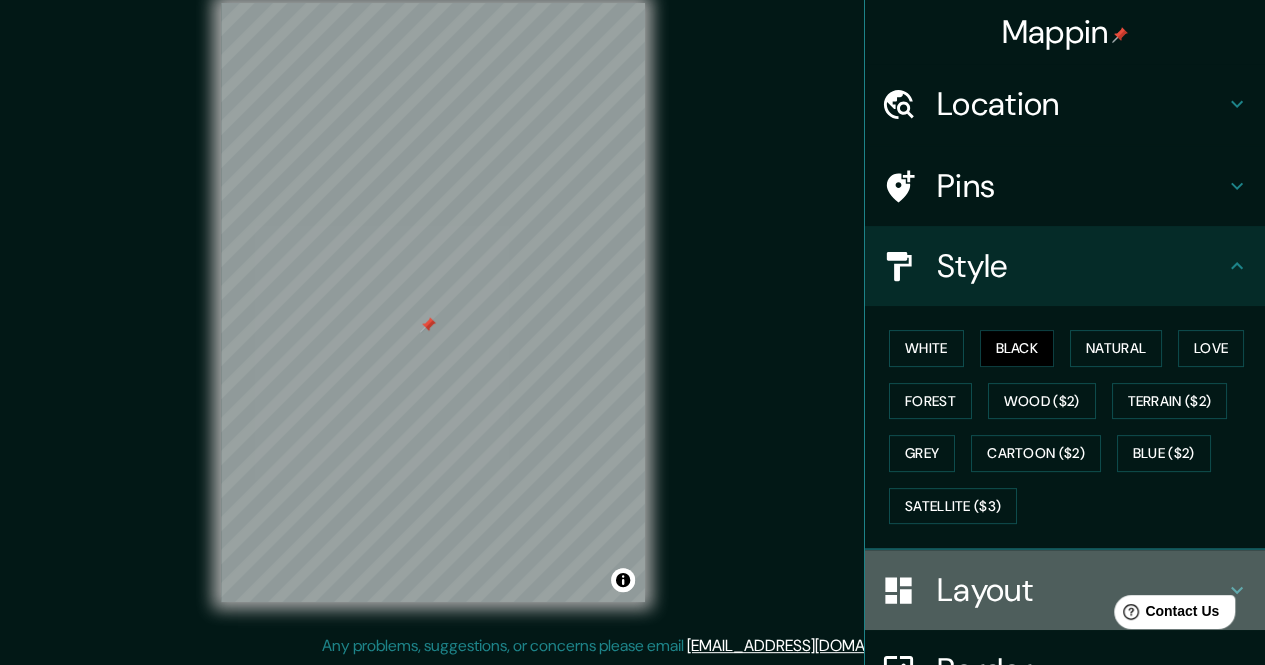 click on "Layout" at bounding box center (1081, 590) 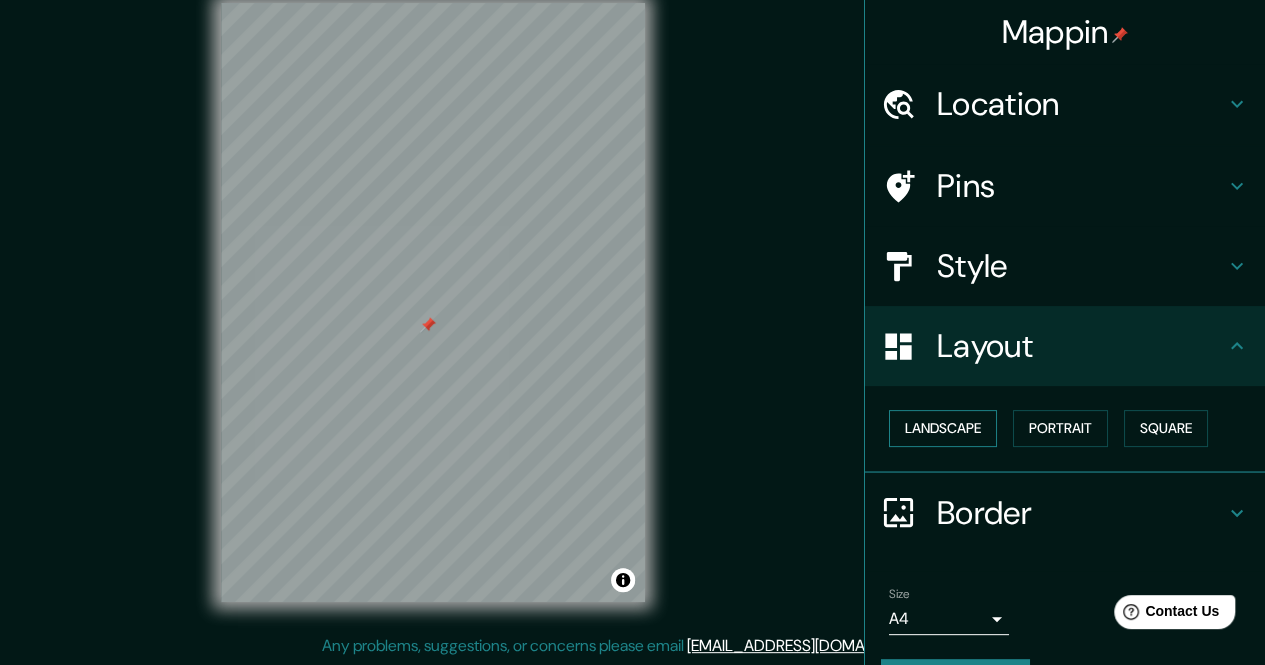 click on "Landscape" at bounding box center [943, 428] 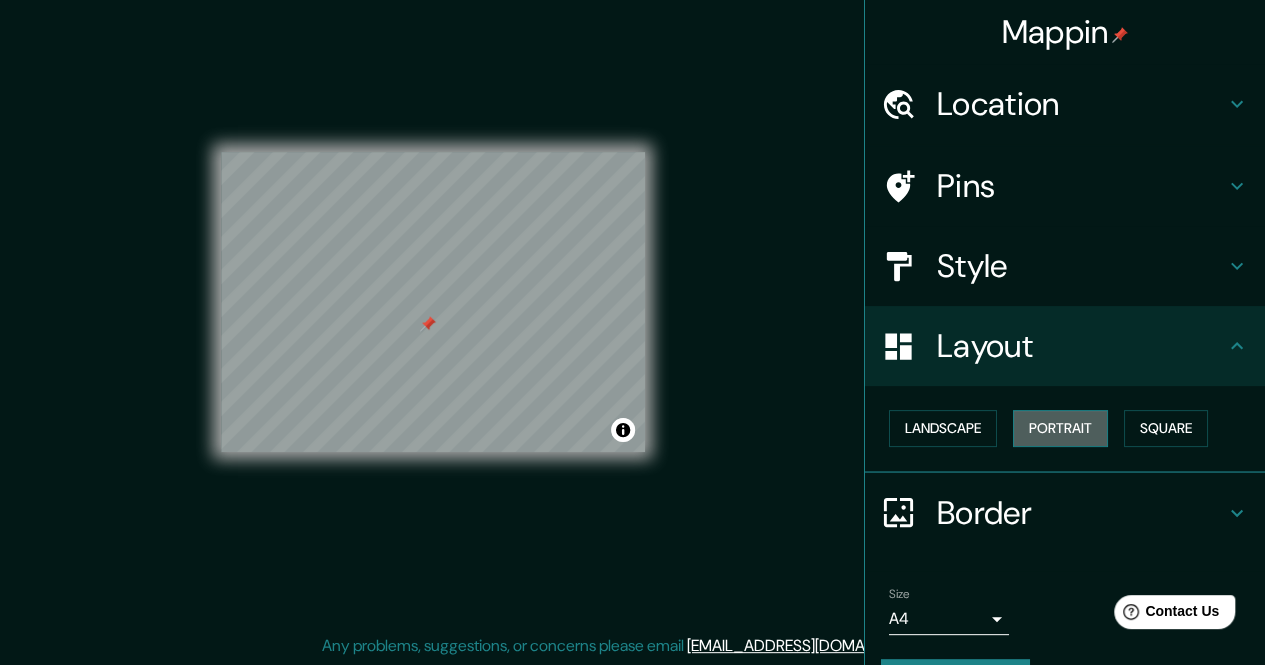 click on "Portrait" at bounding box center [1060, 428] 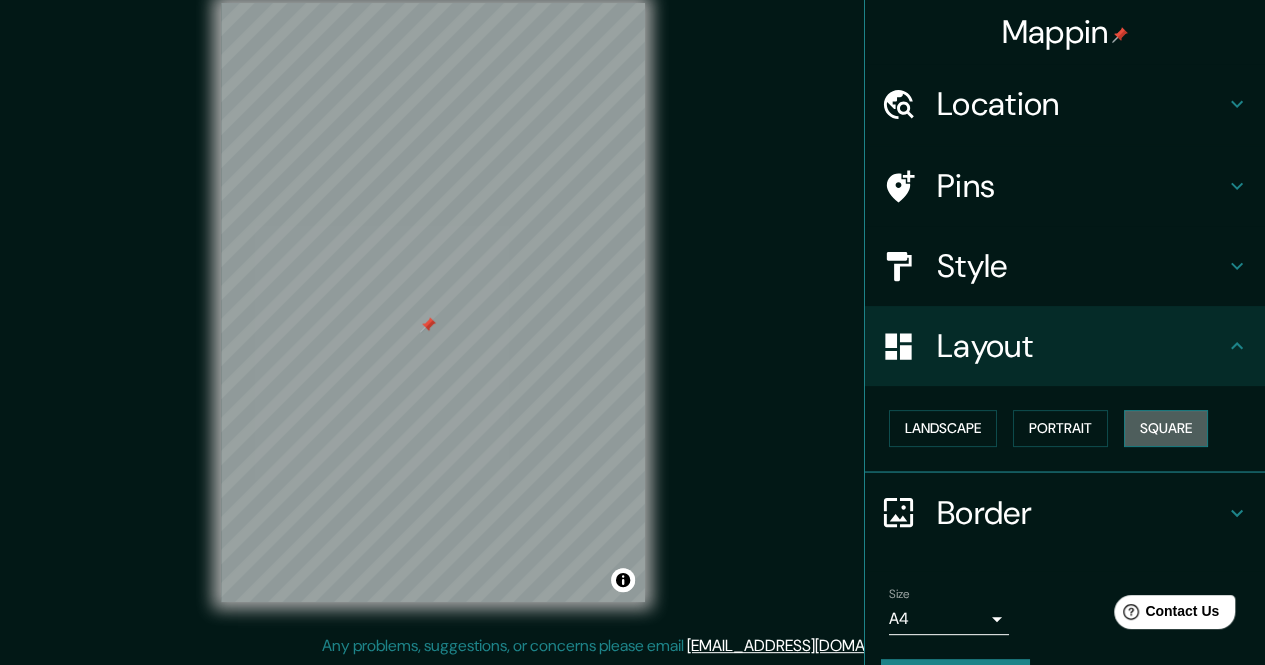 click on "Square" at bounding box center (1166, 428) 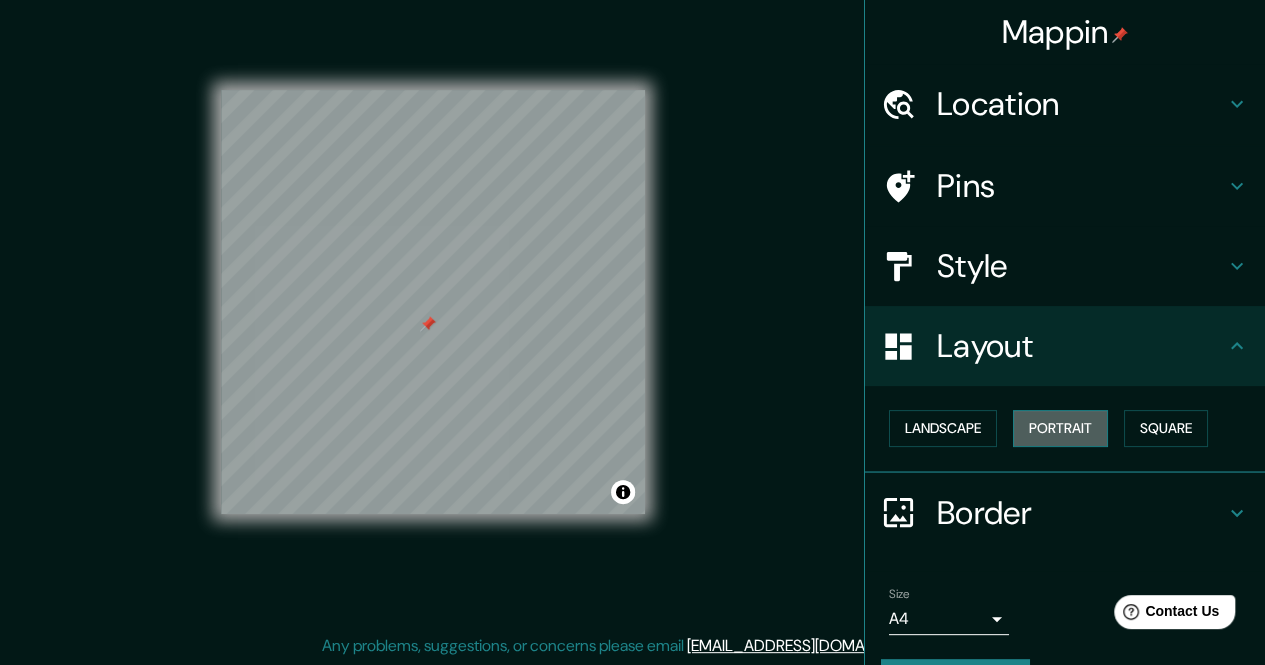 click on "Portrait" at bounding box center [1060, 428] 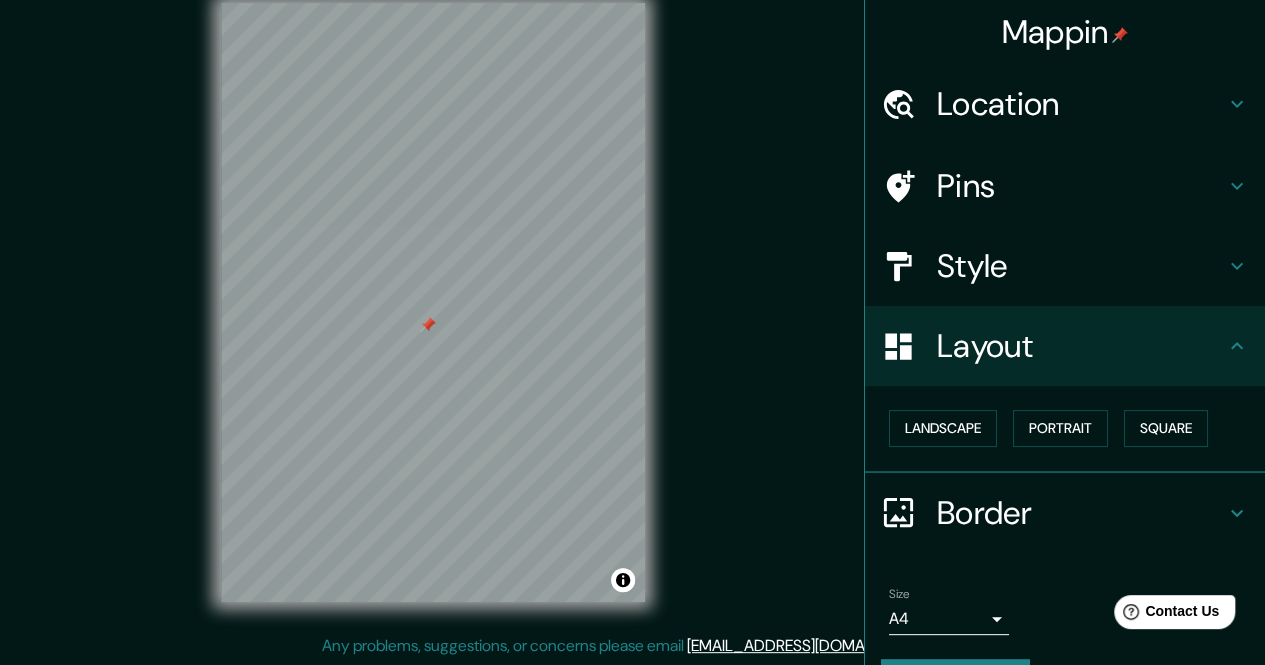 click on "Border" at bounding box center (1081, 513) 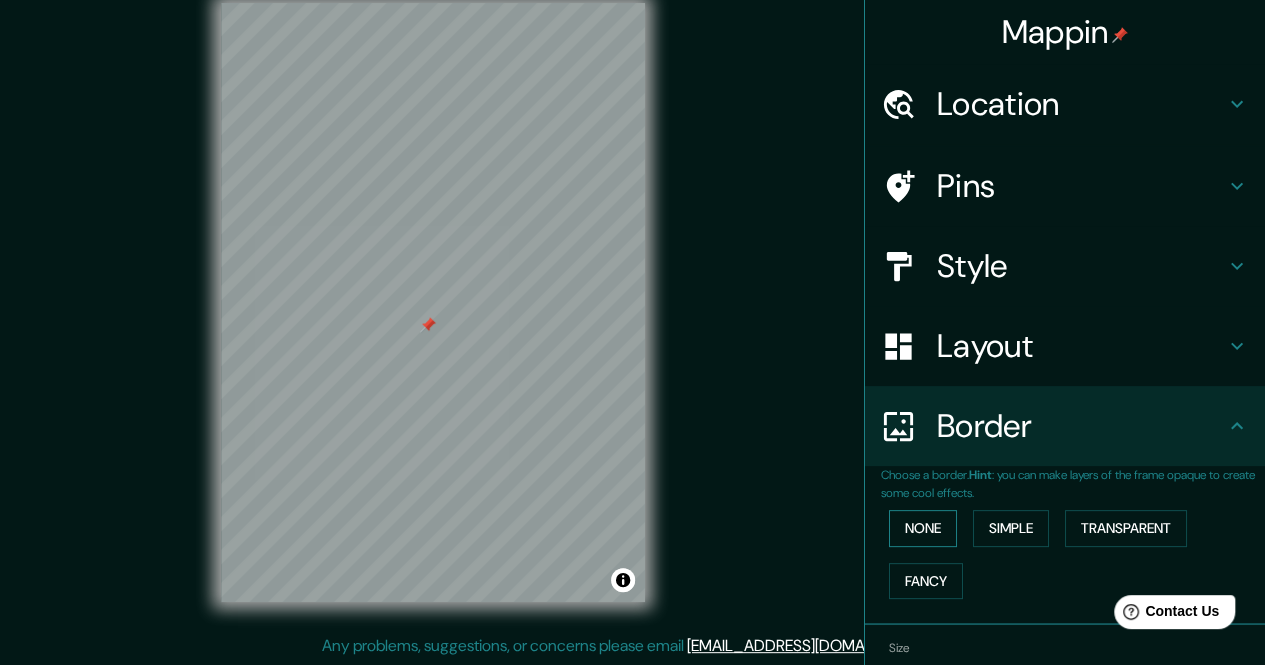 click on "None" at bounding box center [923, 528] 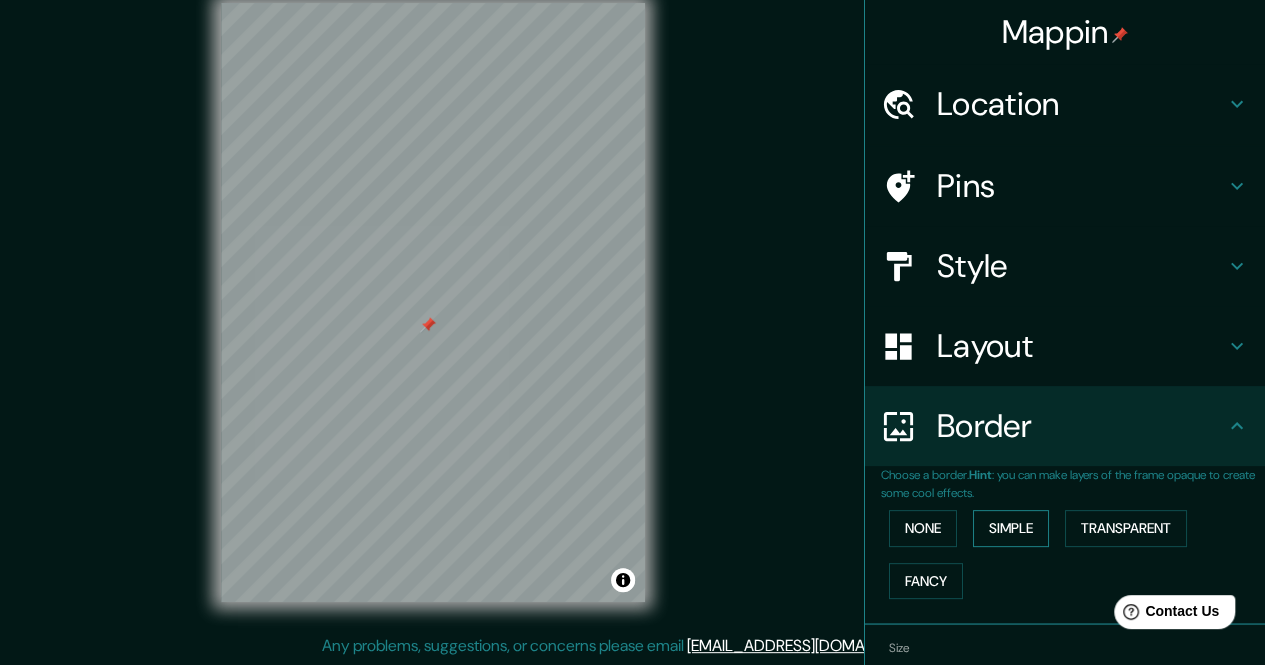click on "Simple" at bounding box center (1011, 528) 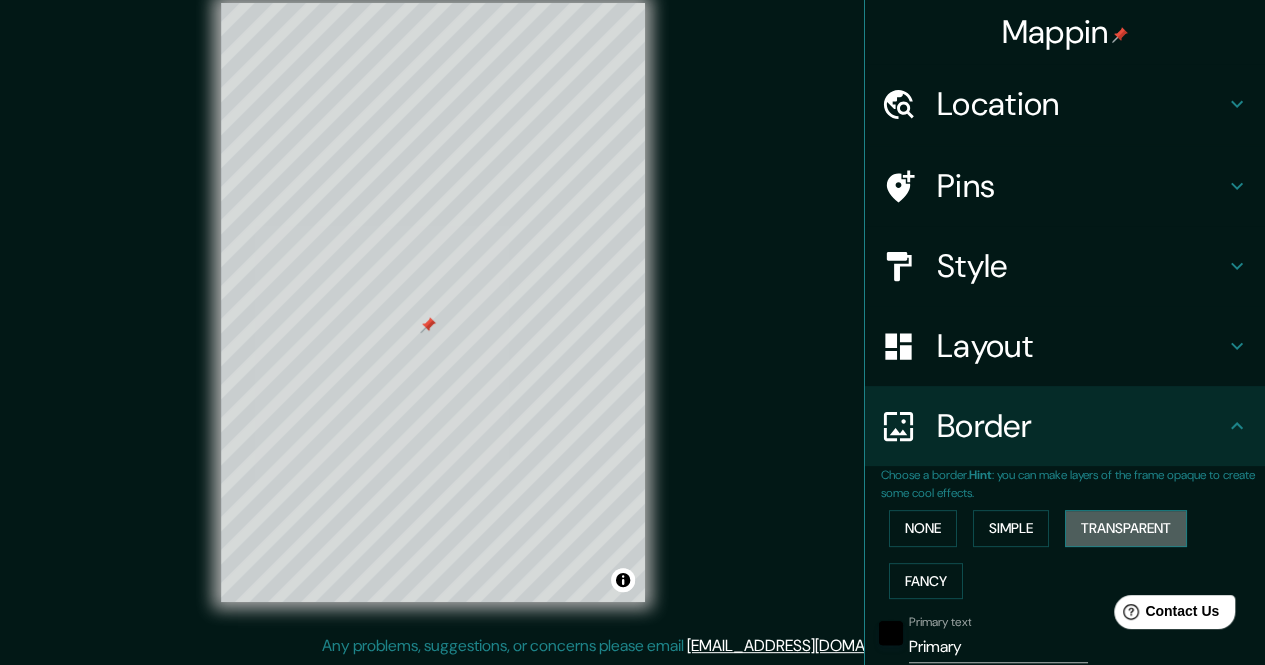 click on "Transparent" at bounding box center [1126, 528] 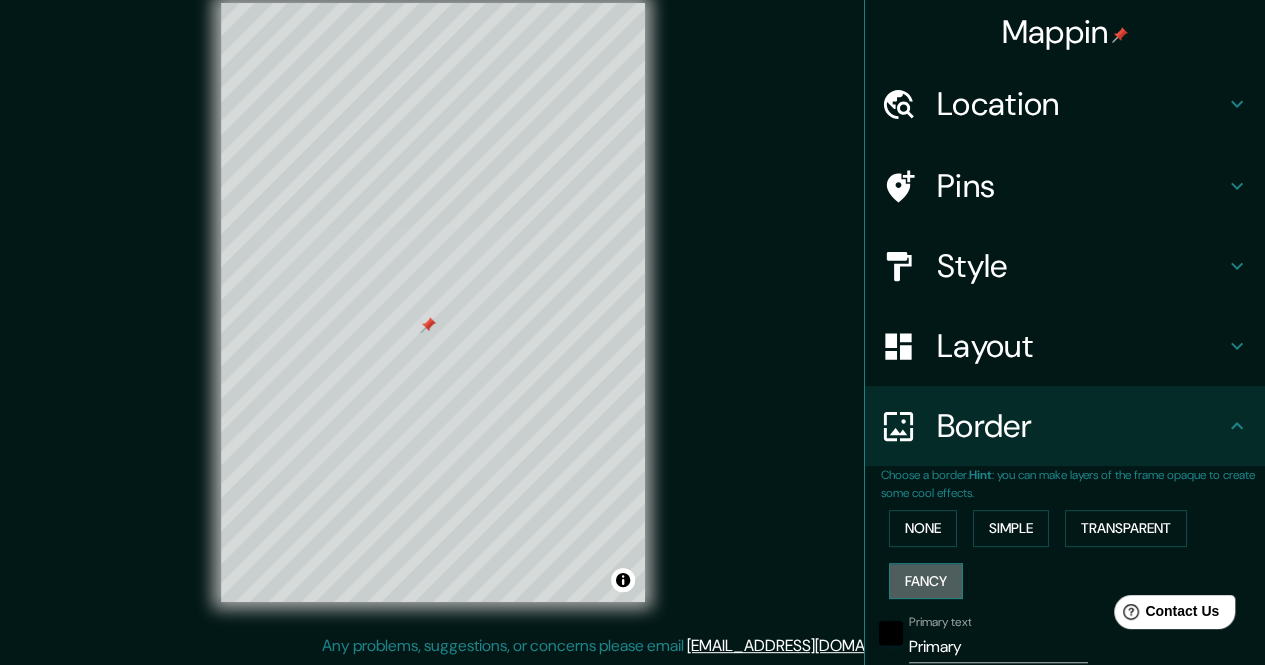 click on "Fancy" at bounding box center (926, 581) 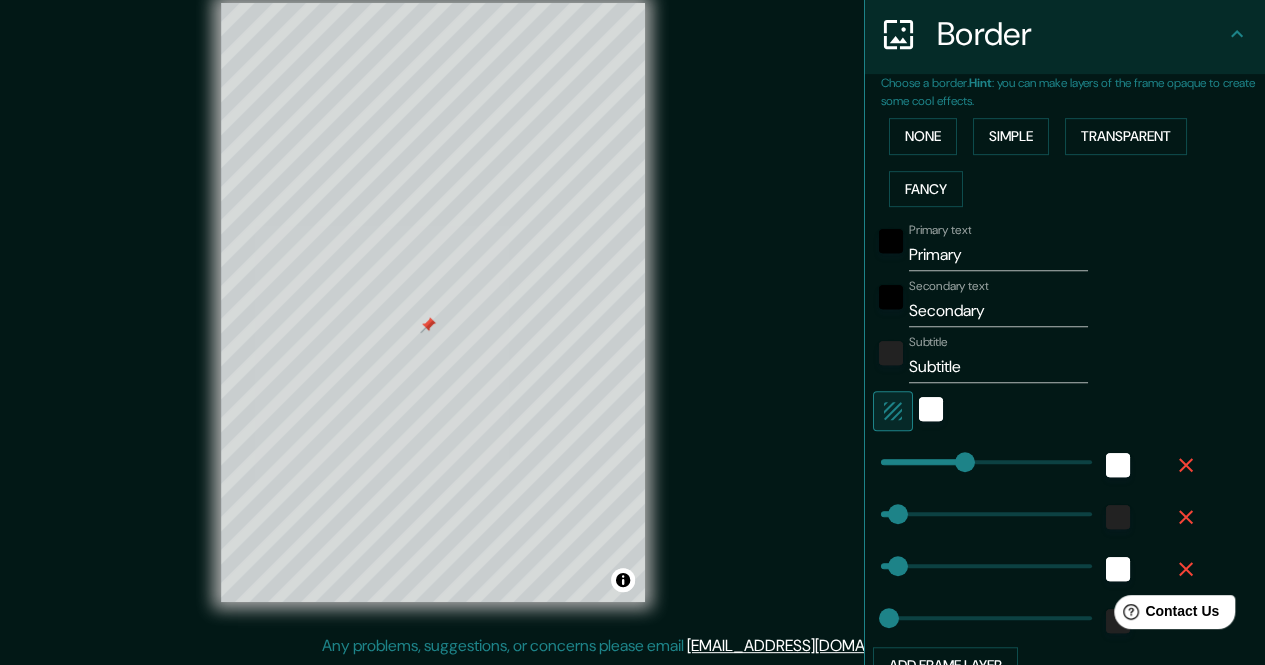 scroll, scrollTop: 410, scrollLeft: 0, axis: vertical 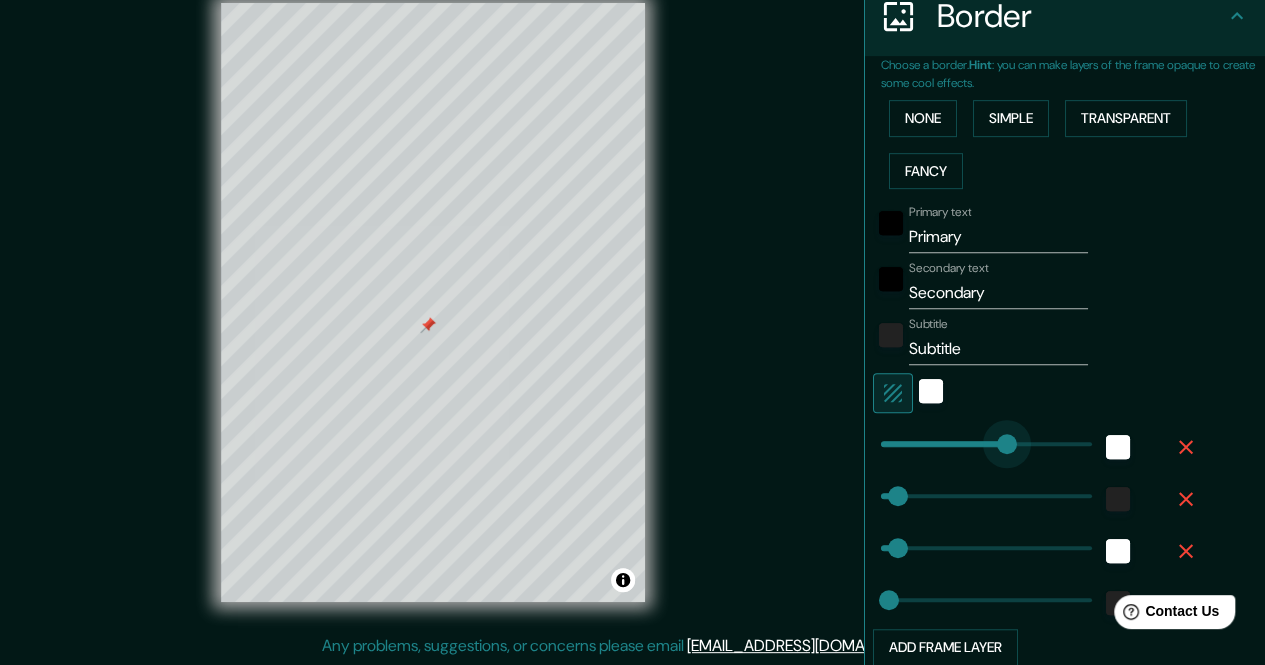 type on "275" 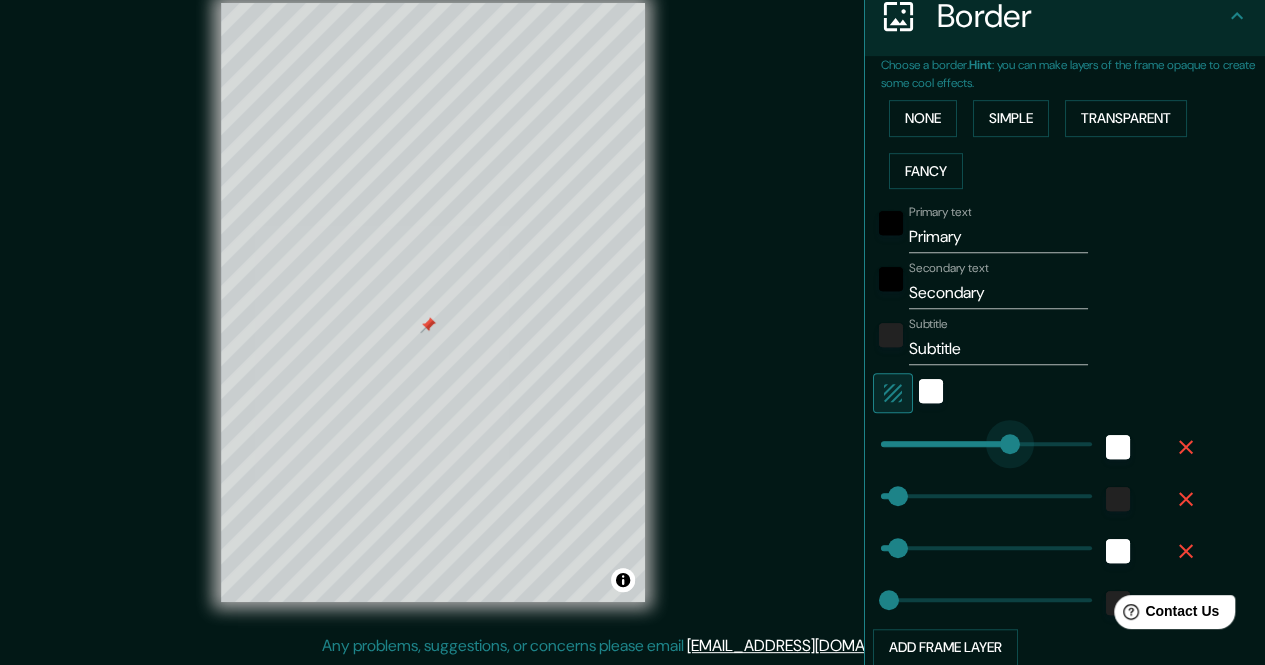 type on "3" 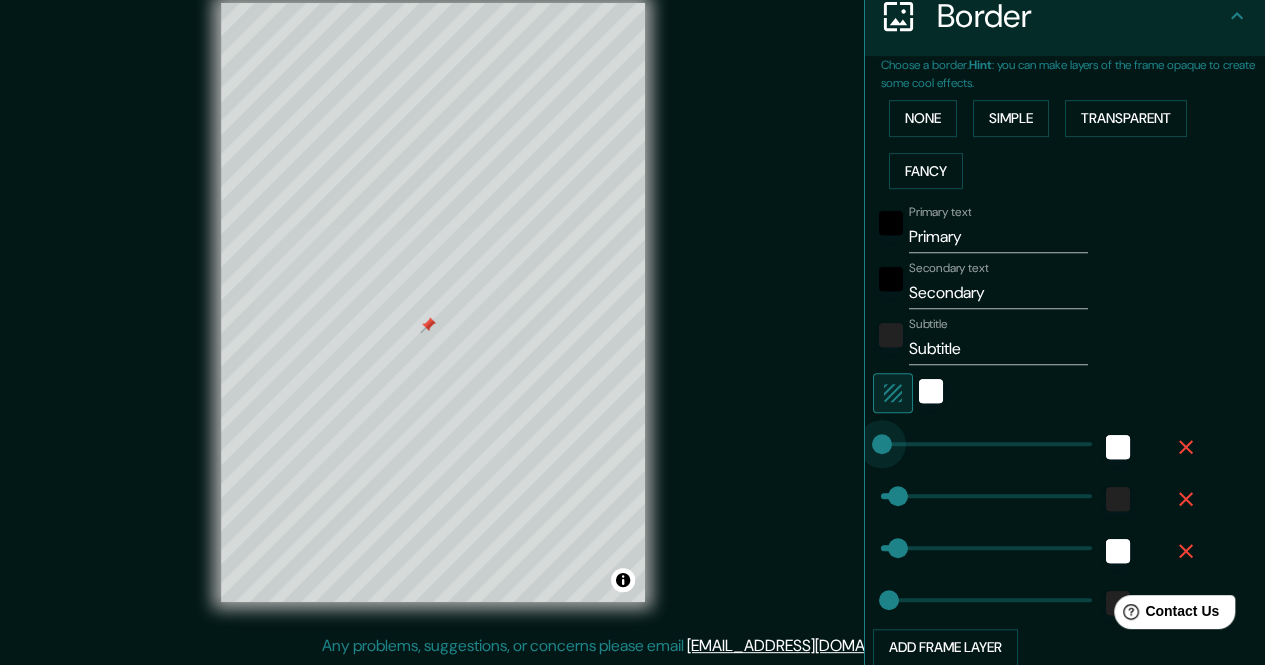 drag, startPoint x: 994, startPoint y: 447, endPoint x: 867, endPoint y: 447, distance: 127 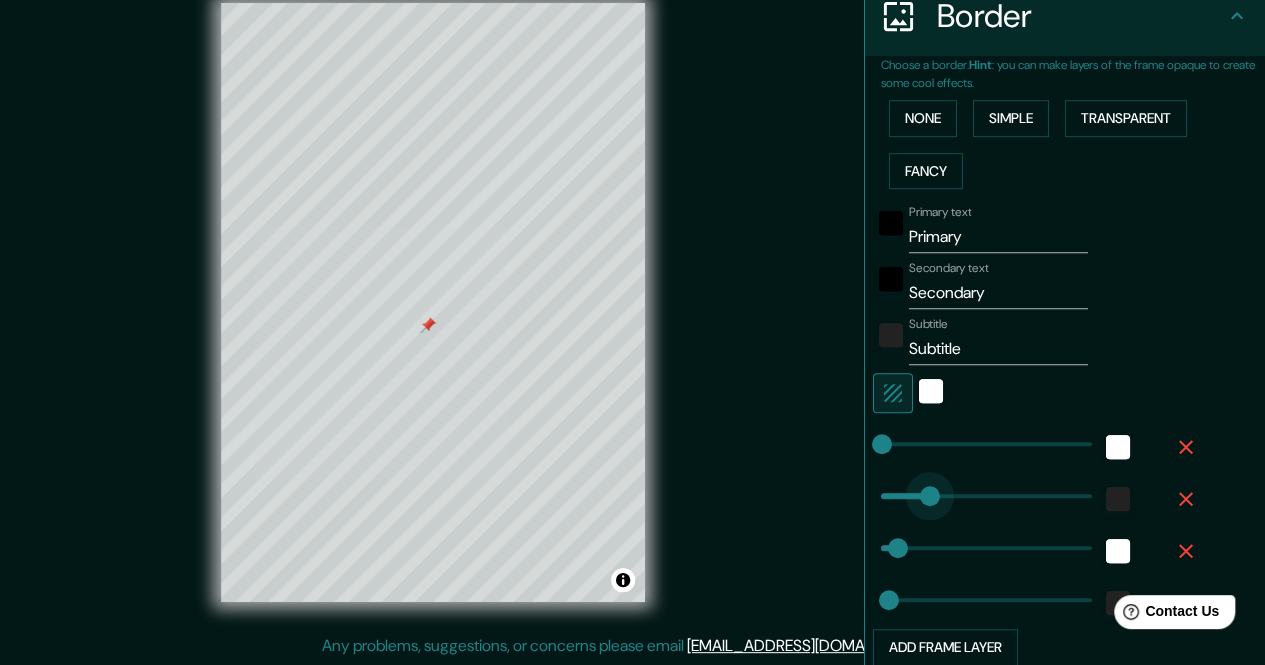 type on "150" 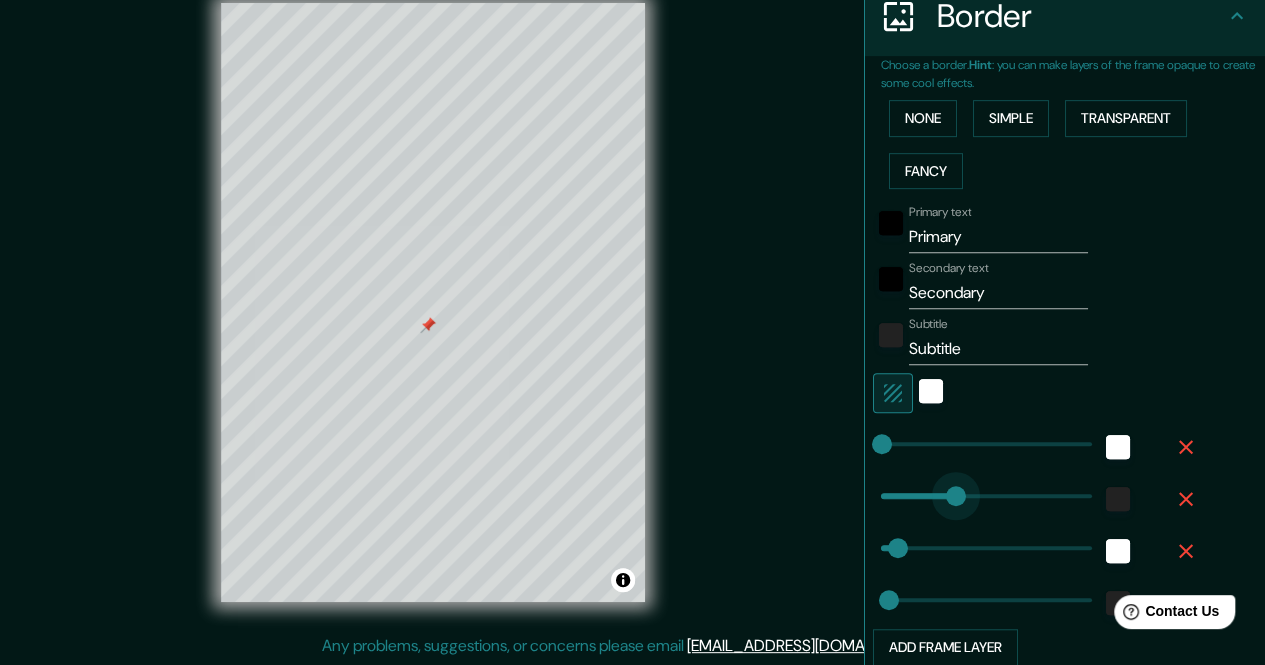 drag, startPoint x: 876, startPoint y: 501, endPoint x: 940, endPoint y: 505, distance: 64.12488 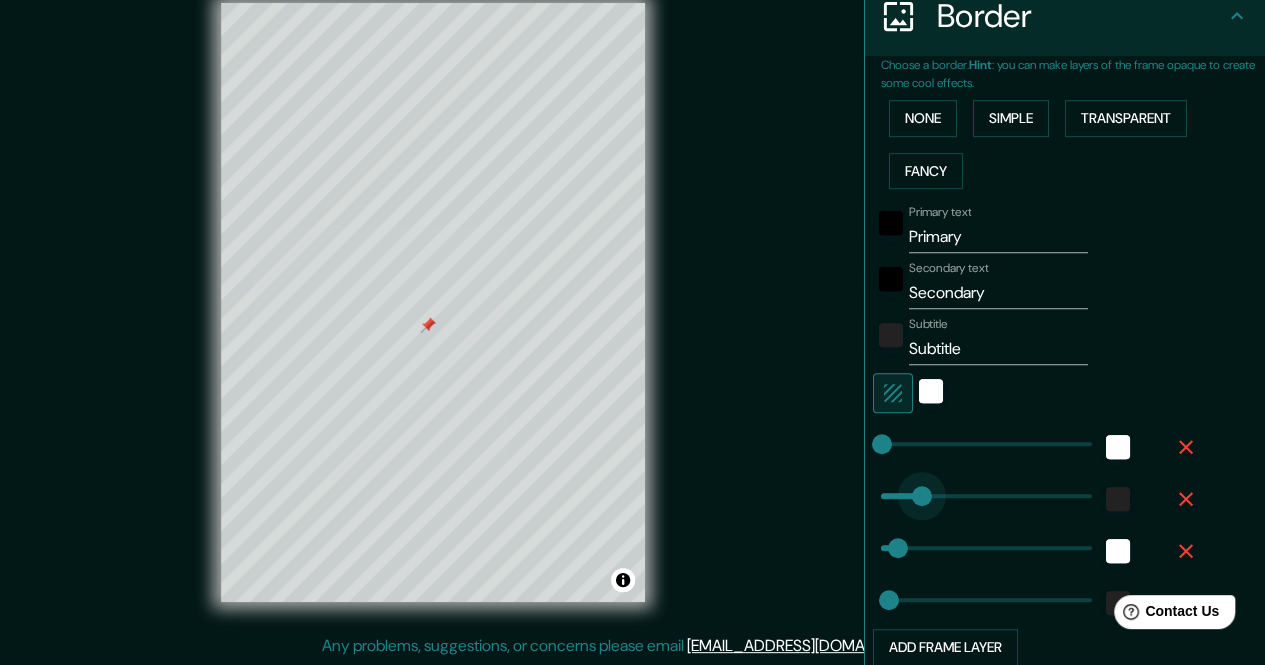 type on "78" 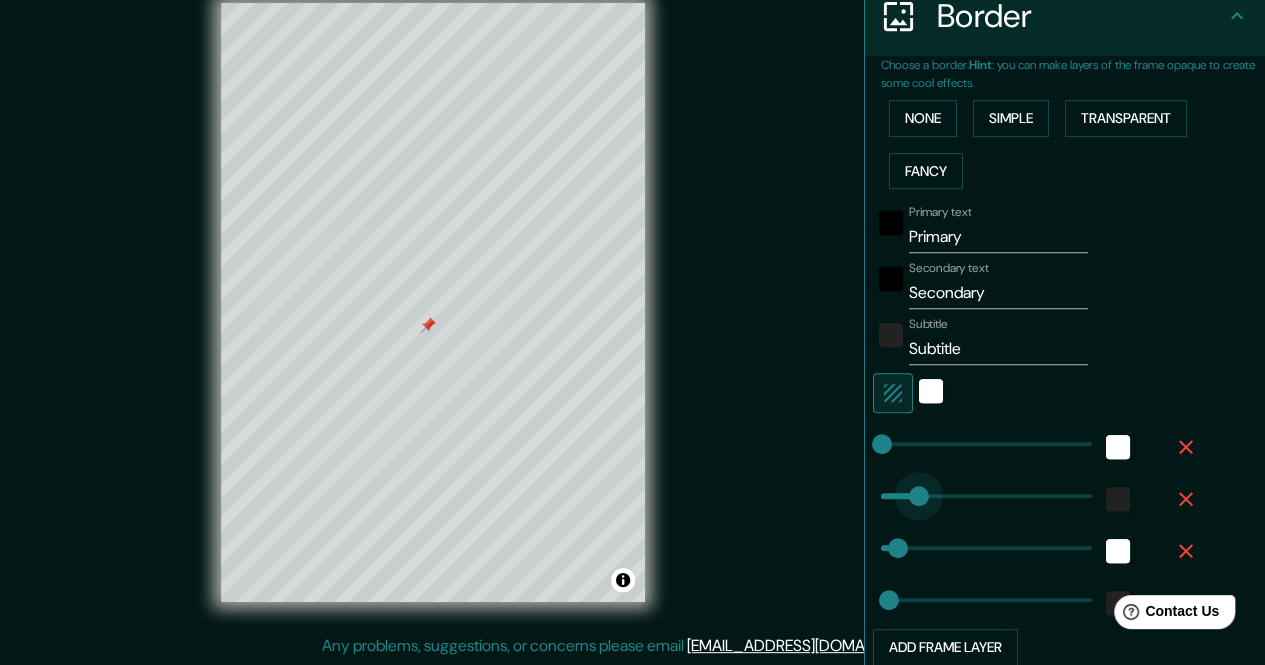 click at bounding box center (919, 496) 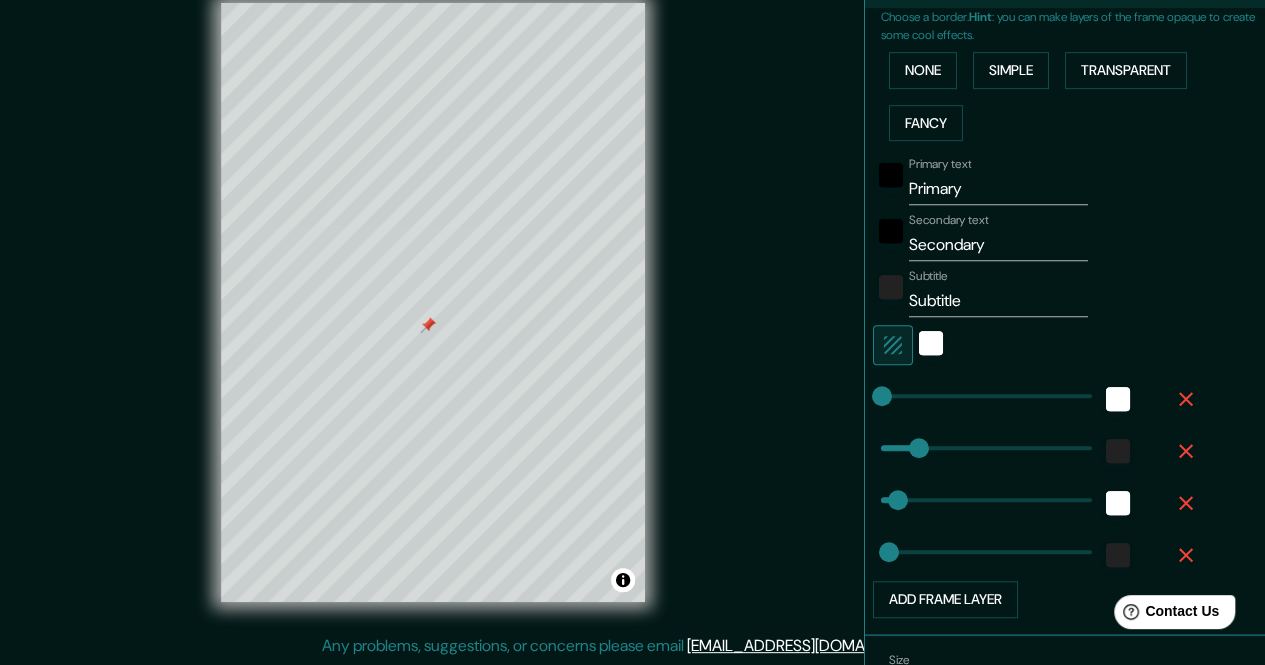 scroll, scrollTop: 517, scrollLeft: 0, axis: vertical 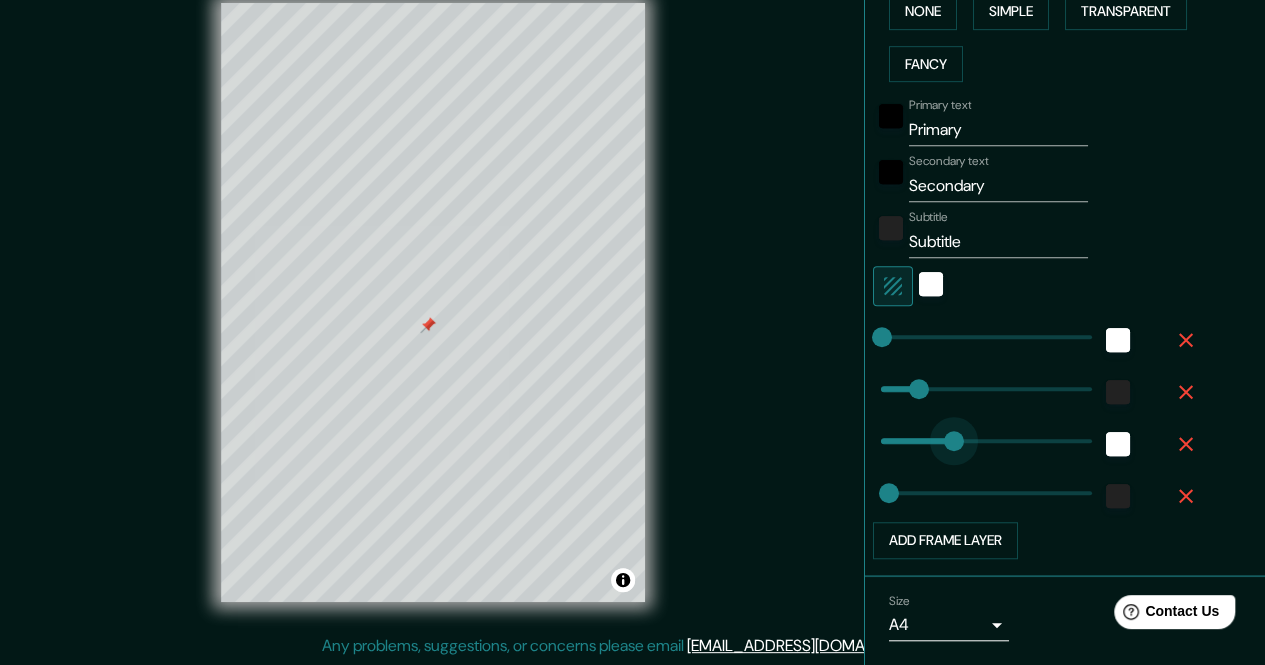 type on "182" 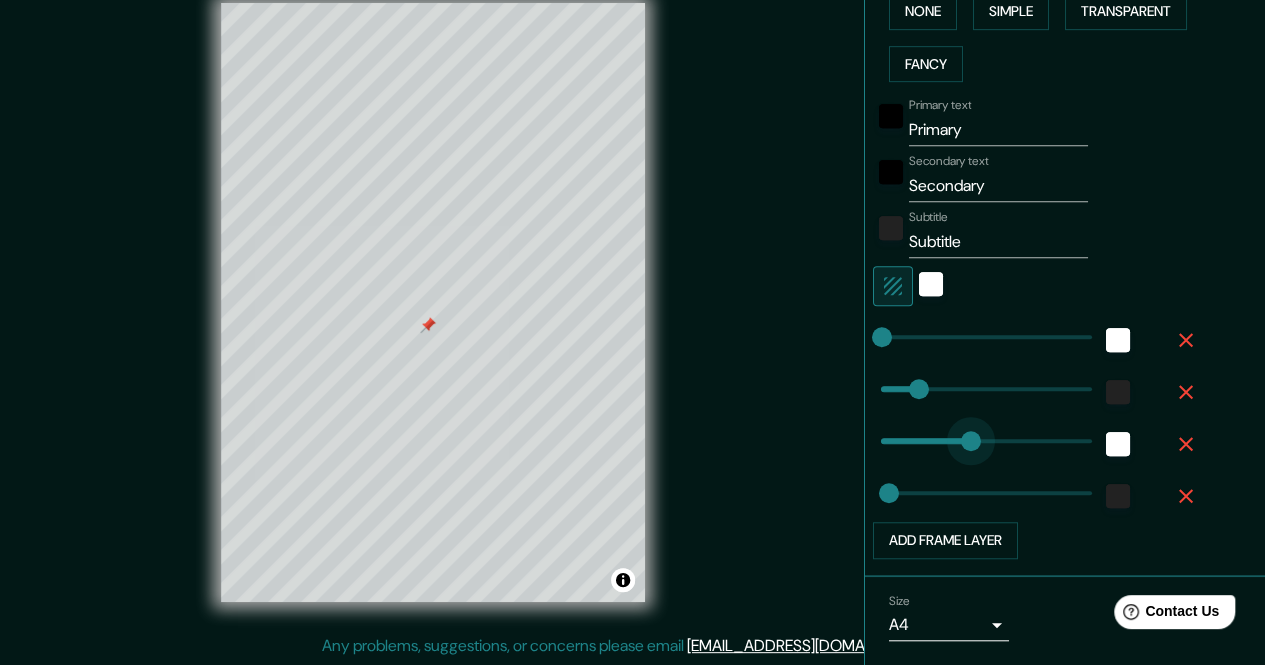 drag, startPoint x: 932, startPoint y: 439, endPoint x: 956, endPoint y: 434, distance: 24.5153 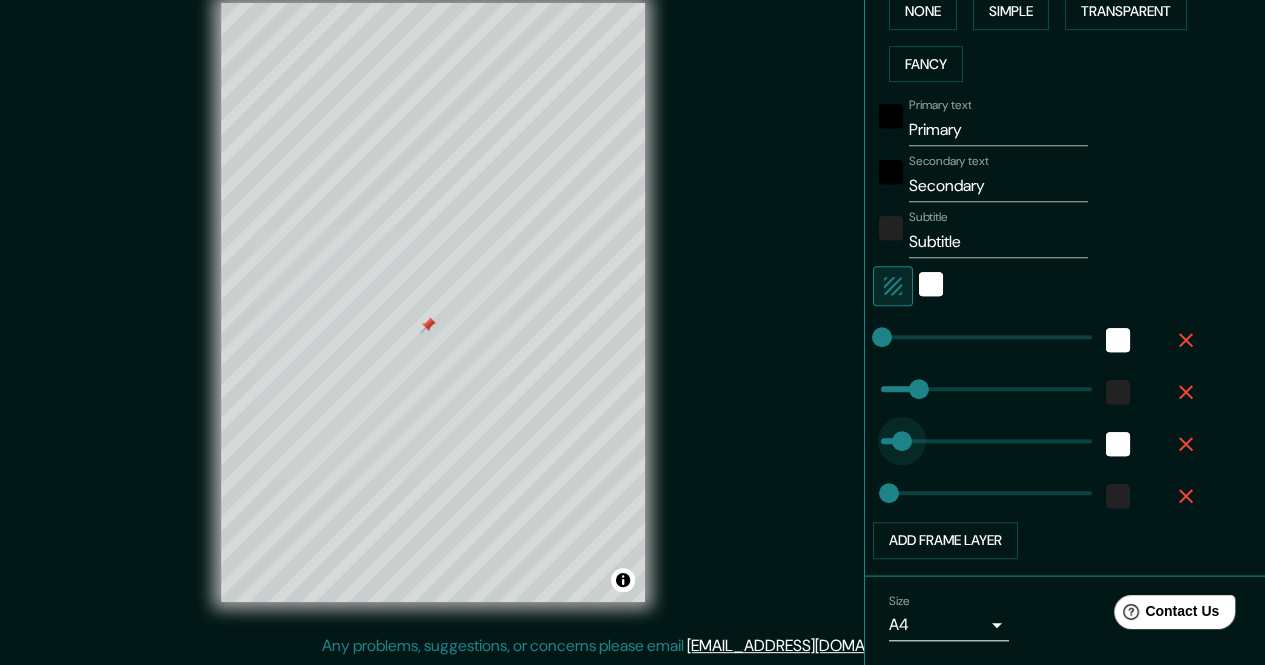 type on "36" 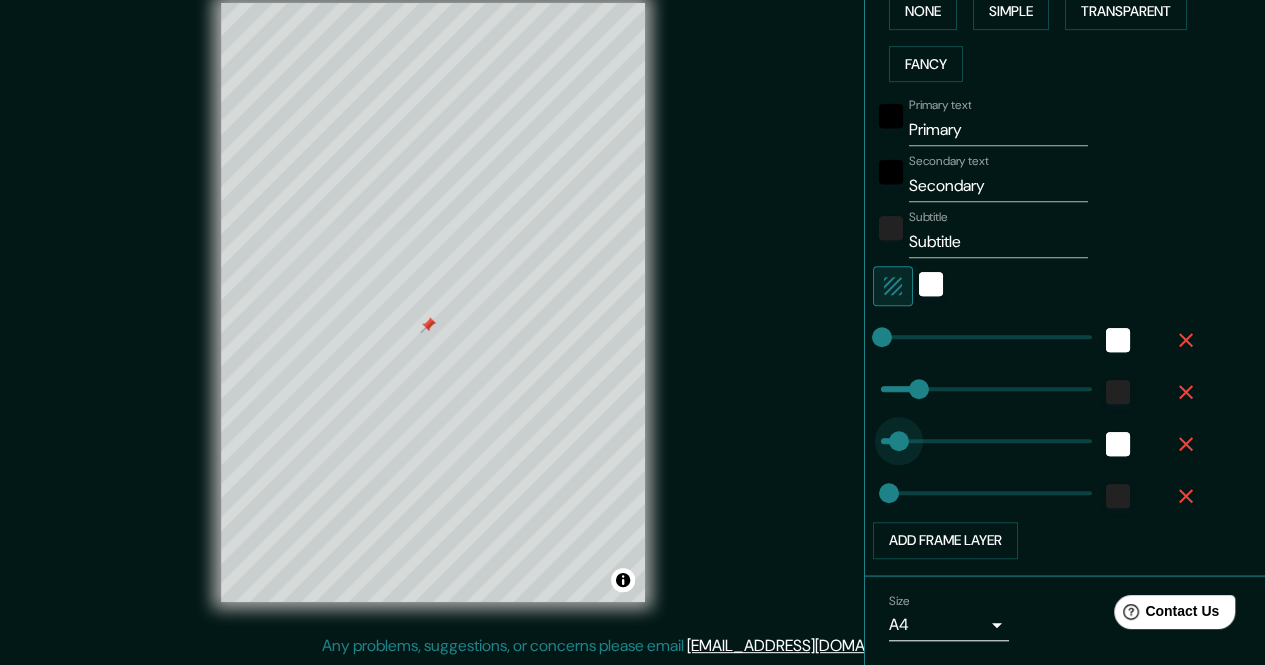 drag, startPoint x: 952, startPoint y: 442, endPoint x: 883, endPoint y: 429, distance: 70.21396 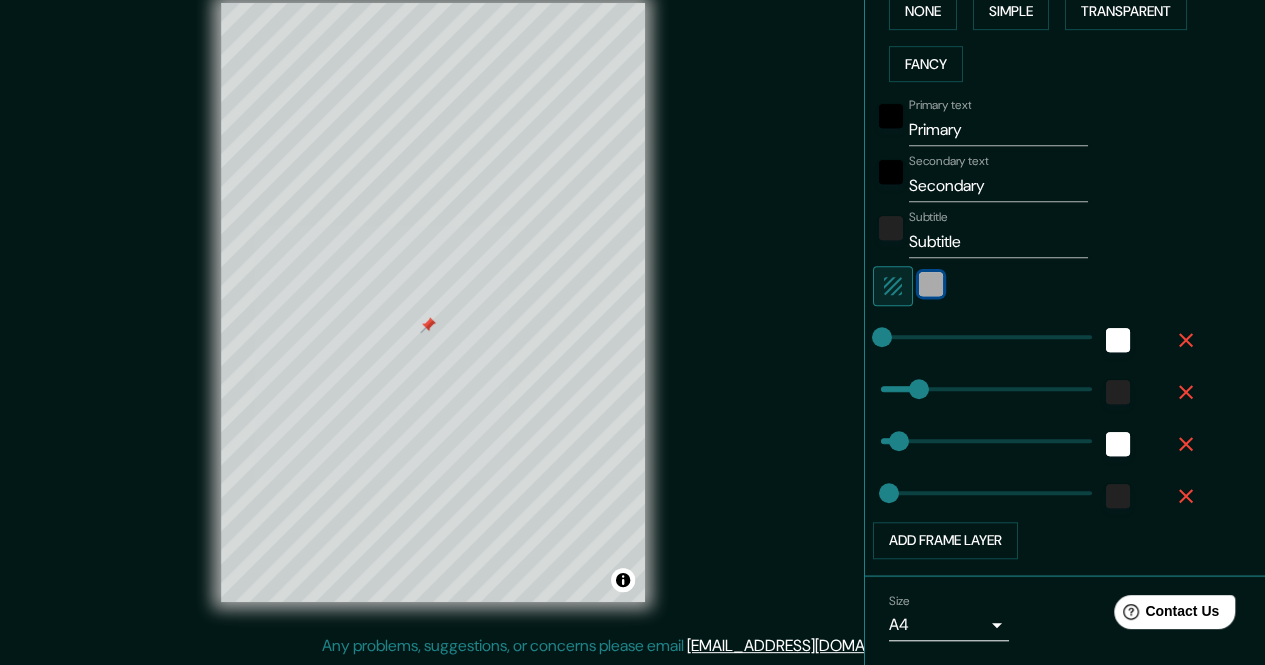 click at bounding box center (931, 284) 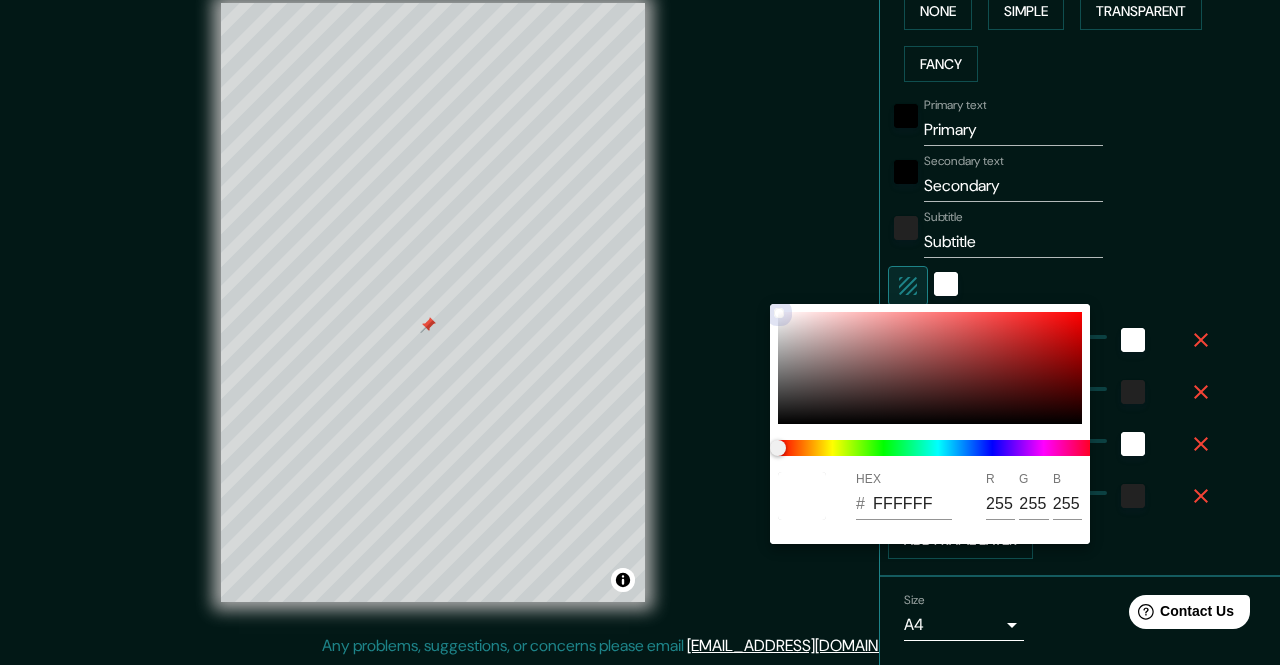 type on "17" 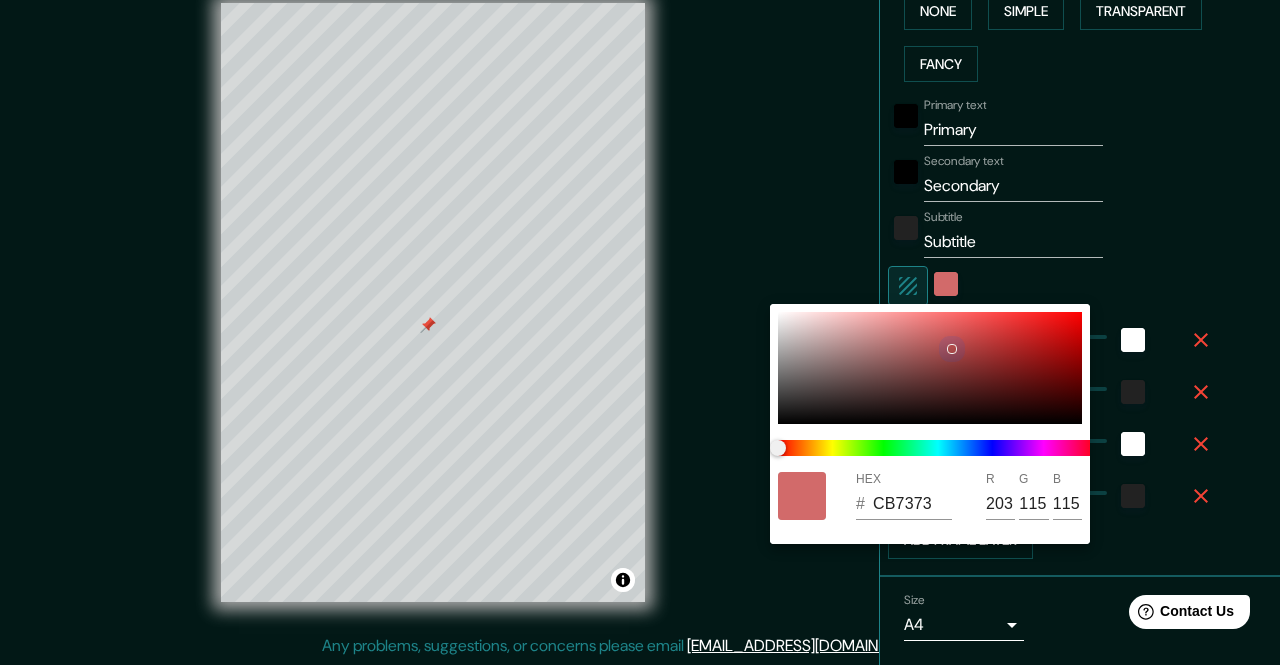 type on "17" 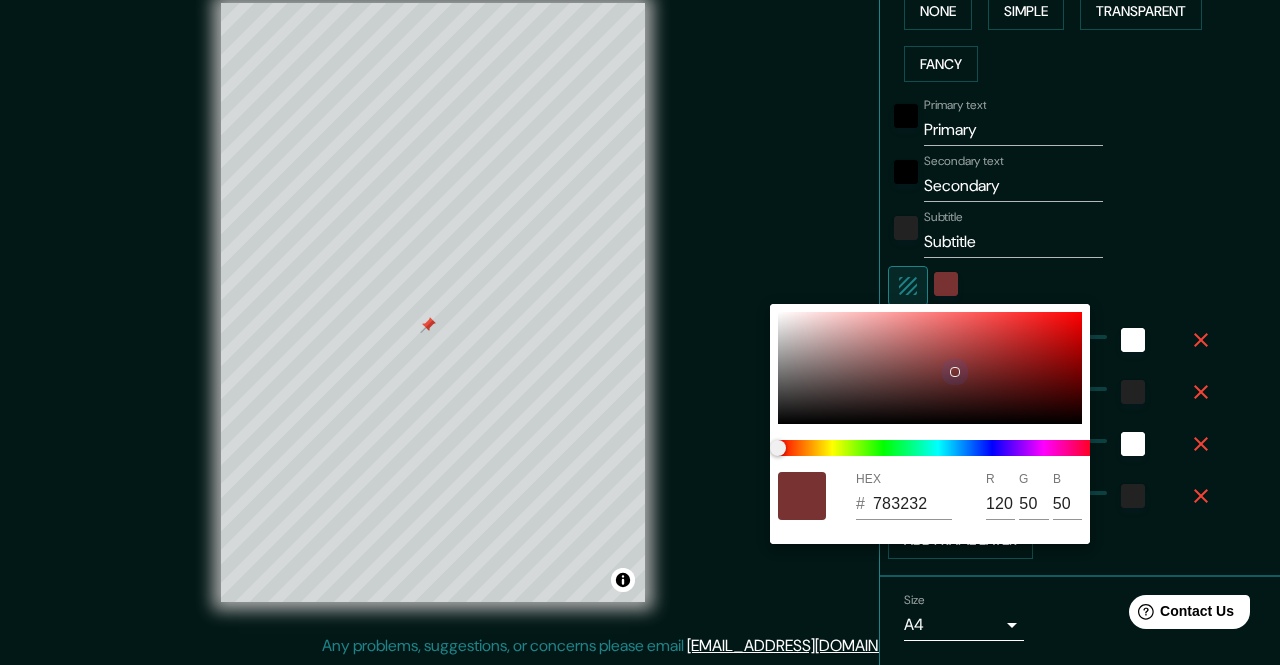 type on "17" 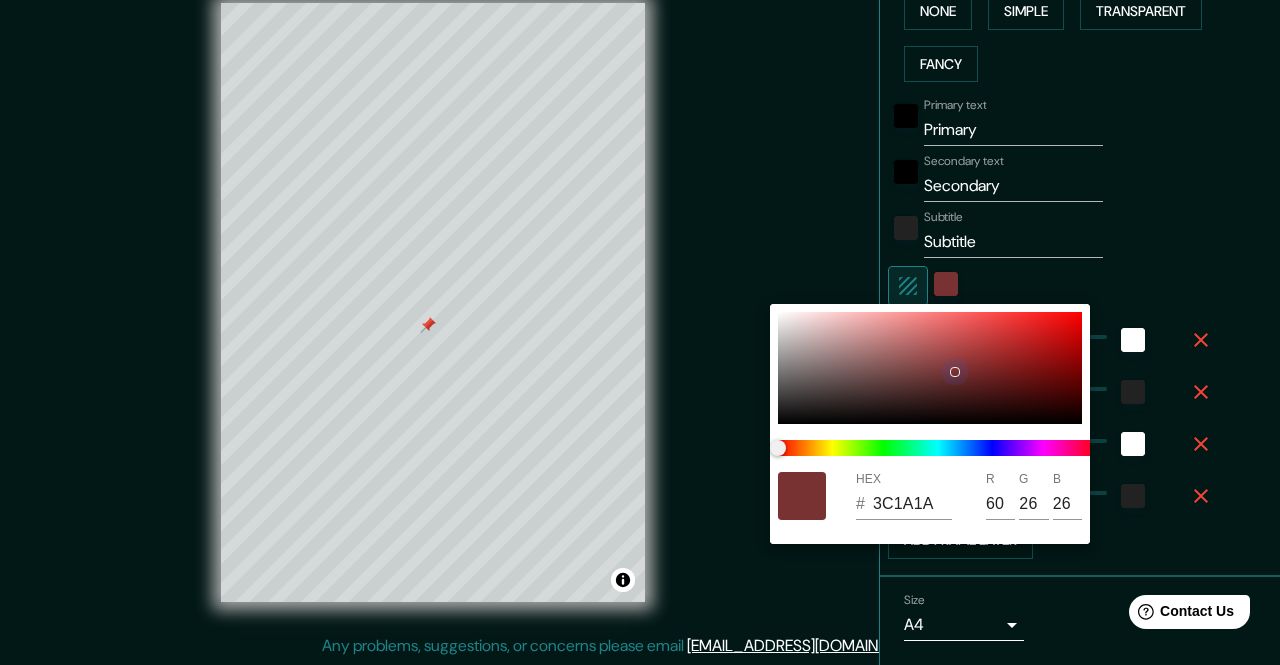 type on "17" 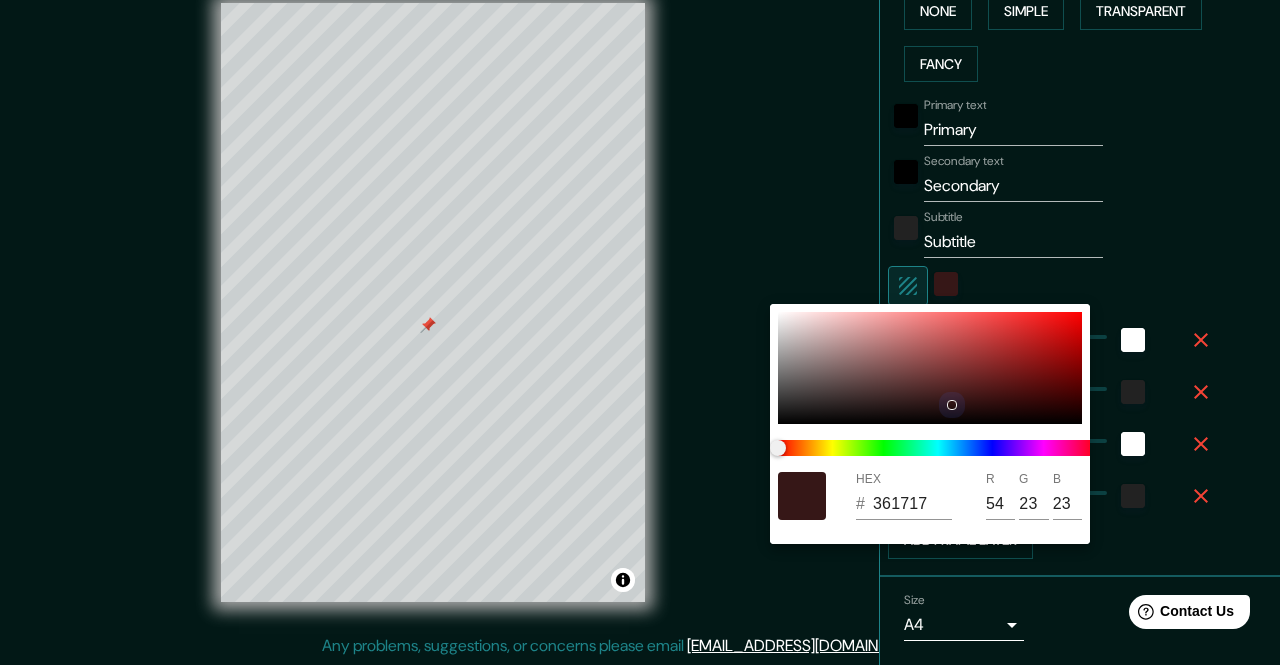 type on "17" 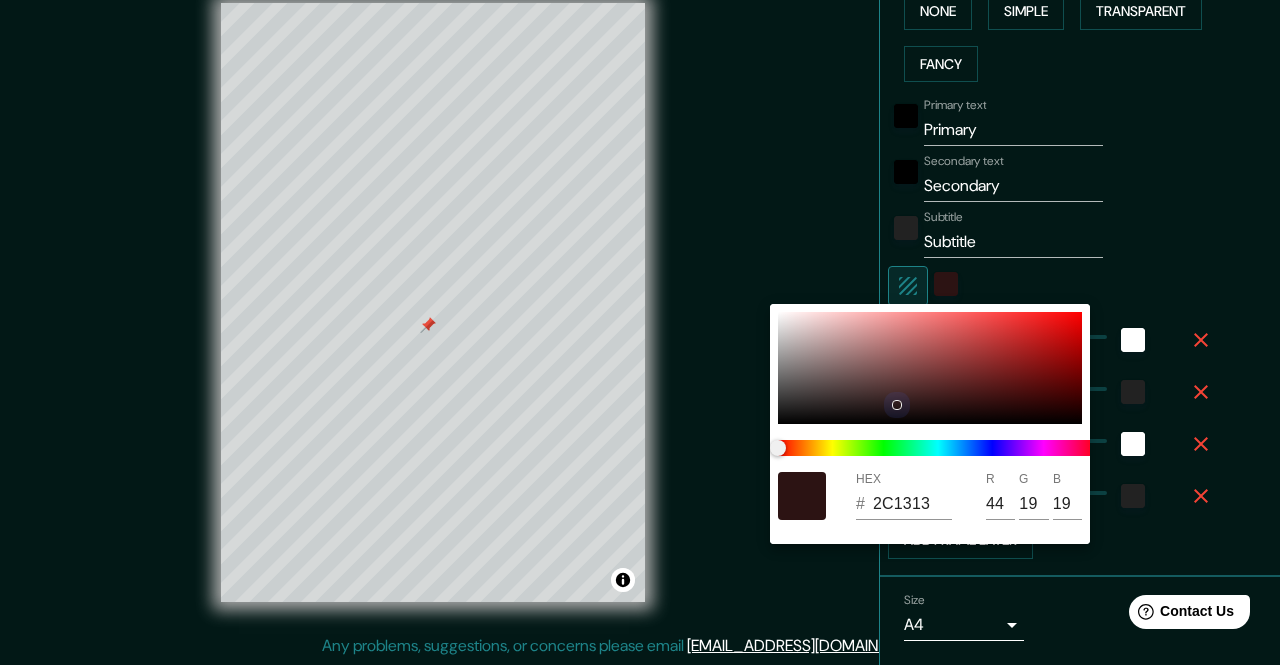 type on "17" 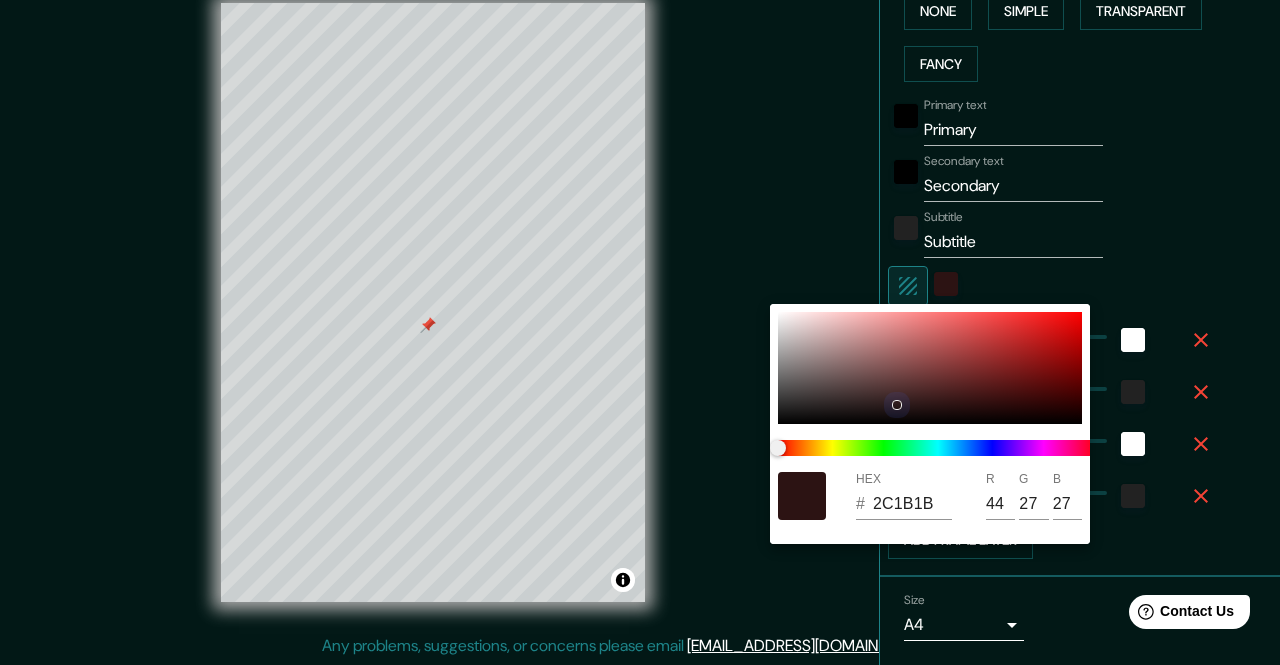 type on "17" 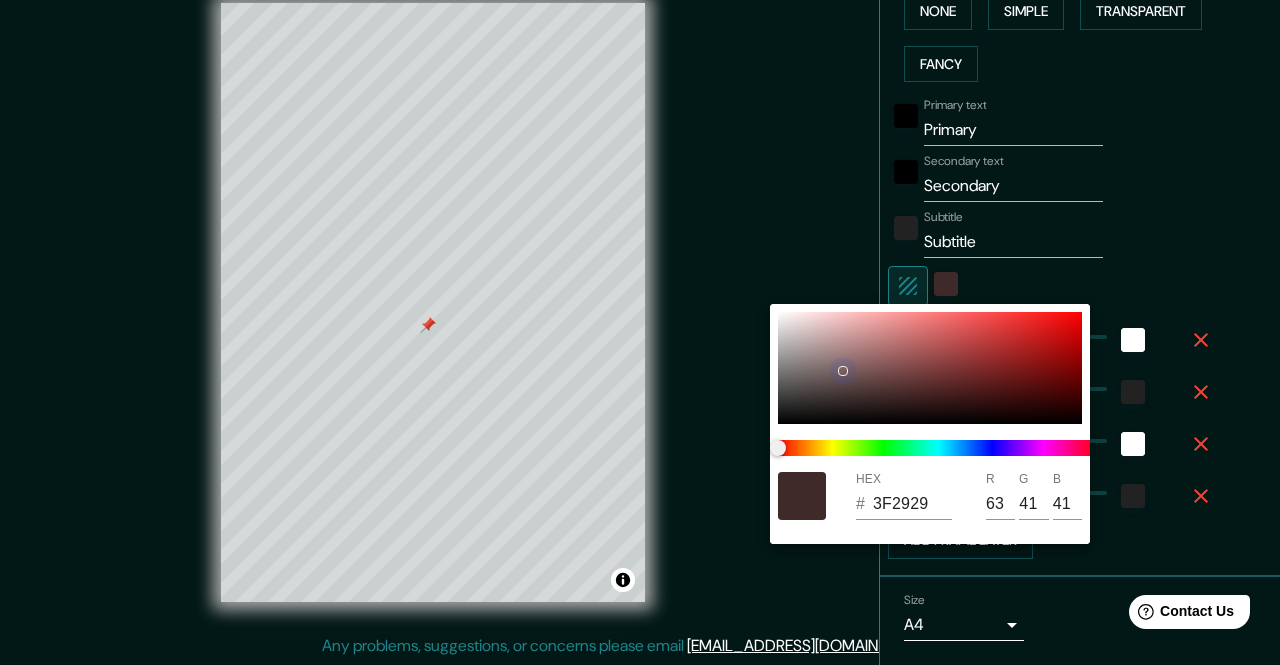 type on "17" 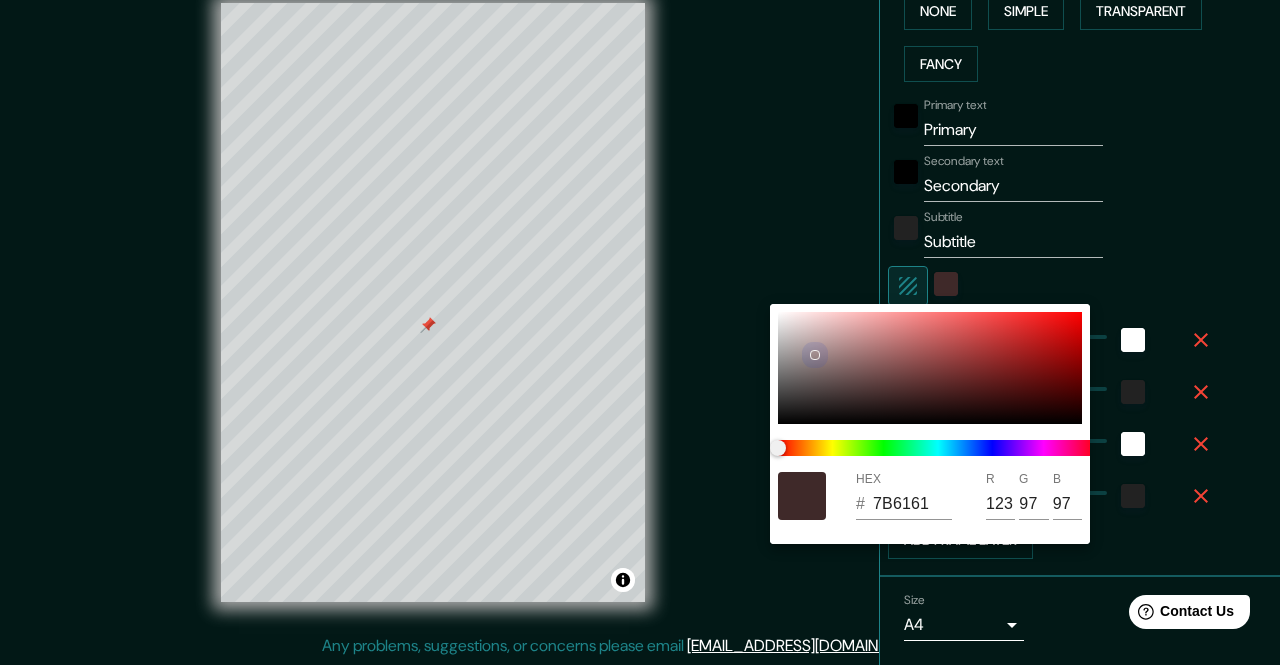 type on "17" 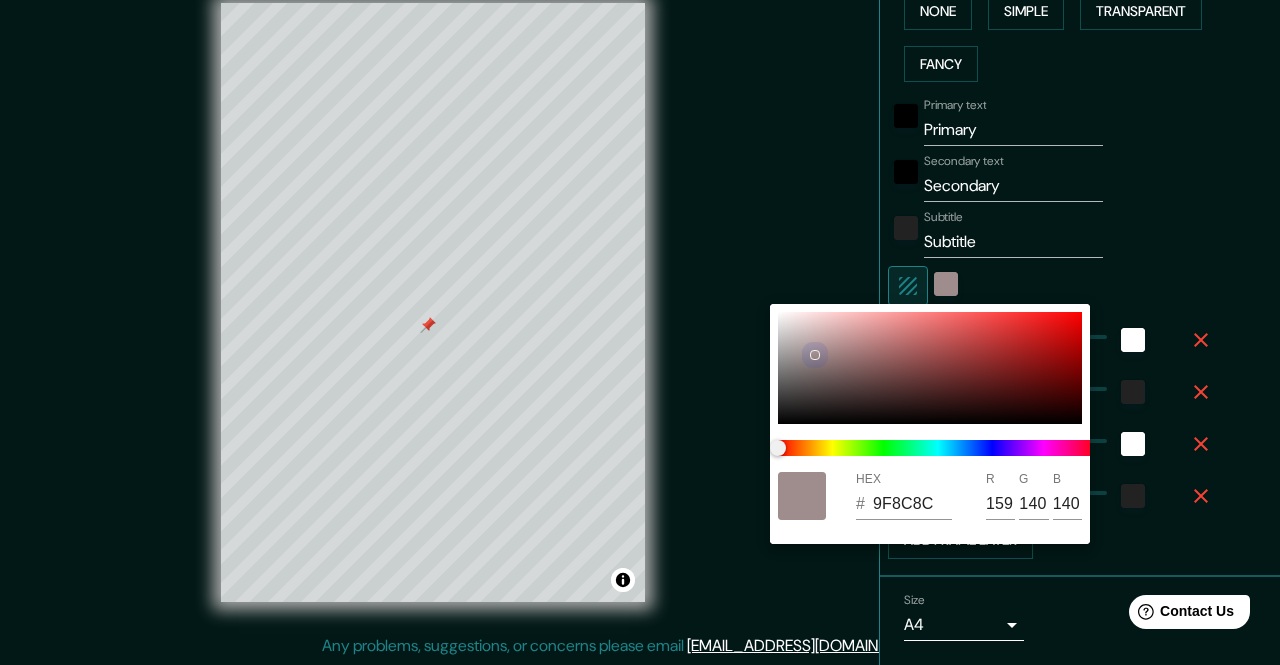 type on "17" 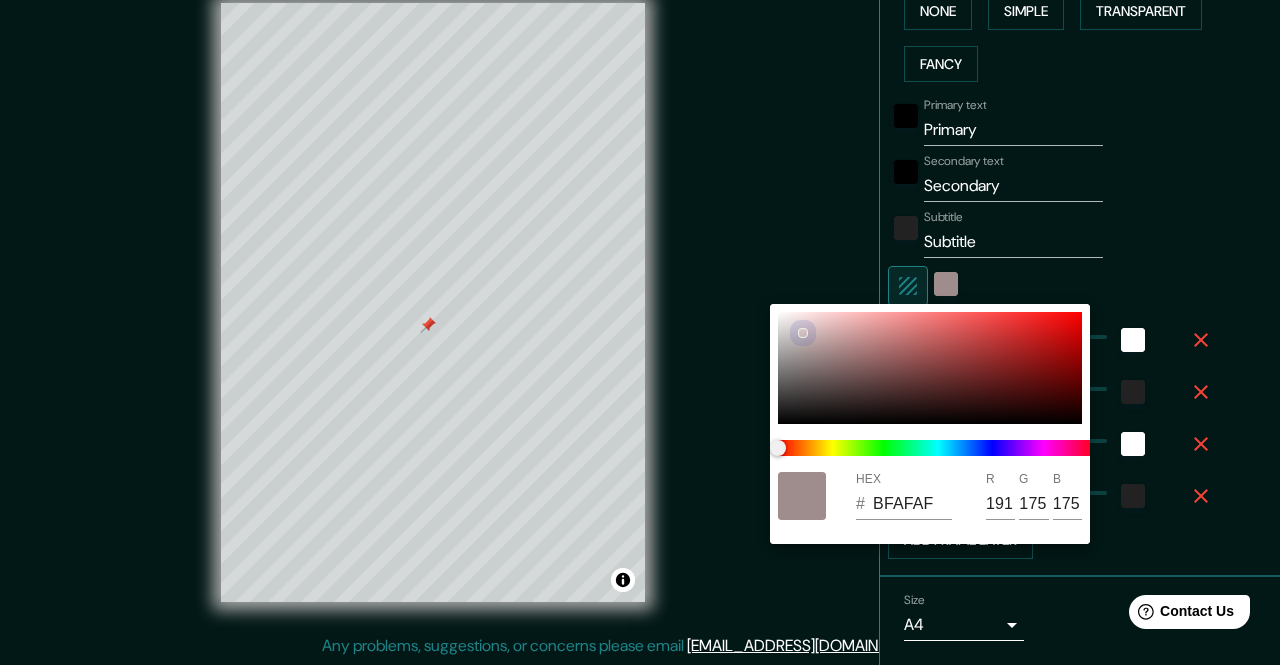 type on "17" 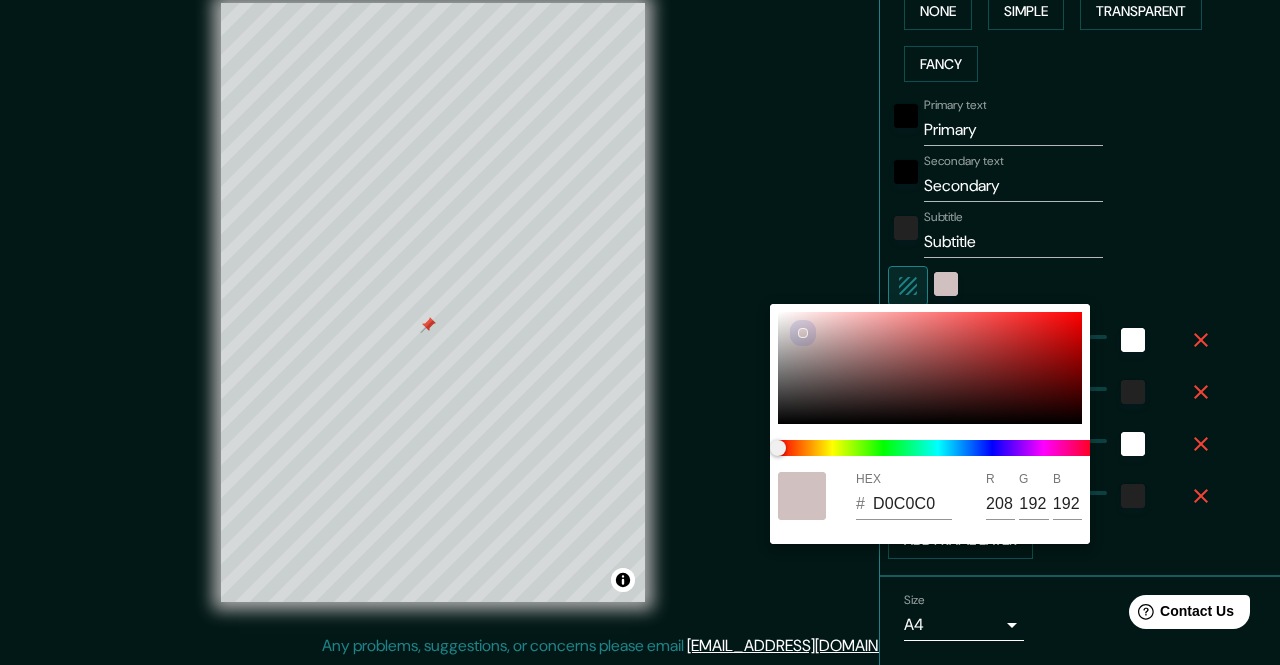 type on "17" 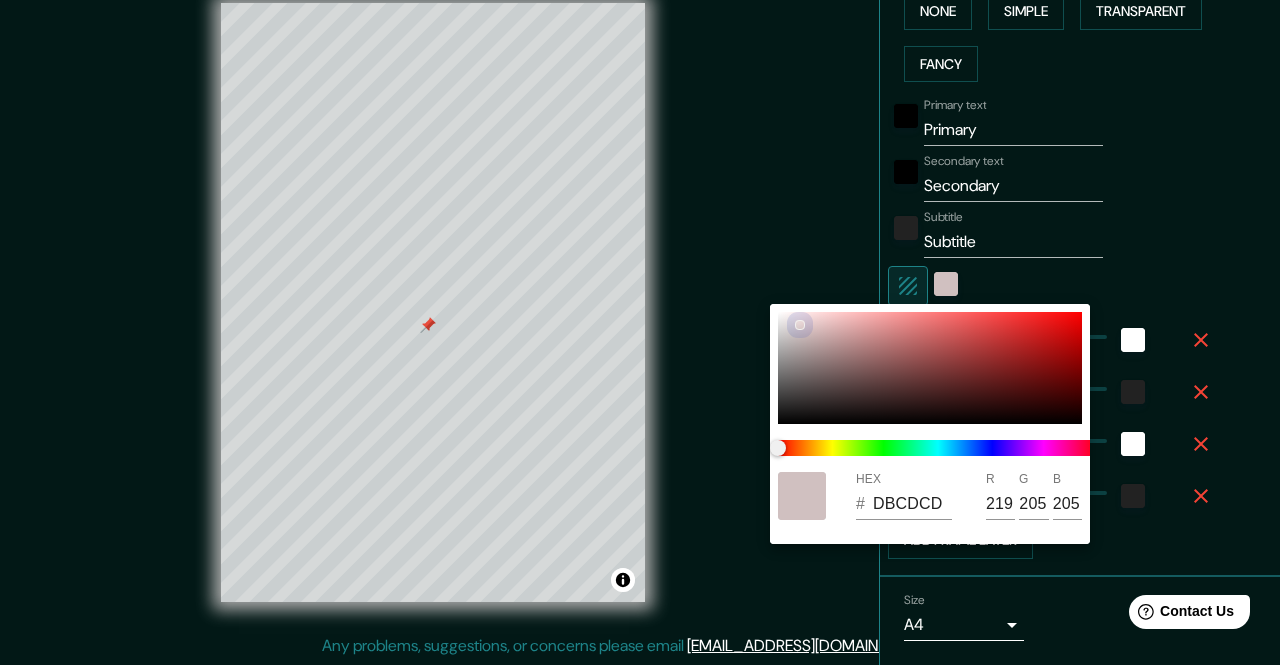 type on "17" 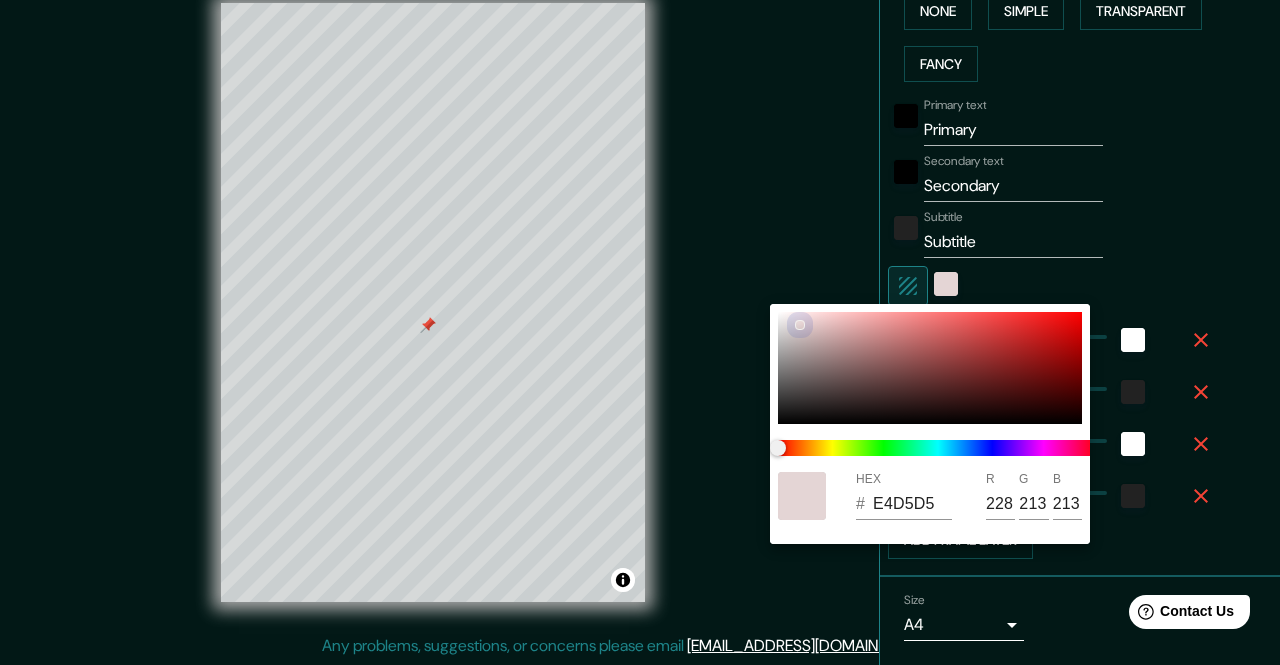 type on "17" 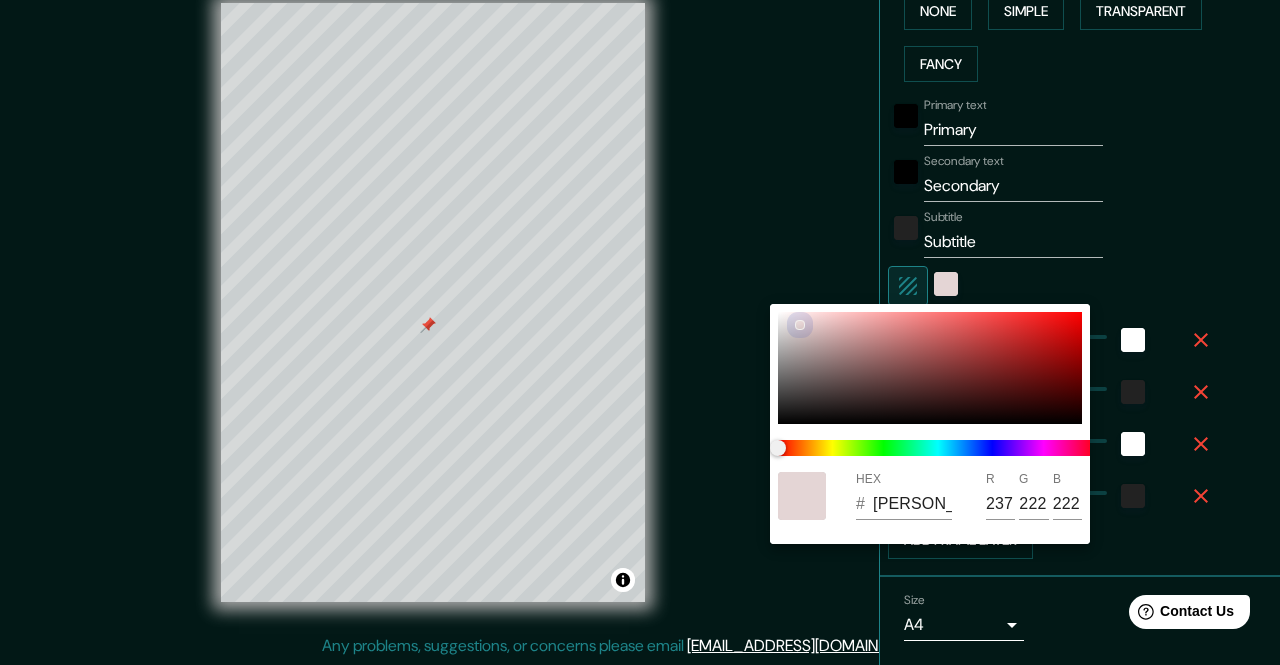 type on "17" 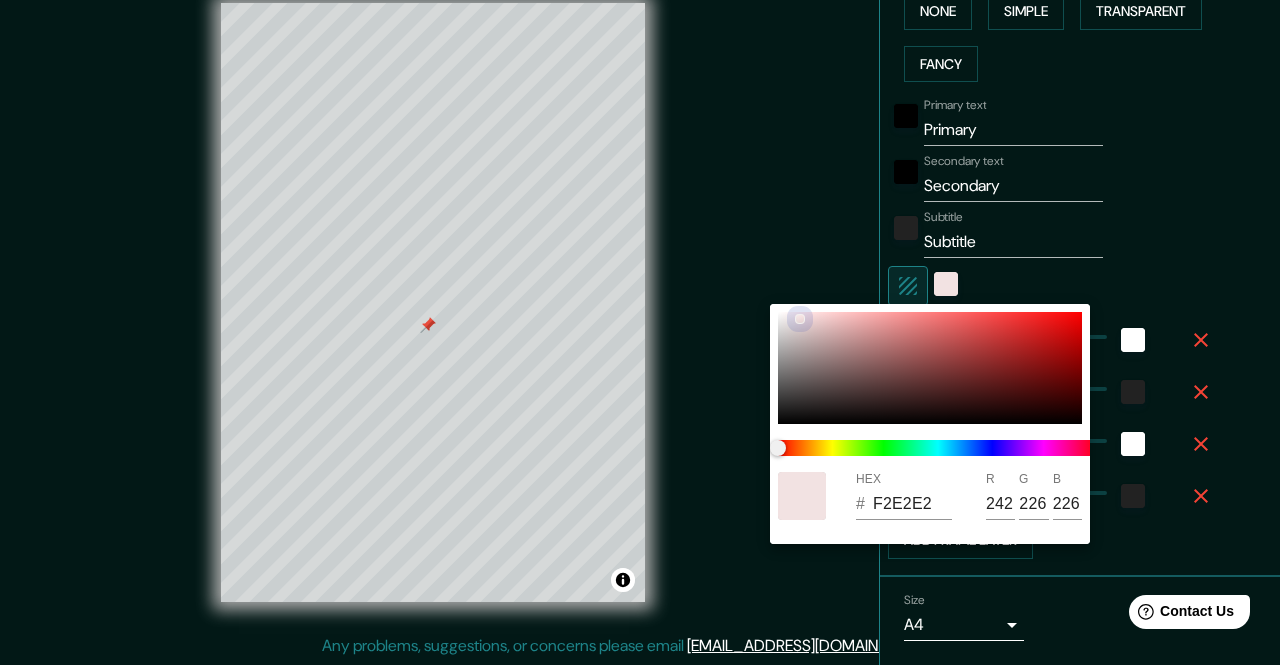 type on "17" 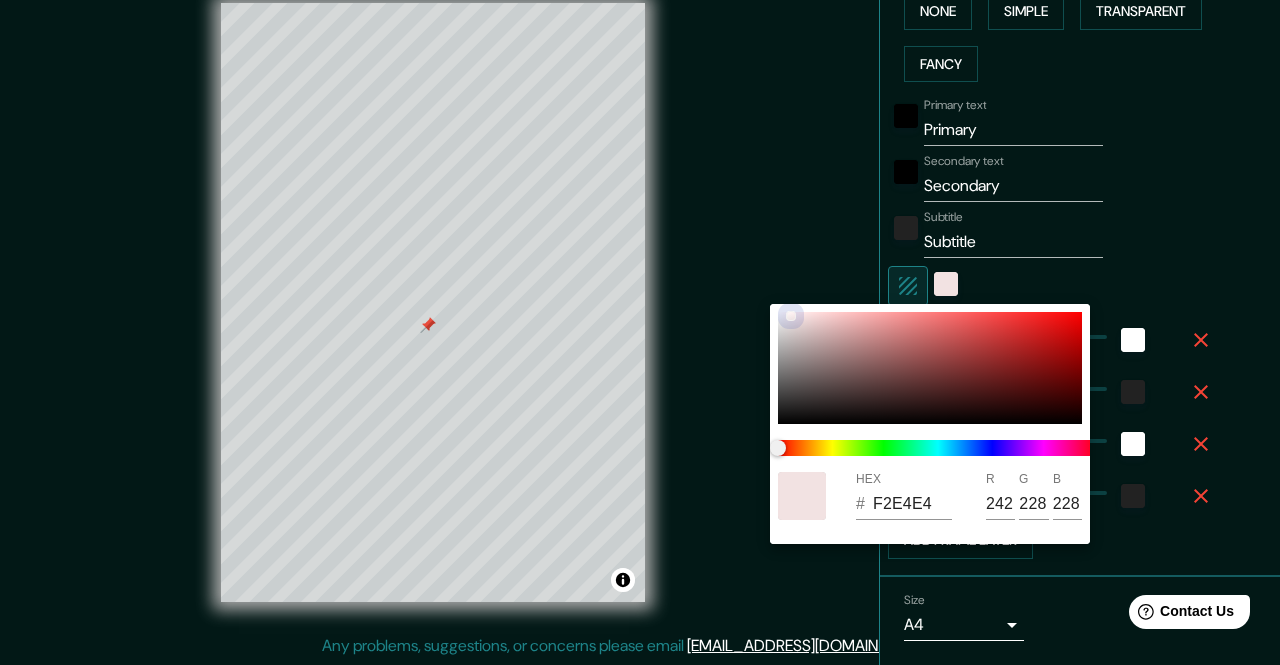 type on "17" 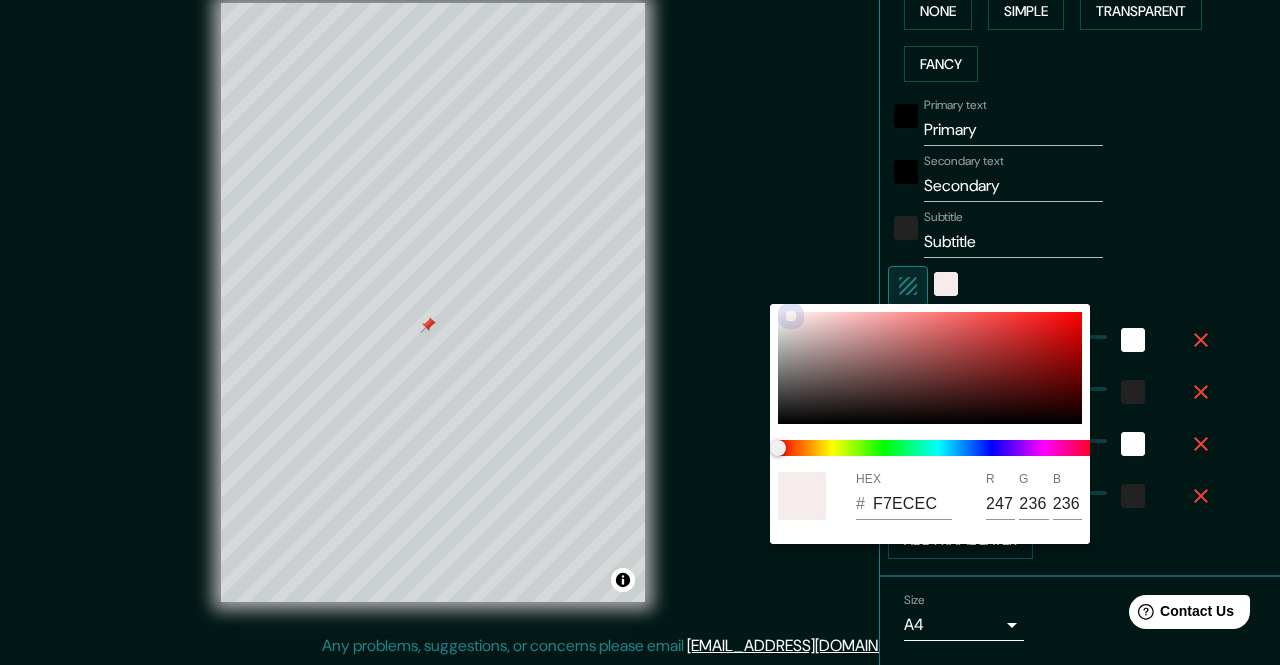 type on "17" 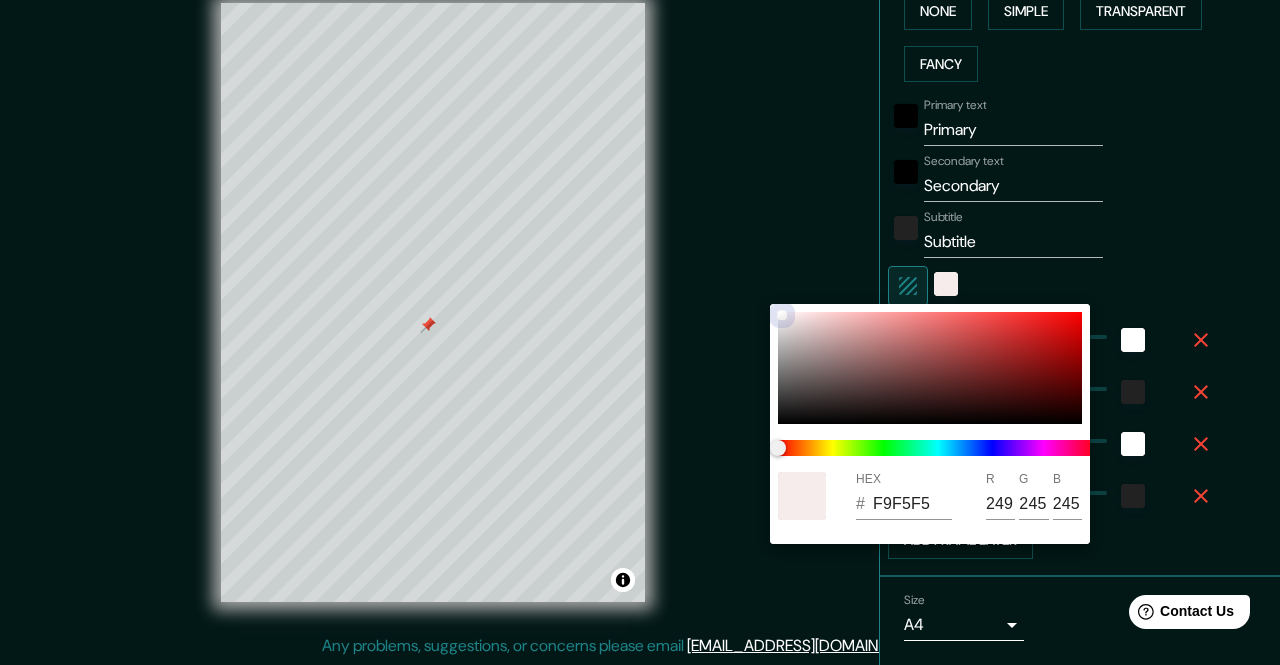 type on "17" 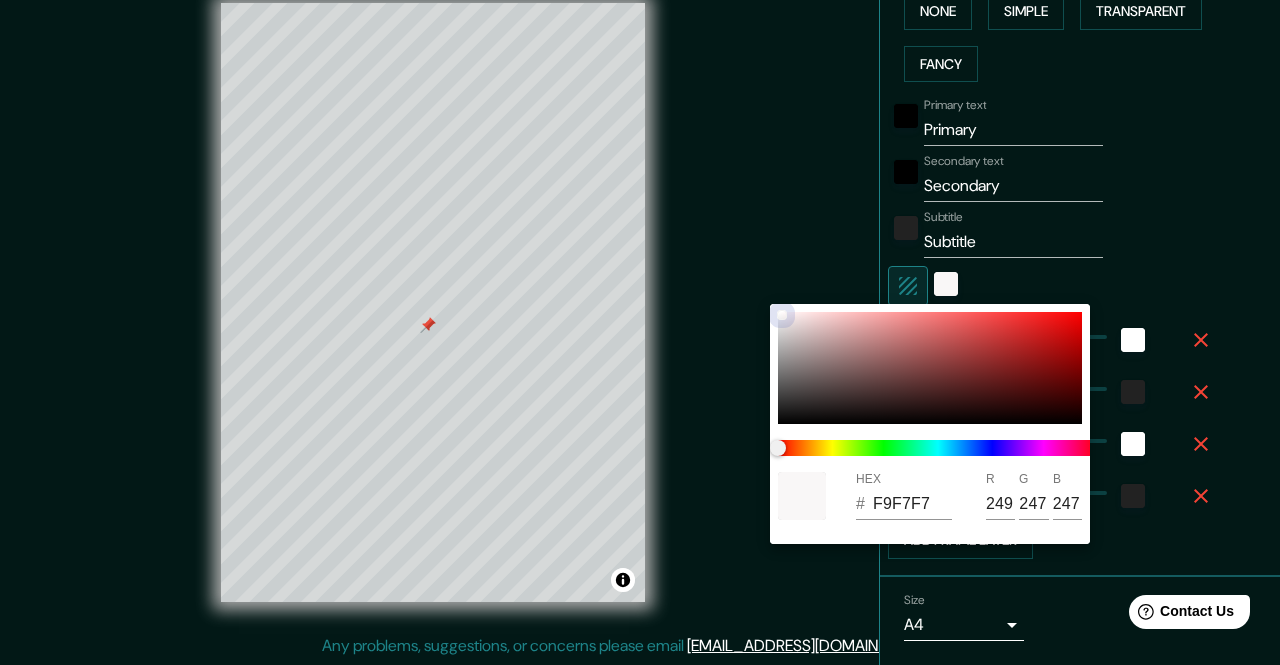 type on "17" 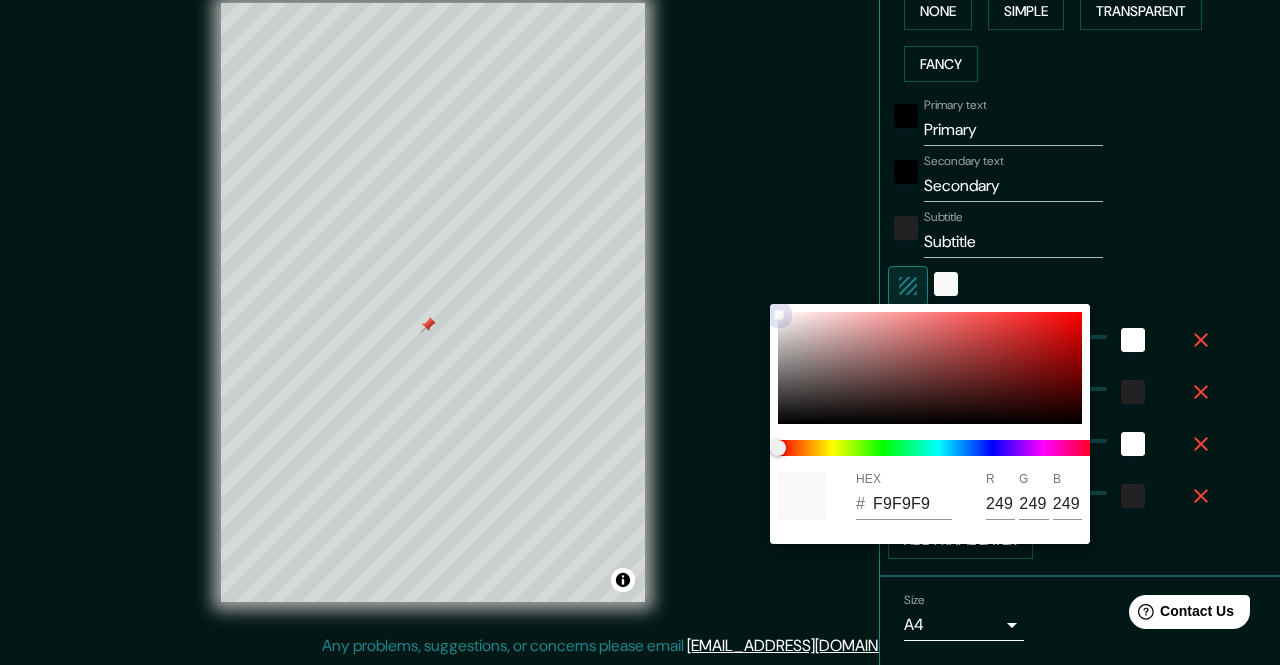 drag, startPoint x: 876, startPoint y: 342, endPoint x: 773, endPoint y: 315, distance: 106.48004 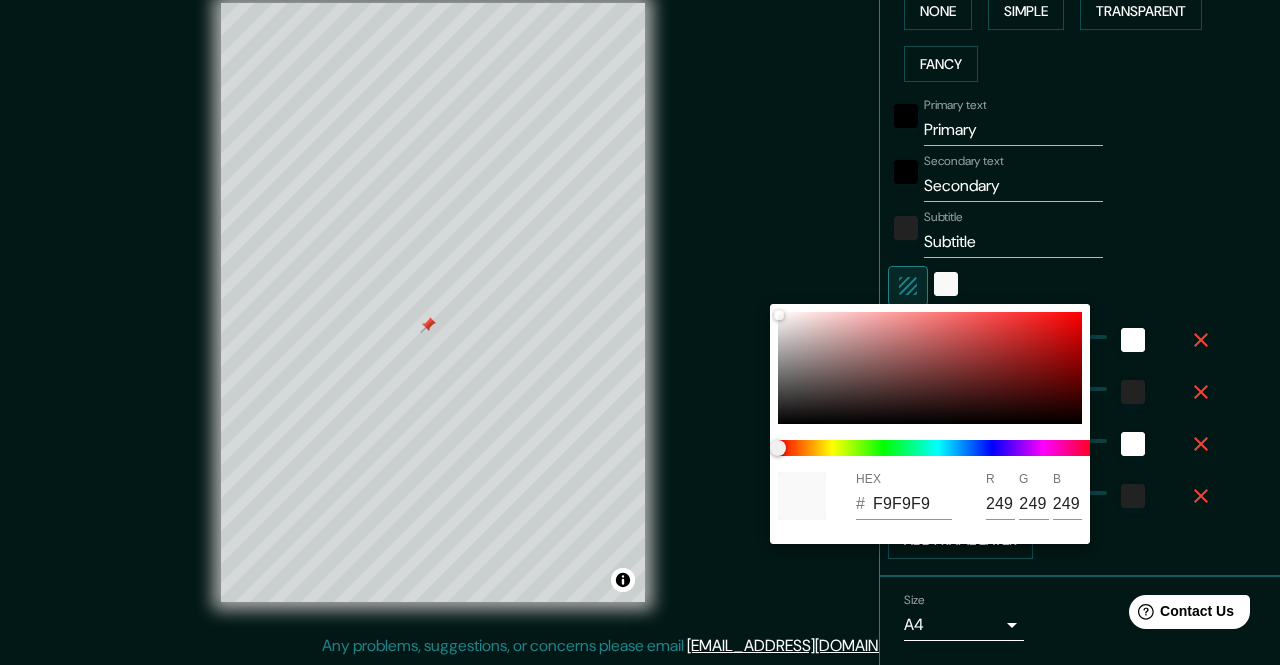 click at bounding box center (640, 332) 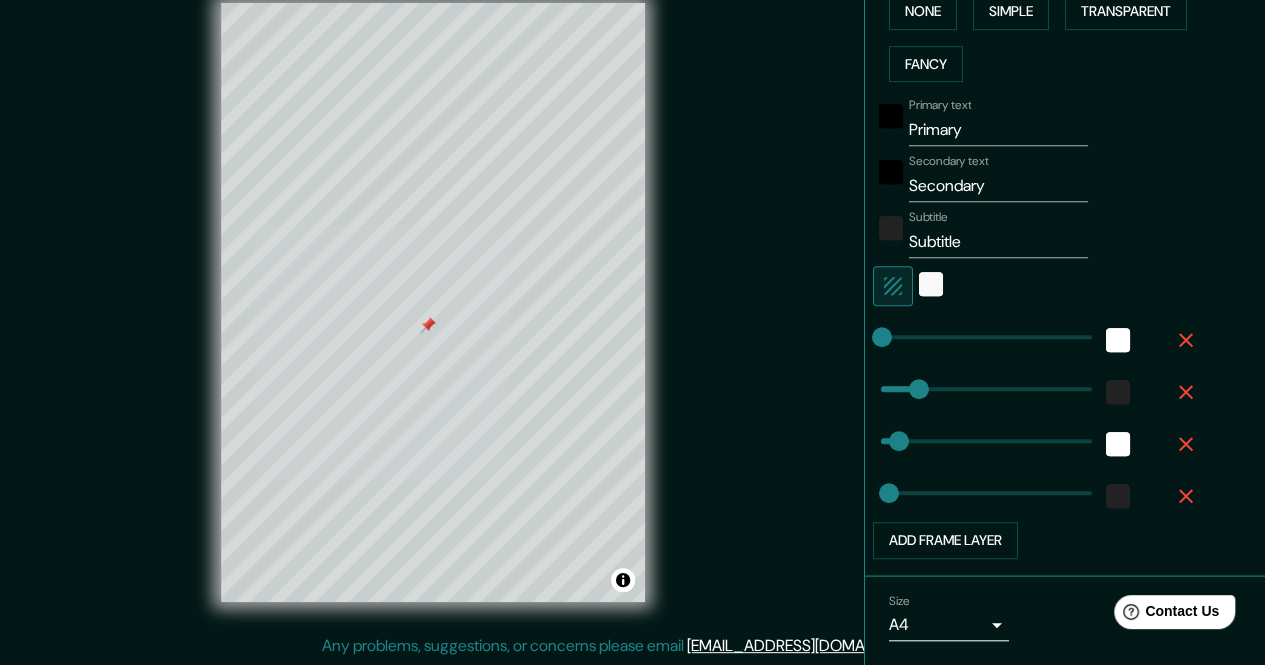 click 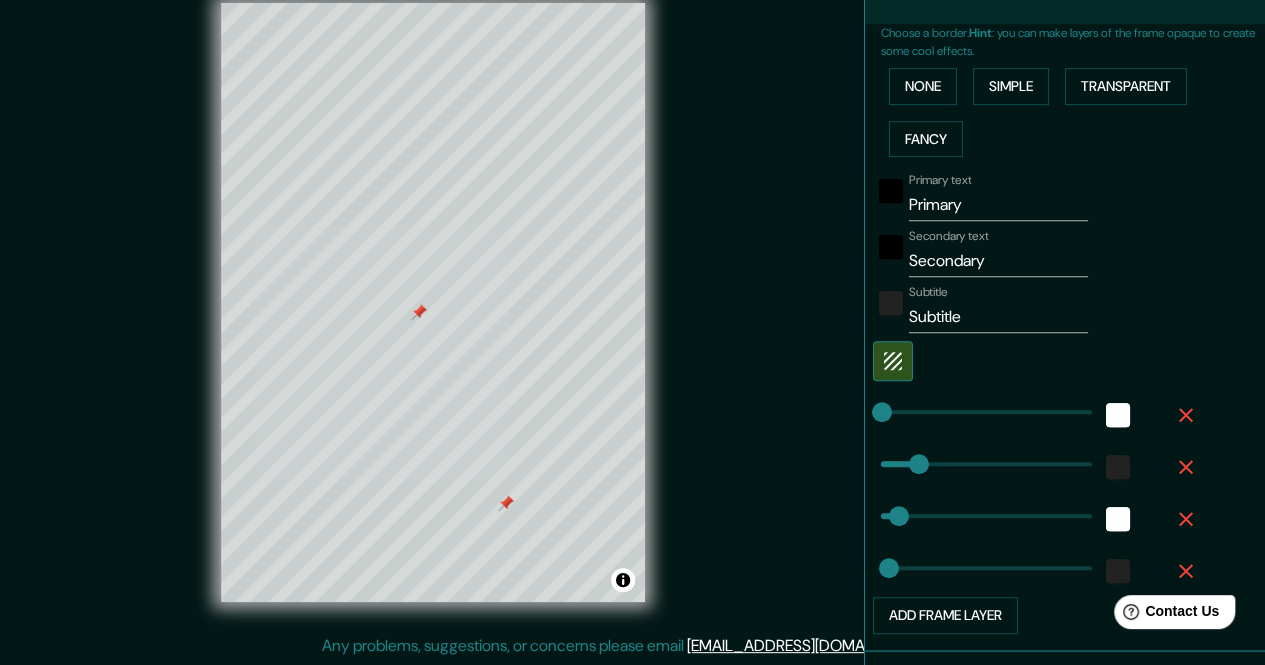 scroll, scrollTop: 332, scrollLeft: 0, axis: vertical 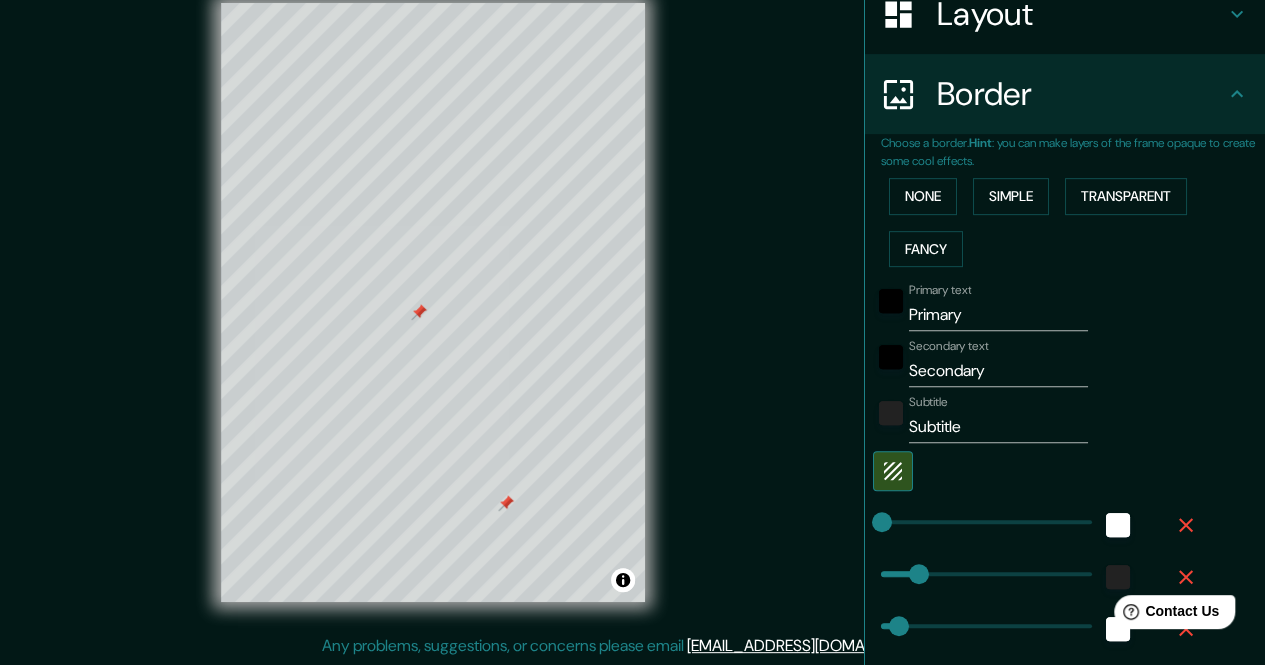 click on "Layout" at bounding box center [1065, 14] 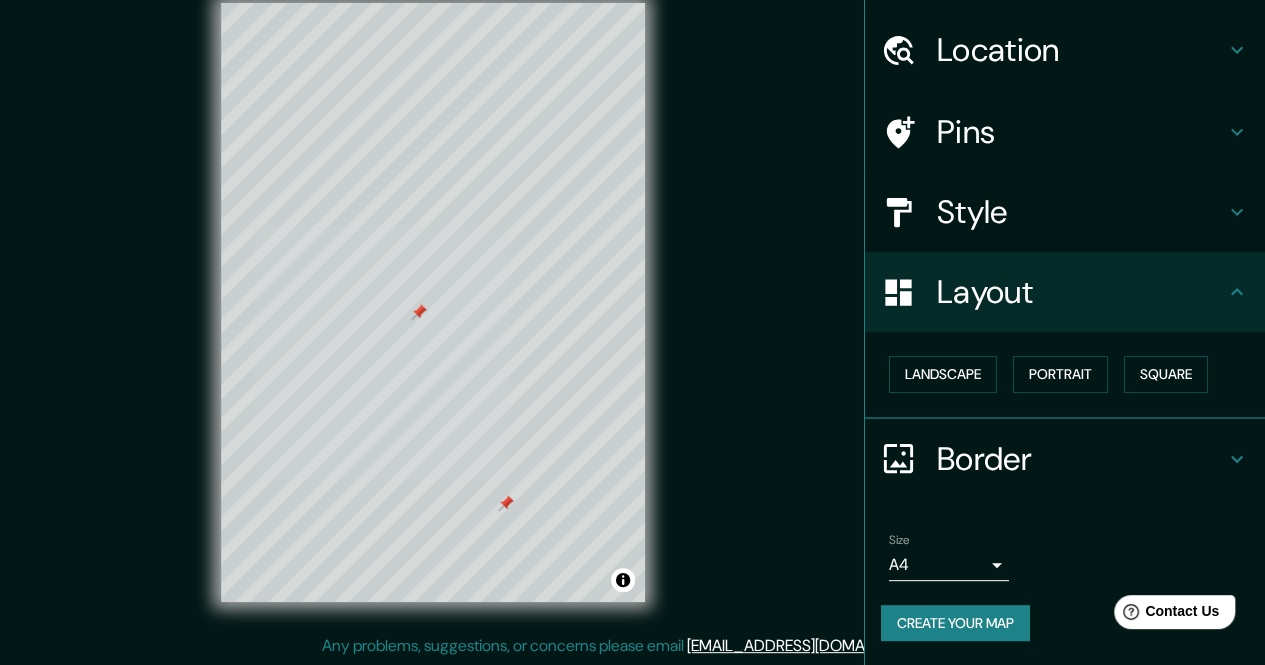 scroll, scrollTop: 52, scrollLeft: 0, axis: vertical 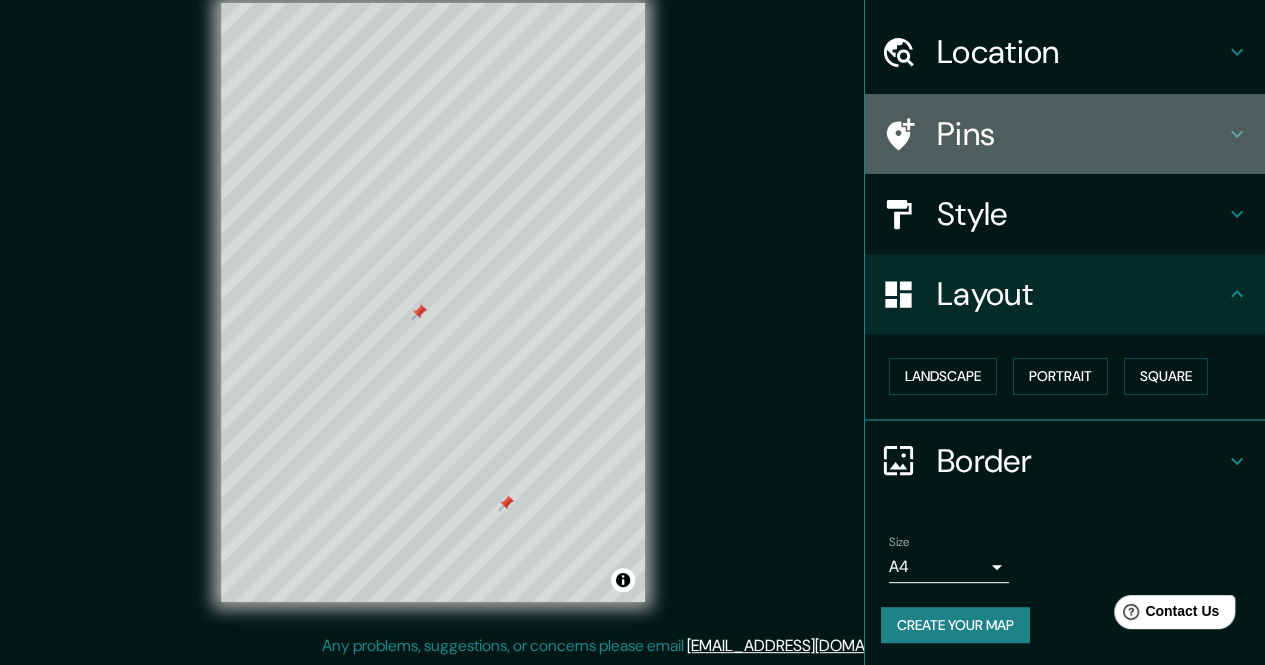 click on "Pins" at bounding box center (1081, 134) 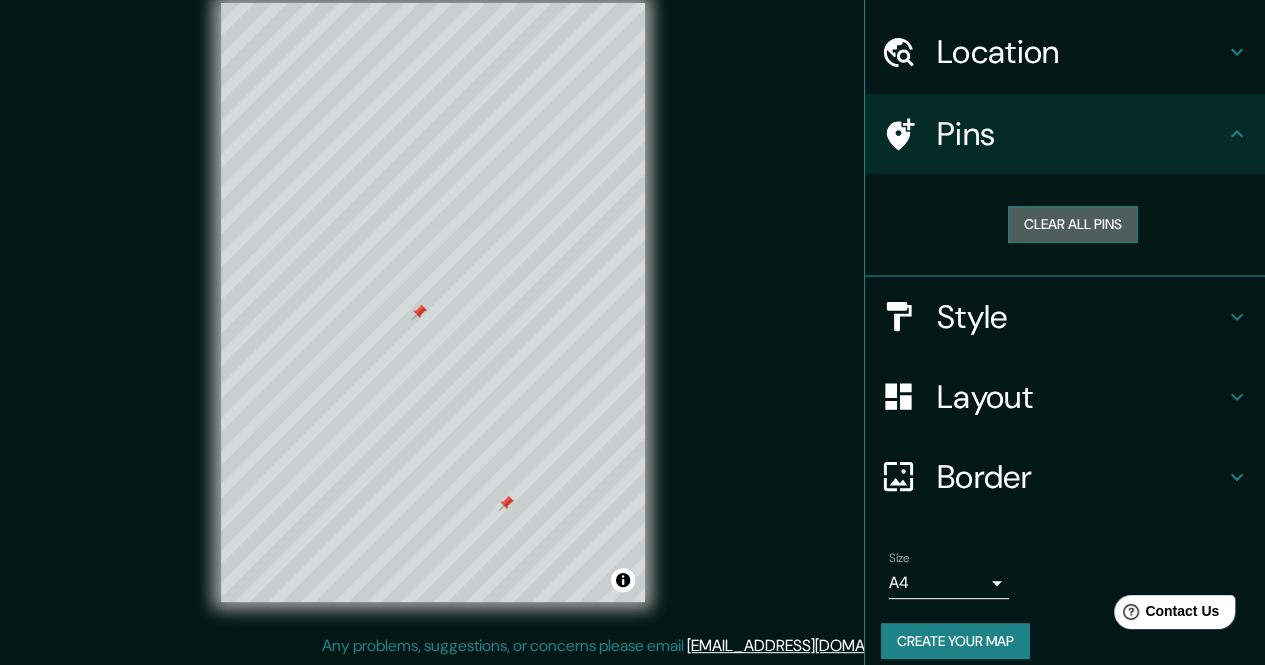click on "Clear all pins" at bounding box center (1073, 224) 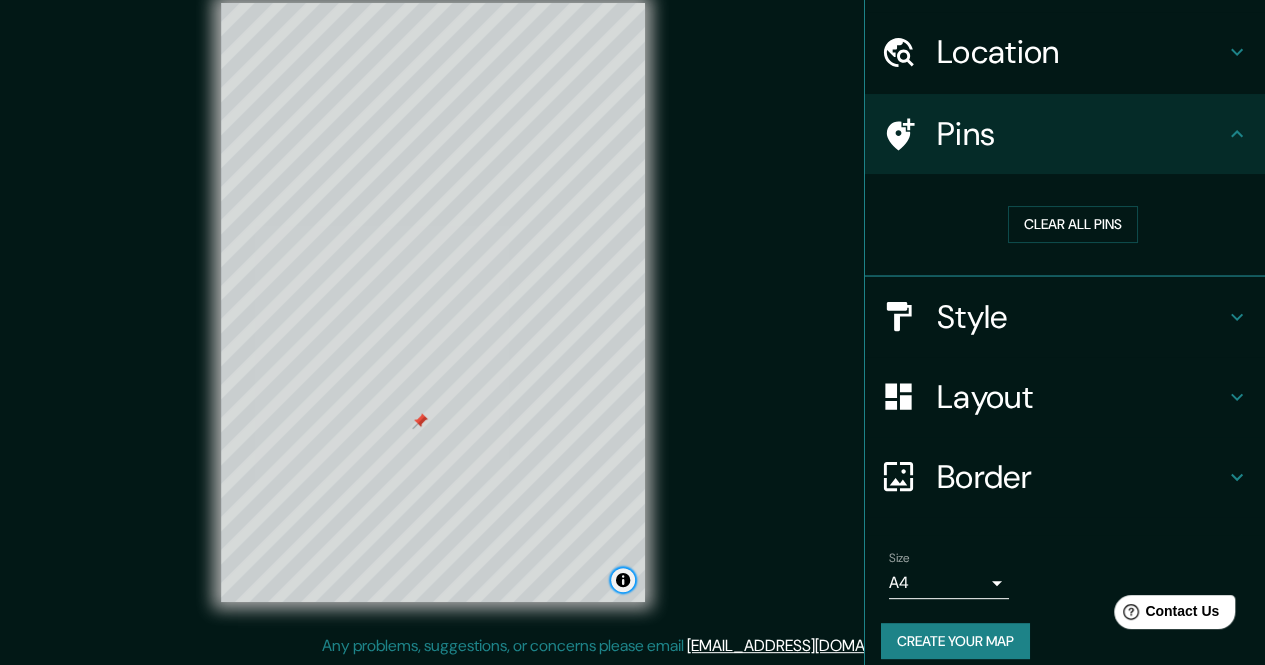 drag, startPoint x: 630, startPoint y: 586, endPoint x: 616, endPoint y: 575, distance: 17.804493 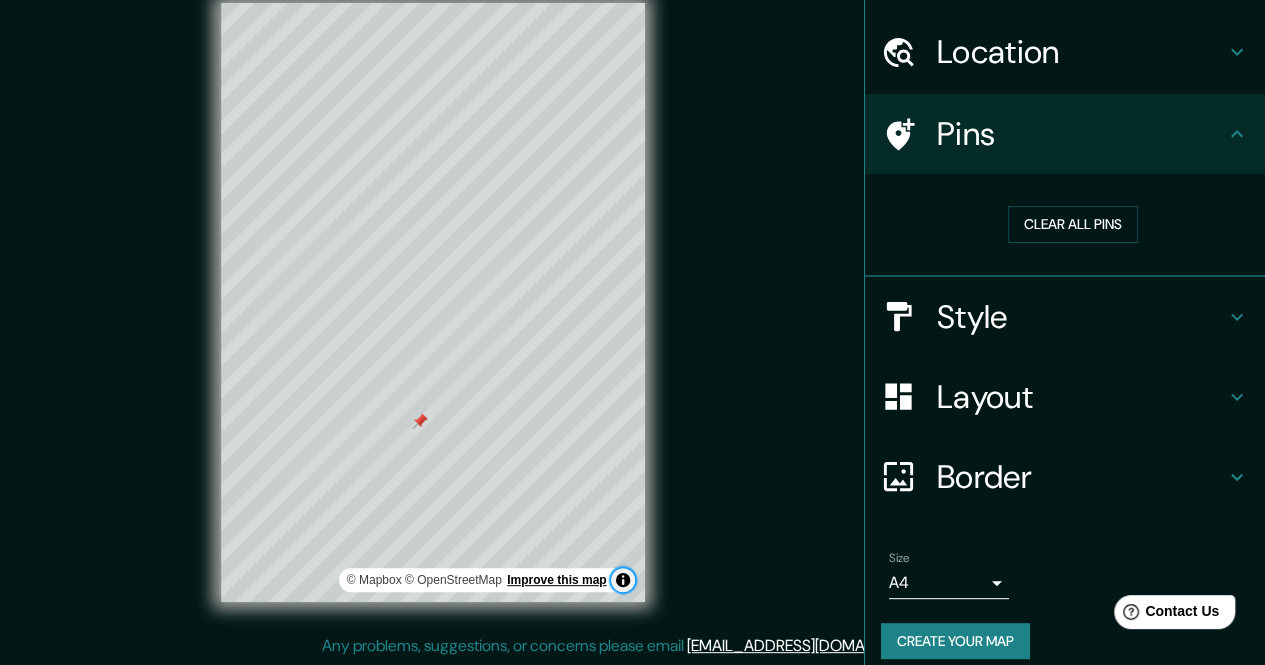 drag, startPoint x: 618, startPoint y: 578, endPoint x: 575, endPoint y: 578, distance: 43 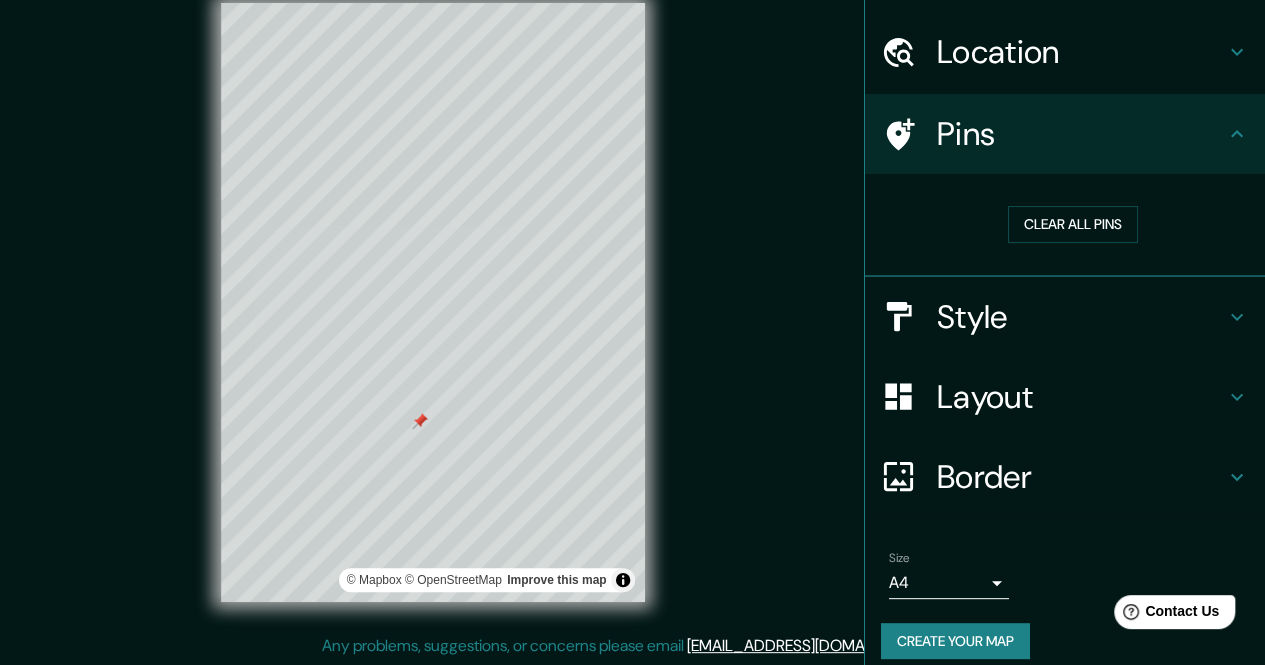click 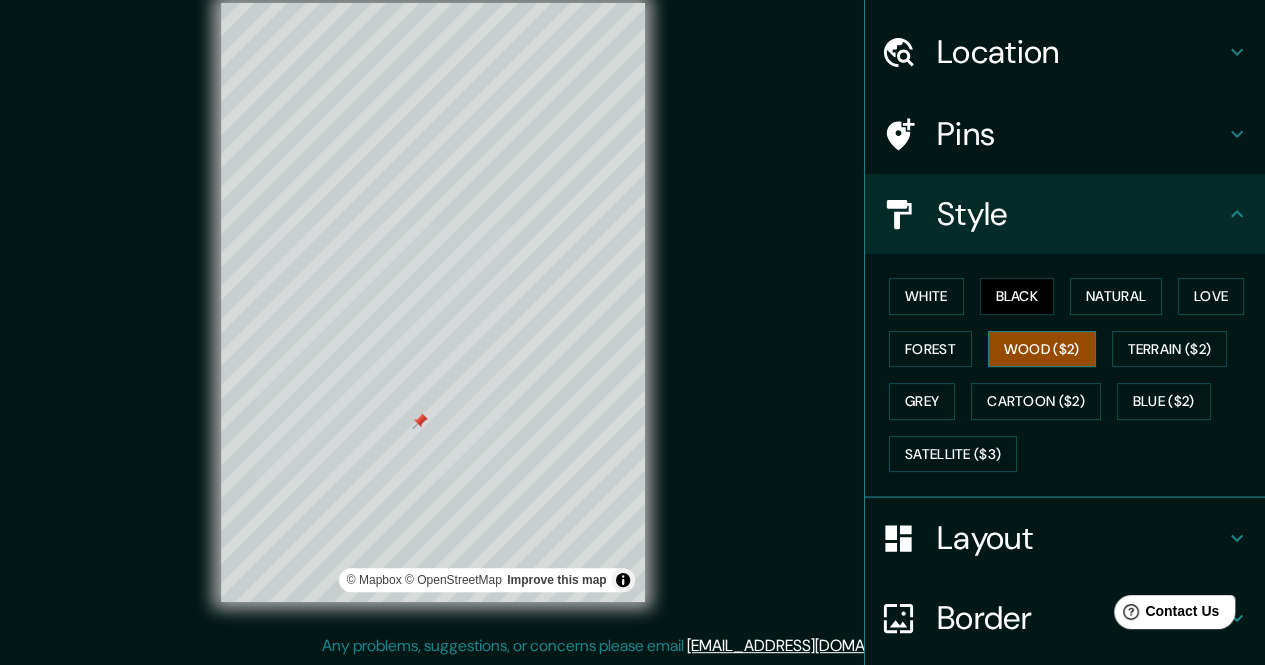 click on "Wood ($2)" at bounding box center [1042, 349] 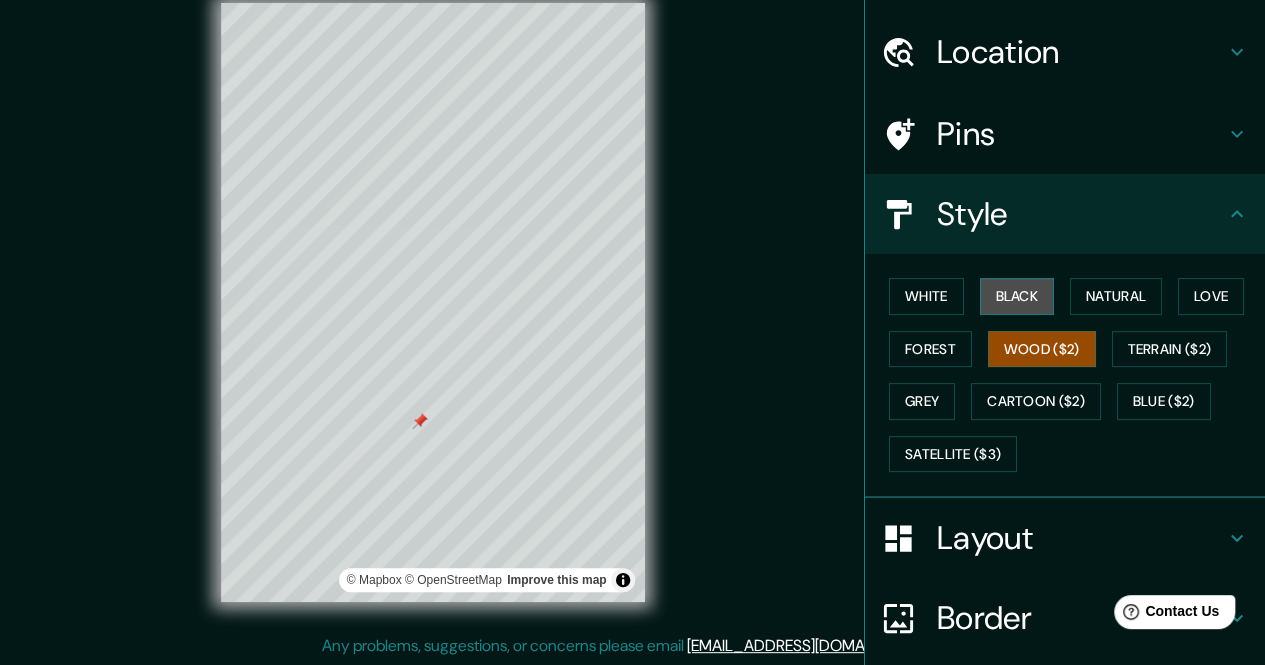click on "Black" at bounding box center (1017, 296) 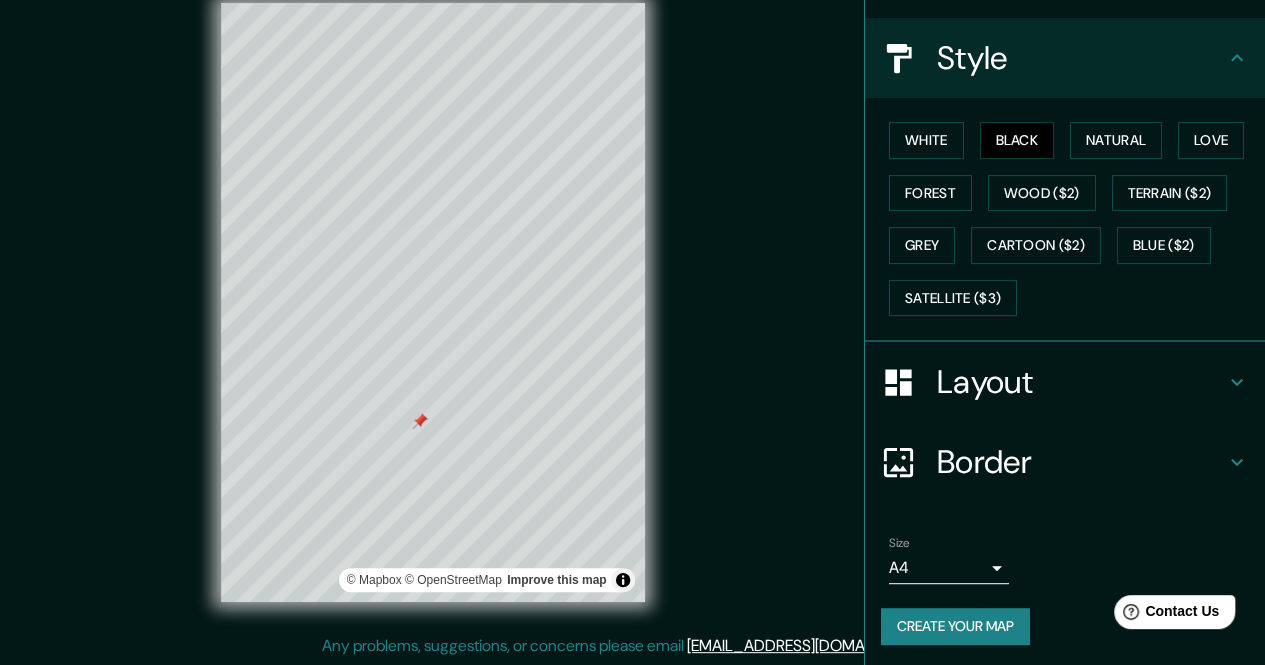 click on "Layout" at bounding box center [1081, 382] 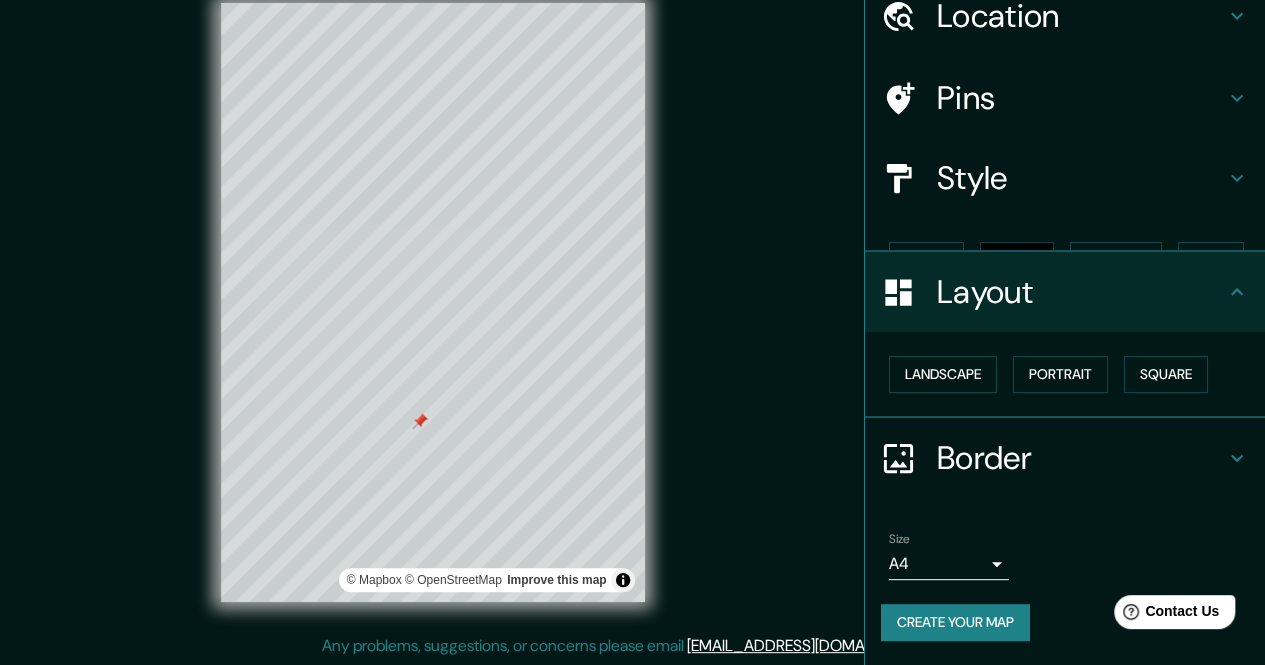 scroll, scrollTop: 52, scrollLeft: 0, axis: vertical 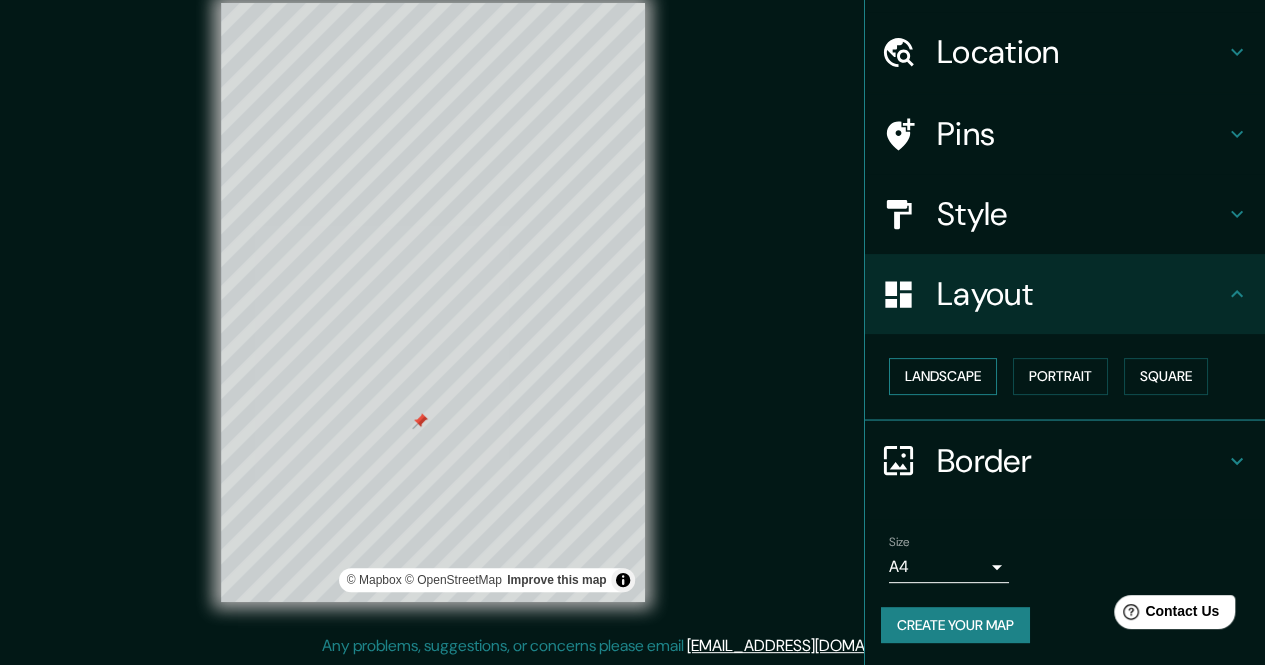 click on "Landscape" at bounding box center [943, 376] 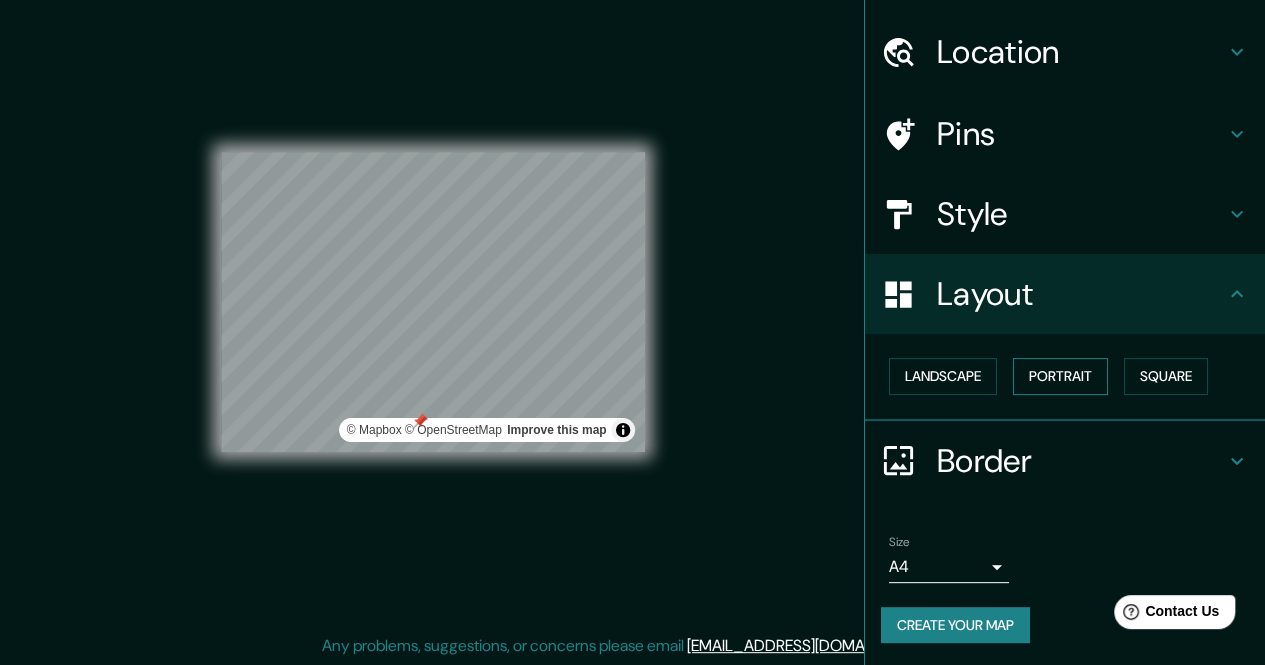 click on "Portrait" at bounding box center (1060, 376) 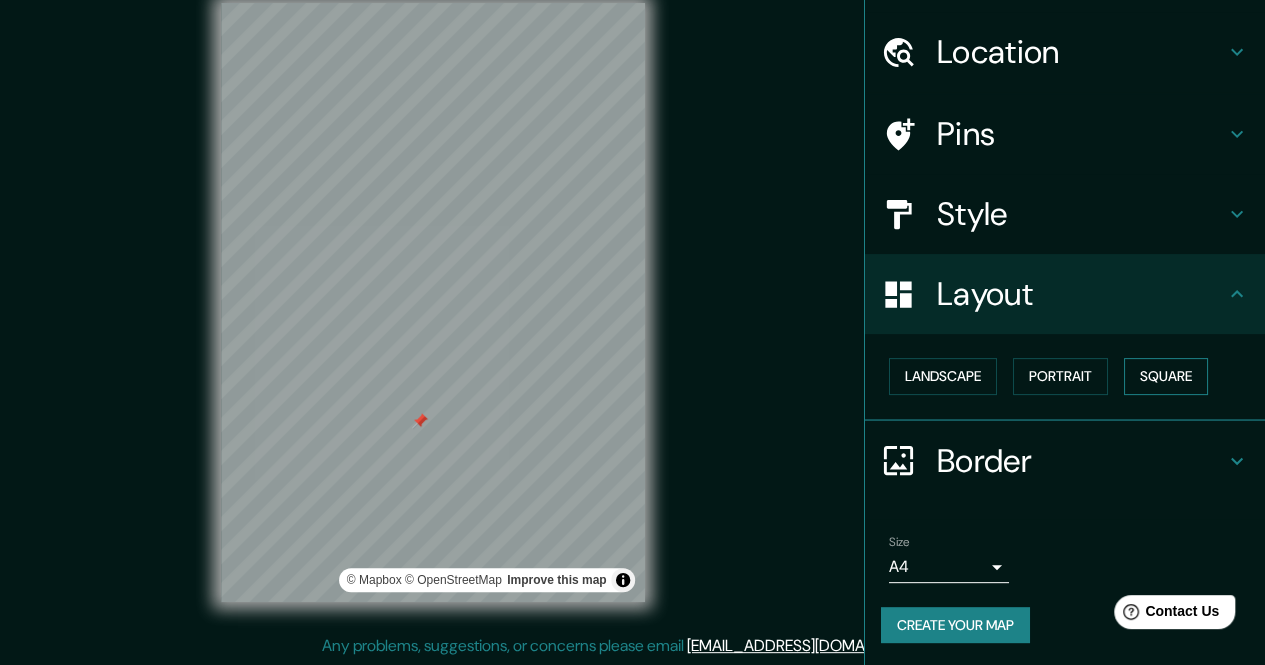 click on "Square" at bounding box center (1166, 376) 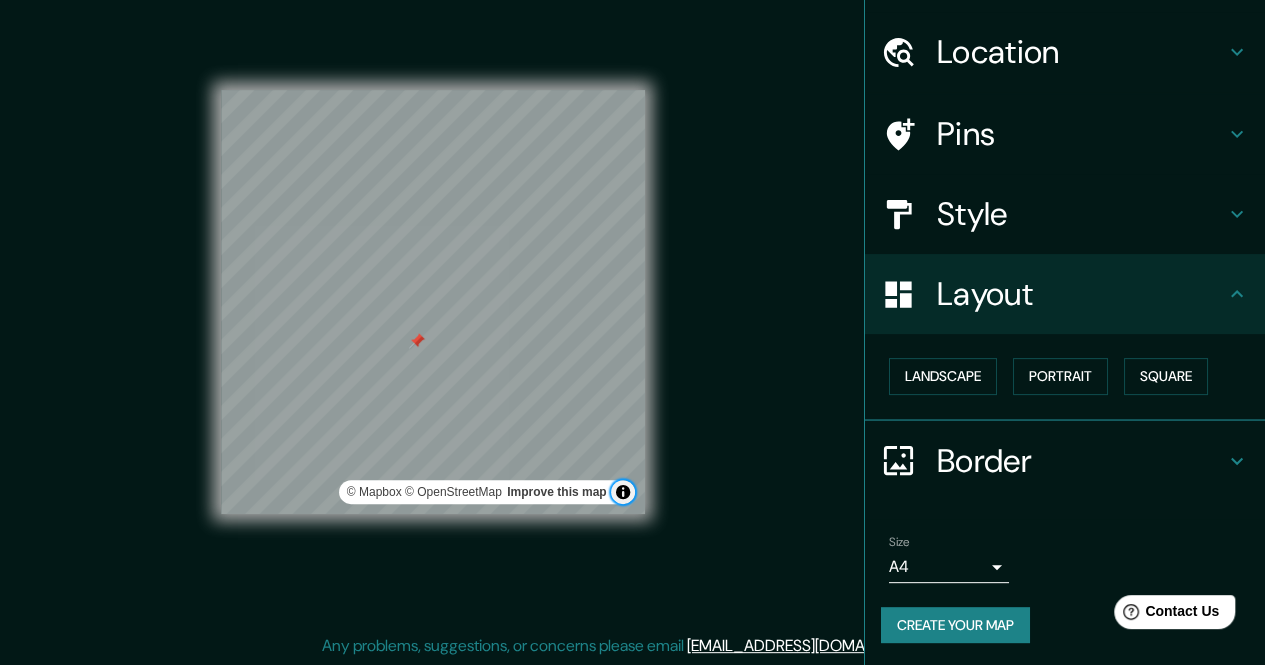 click at bounding box center (623, 492) 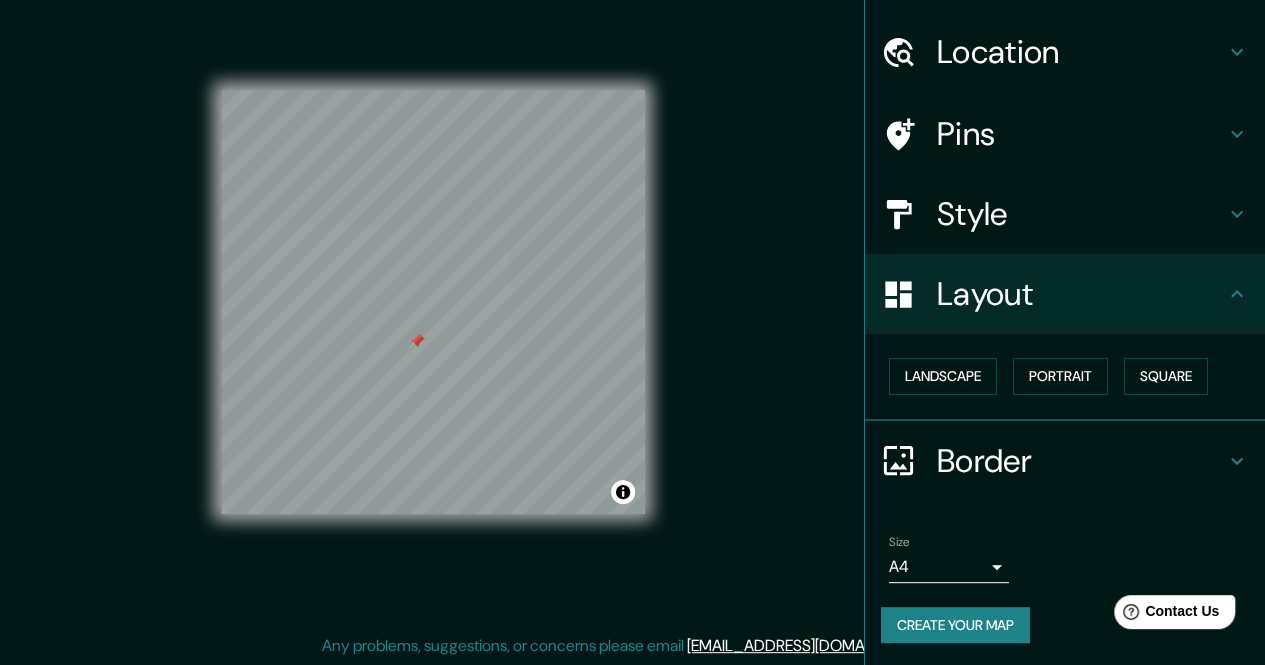 click on "Mappin Location [GEOGRAPHIC_DATA][PERSON_NAME], [GEOGRAPHIC_DATA] [GEOGRAPHIC_DATA][PERSON_NAME], [GEOGRAPHIC_DATA] [GEOGRAPHIC_DATA][PERSON_NAME] [GEOGRAPHIC_DATA]  [GEOGRAPHIC_DATA], [GEOGRAPHIC_DATA] [GEOGRAPHIC_DATA][PERSON_NAME] [GEOGRAPHIC_DATA] [PERSON_NAME][GEOGRAPHIC_DATA] Pins Style Layout Landscape [GEOGRAPHIC_DATA] Border Choose a border.  Hint : you can make layers of the frame opaque to create some cool effects. None Simple Transparent Fancy Size A4 single Create your map © Mapbox   © OpenStreetMap   Improve this map Any problems, suggestions, or concerns please email    [EMAIL_ADDRESS][DOMAIN_NAME] . . ." at bounding box center (632, 318) 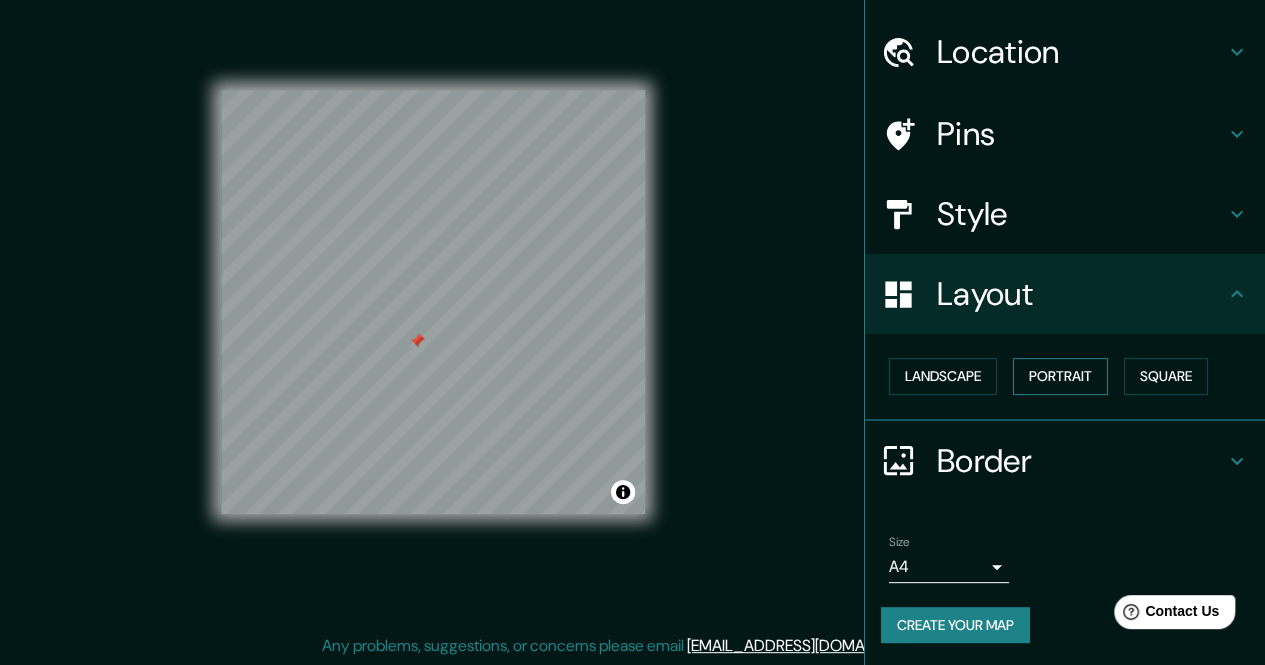 click on "Portrait" at bounding box center [1060, 376] 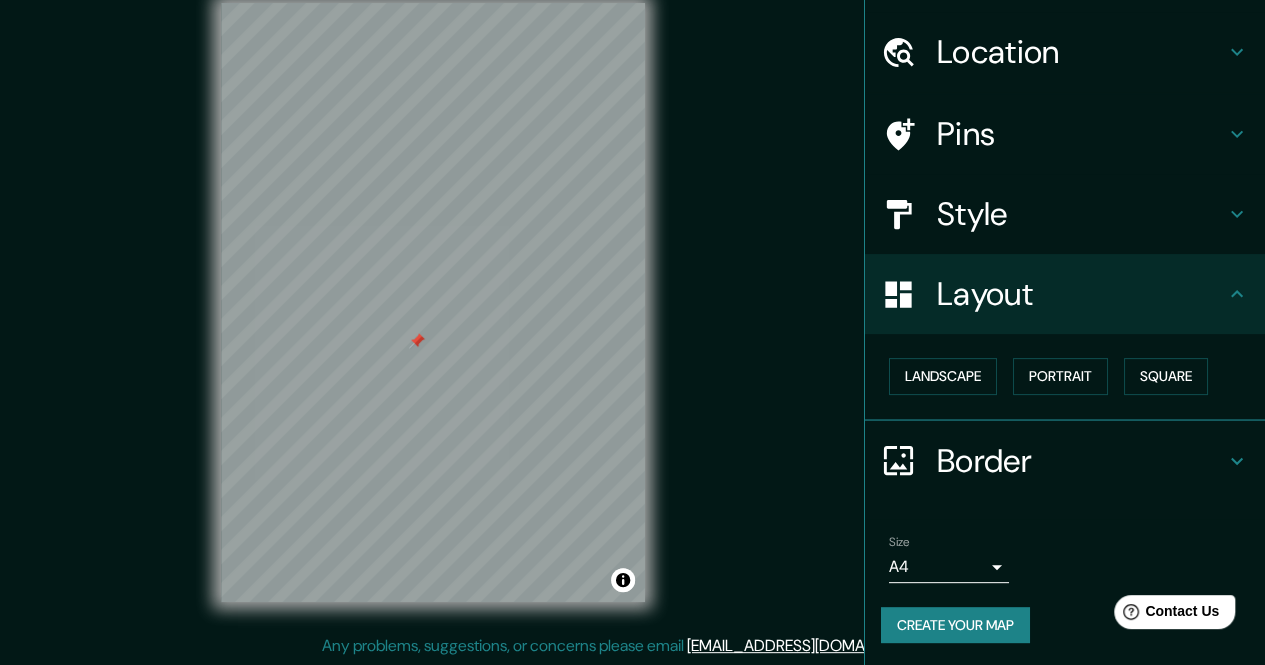 click on "Mappin Location [GEOGRAPHIC_DATA][PERSON_NAME], [GEOGRAPHIC_DATA] [GEOGRAPHIC_DATA][PERSON_NAME], [GEOGRAPHIC_DATA] [GEOGRAPHIC_DATA][PERSON_NAME] [GEOGRAPHIC_DATA]  [GEOGRAPHIC_DATA], [GEOGRAPHIC_DATA] [GEOGRAPHIC_DATA][PERSON_NAME] [GEOGRAPHIC_DATA] [PERSON_NAME][GEOGRAPHIC_DATA] Pins Style Layout Landscape [GEOGRAPHIC_DATA] Border Choose a border.  Hint : you can make layers of the frame opaque to create some cool effects. None Simple Transparent Fancy Size A4 single Create your map © Mapbox   © OpenStreetMap   Improve this map Any problems, suggestions, or concerns please email    [EMAIL_ADDRESS][DOMAIN_NAME] . . ." at bounding box center (632, 318) 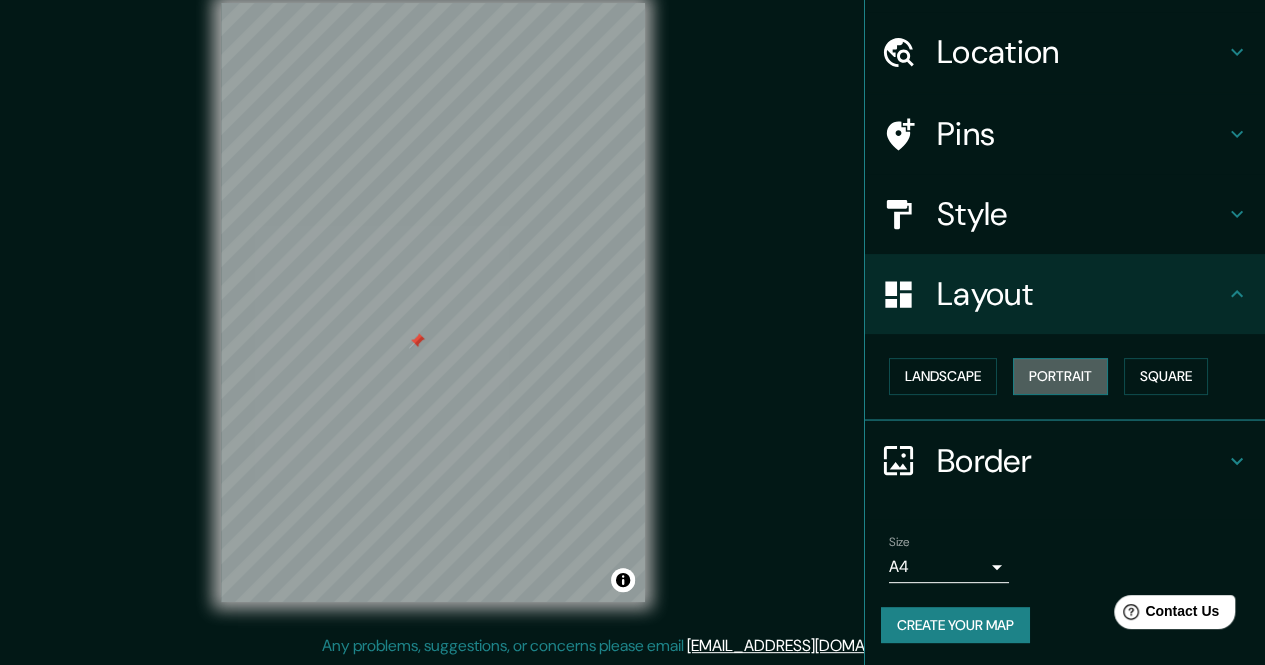 click on "Portrait" at bounding box center [1060, 376] 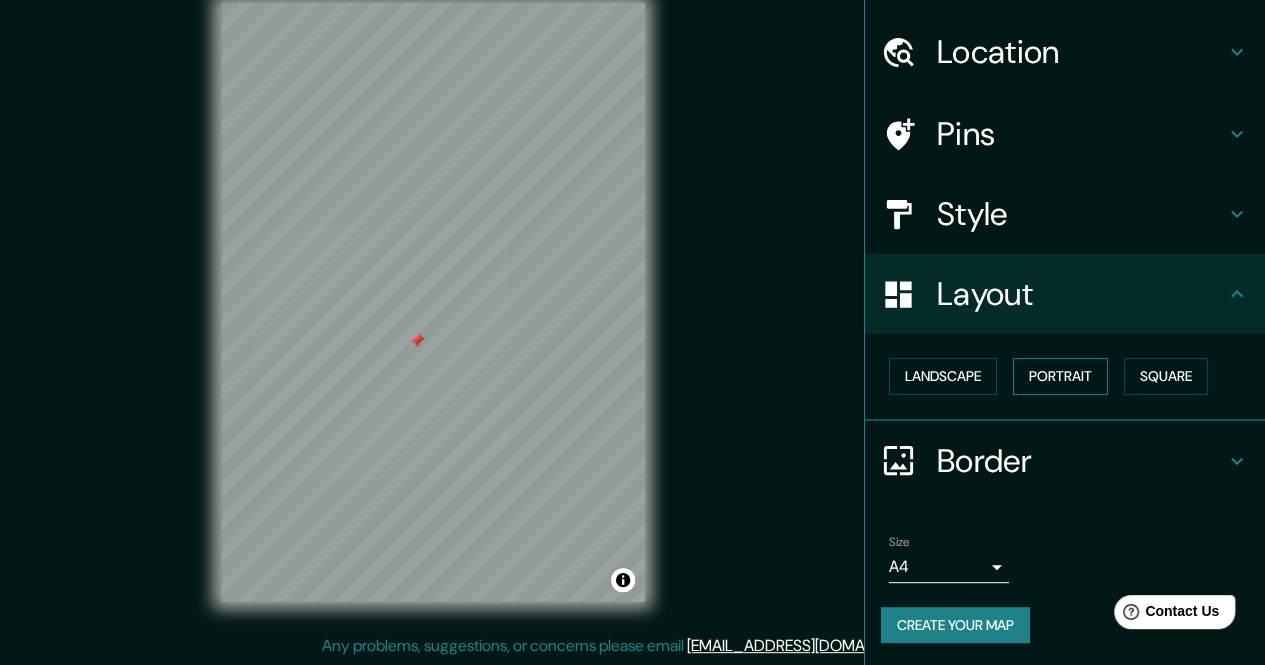 click on "Portrait" at bounding box center (1060, 376) 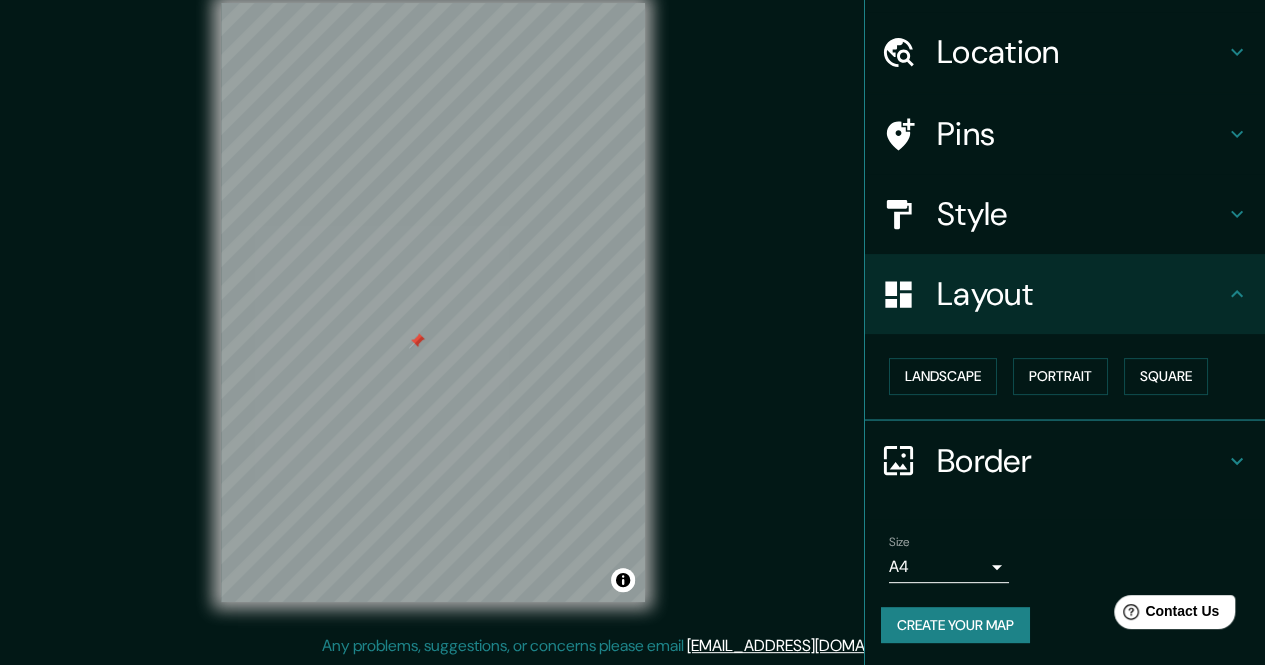 click on "Landscape [GEOGRAPHIC_DATA]" at bounding box center [1065, 377] 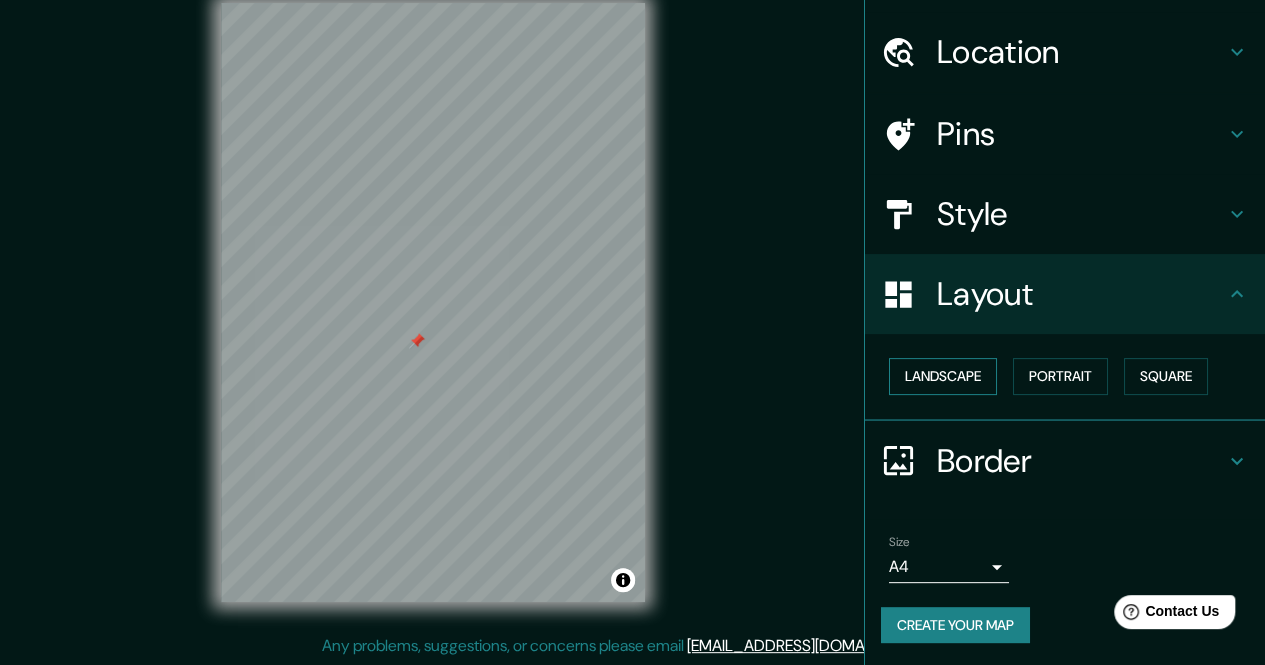 click on "Landscape" at bounding box center [943, 376] 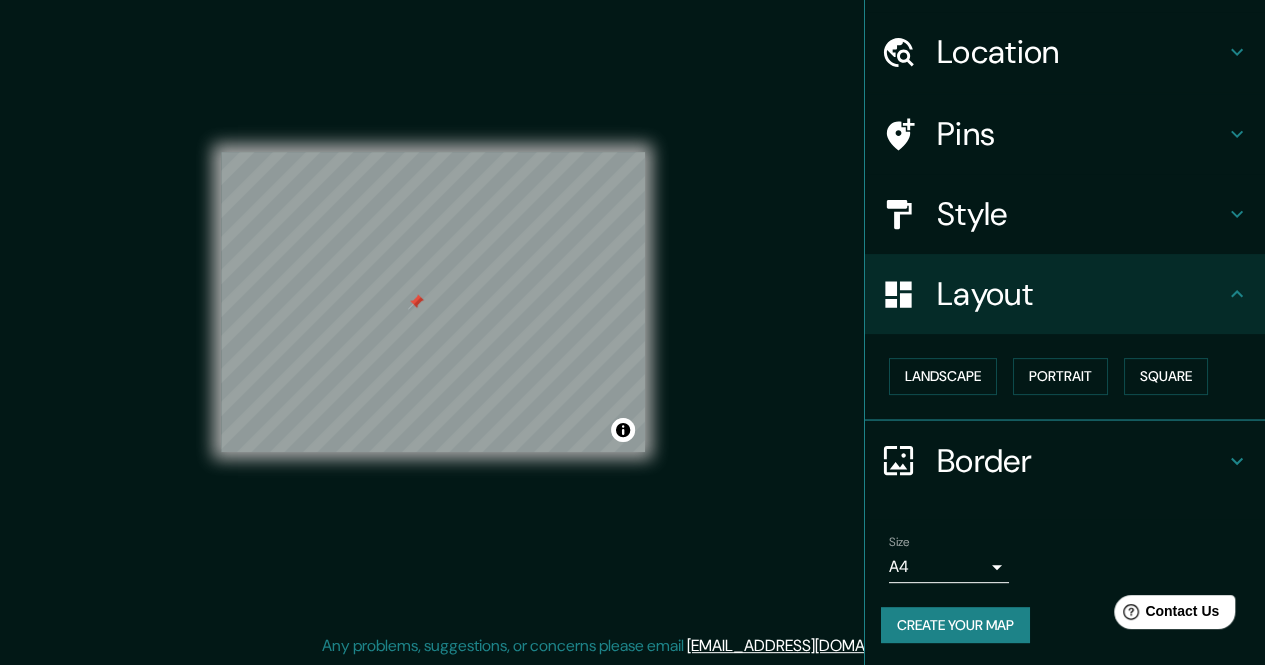 click on "Style" at bounding box center (1081, 214) 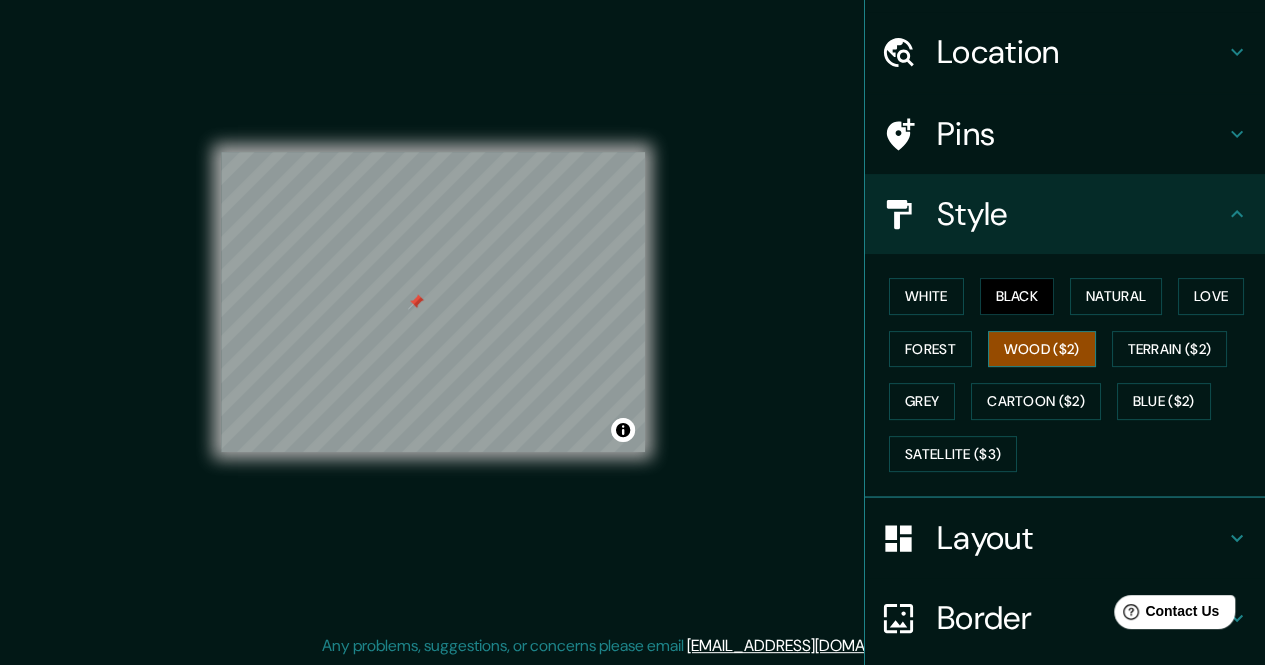 click on "Wood ($2)" at bounding box center (1042, 349) 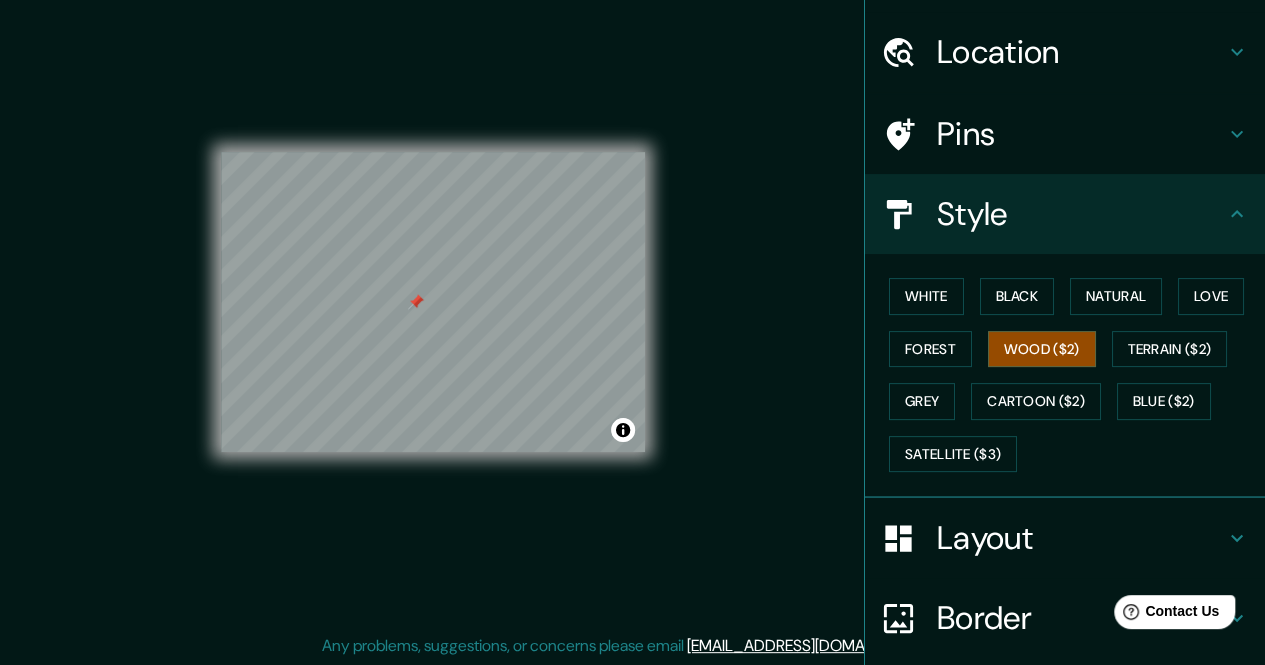 type 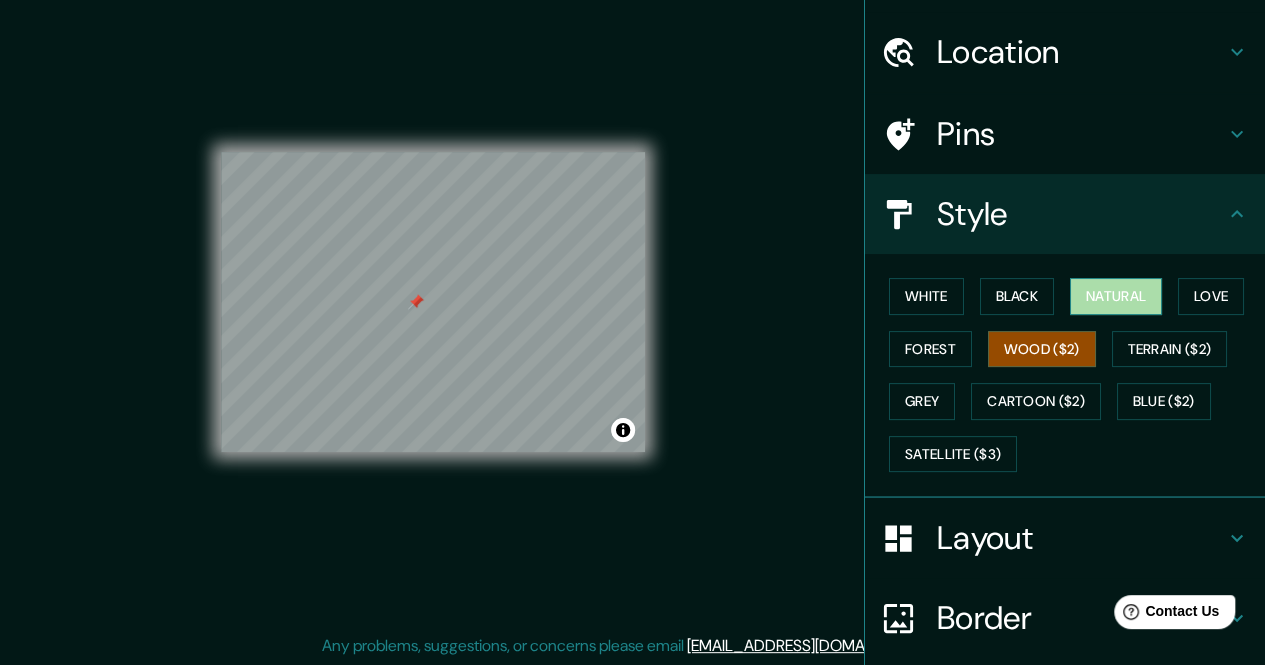 click on "Natural" at bounding box center [1116, 296] 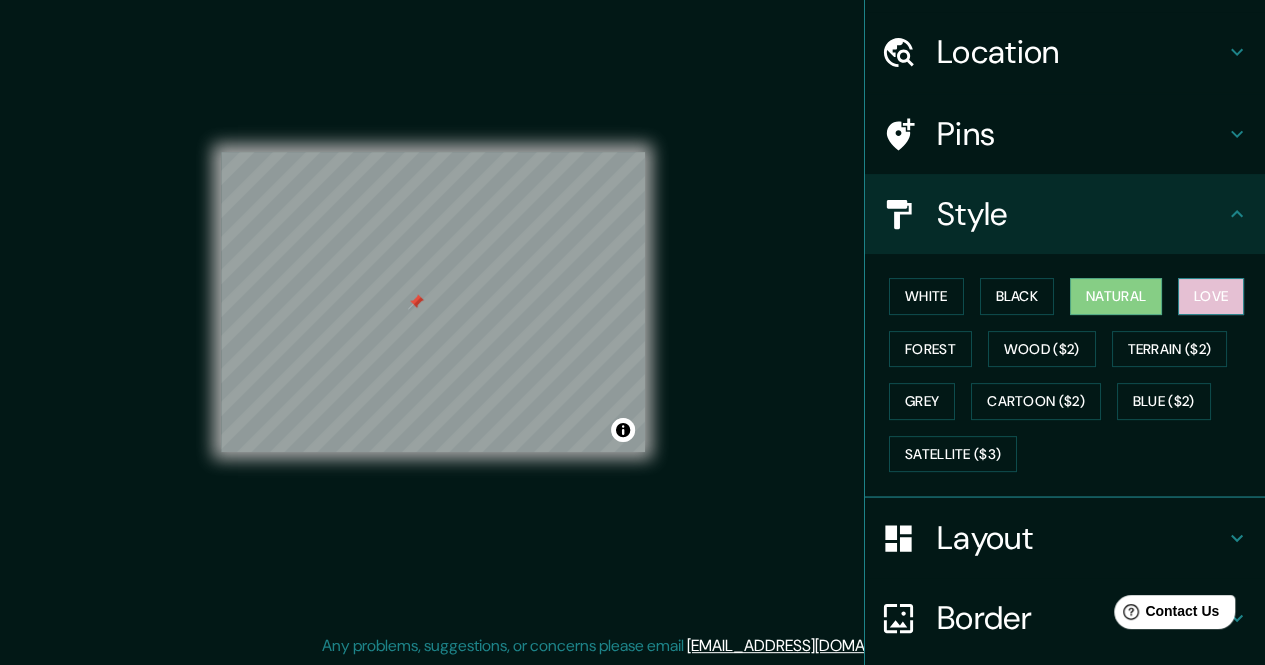 click on "Love" at bounding box center (1211, 296) 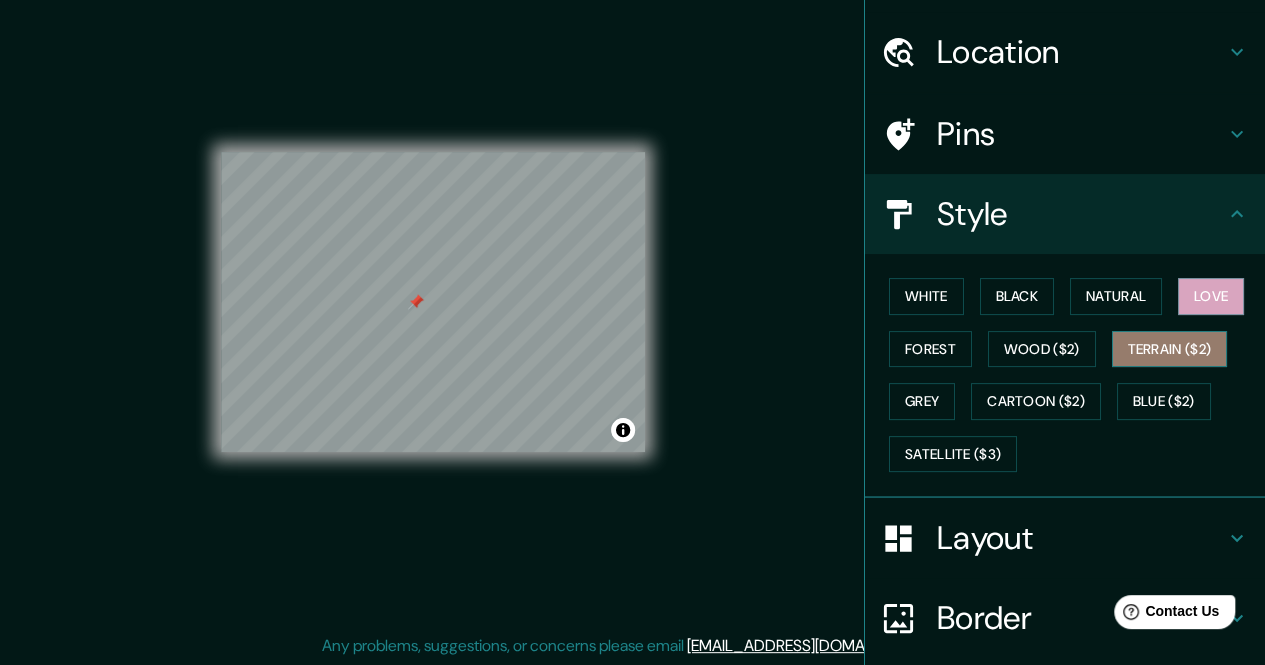click on "Terrain ($2)" at bounding box center (1170, 349) 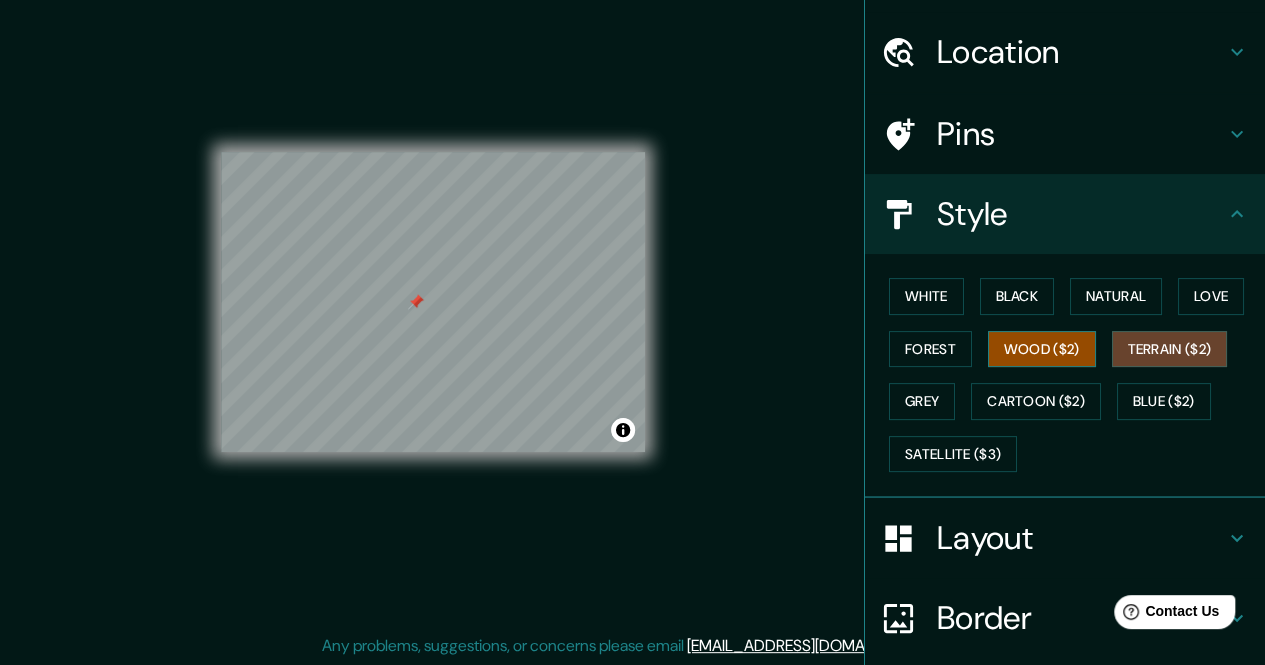 click on "Wood ($2)" at bounding box center (1042, 349) 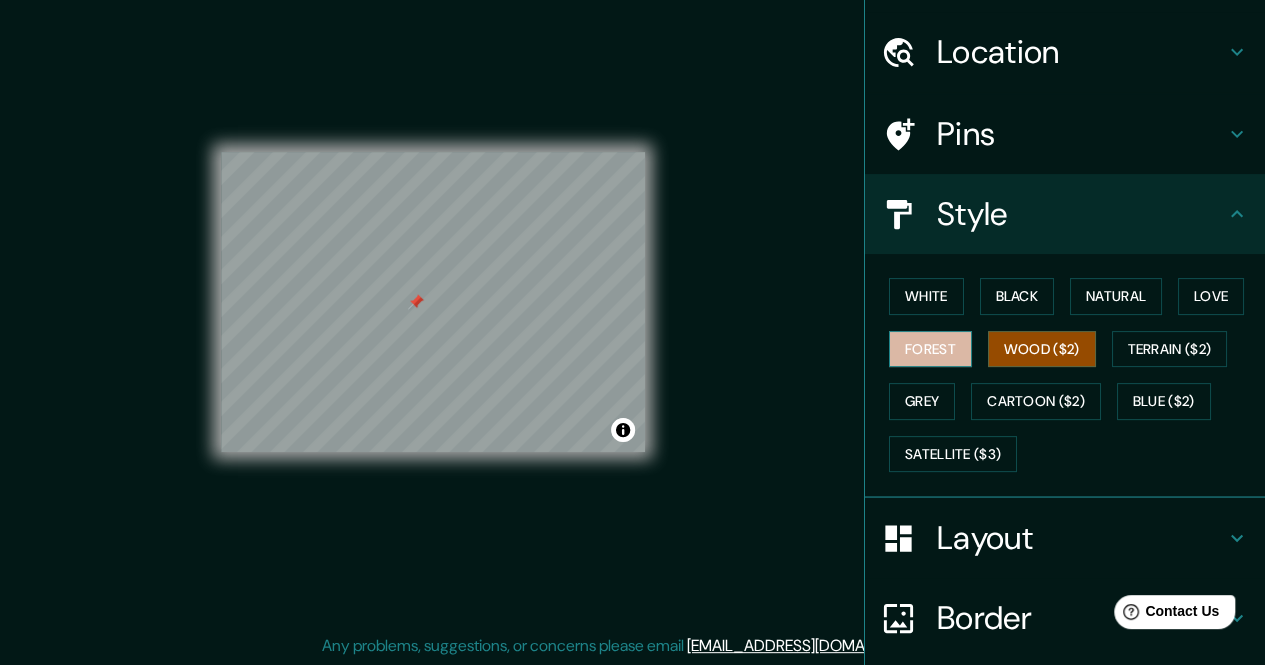 click on "Forest" at bounding box center [930, 349] 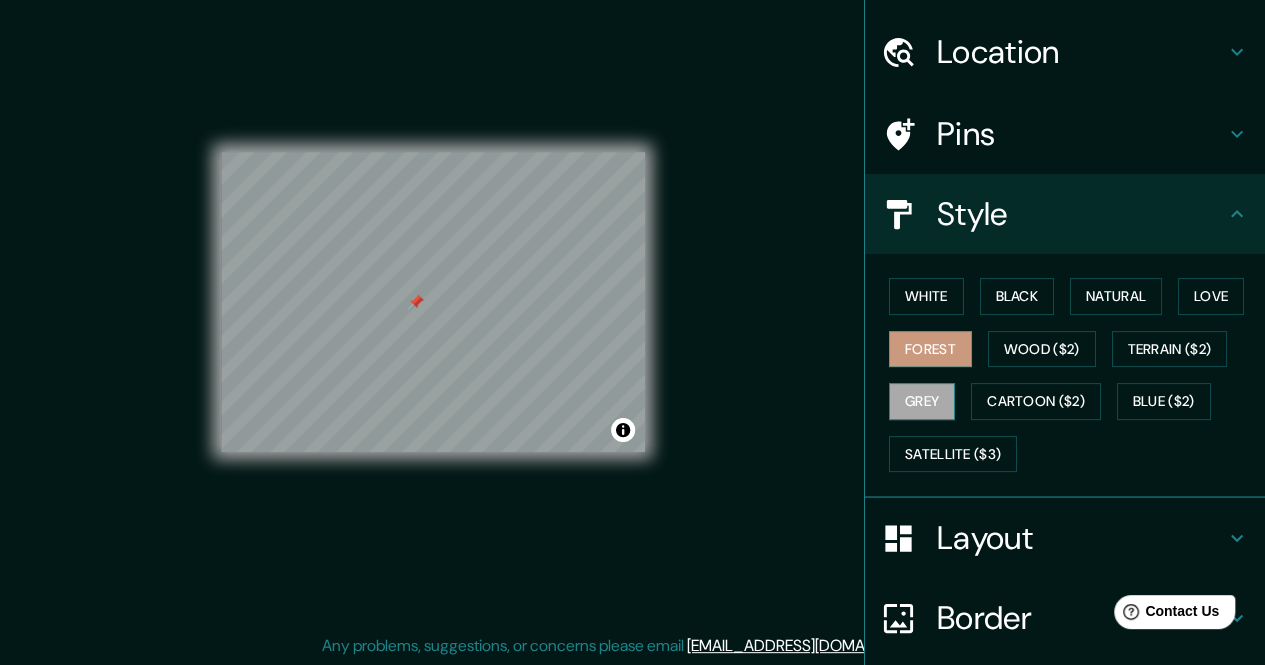 click on "Grey" at bounding box center (922, 401) 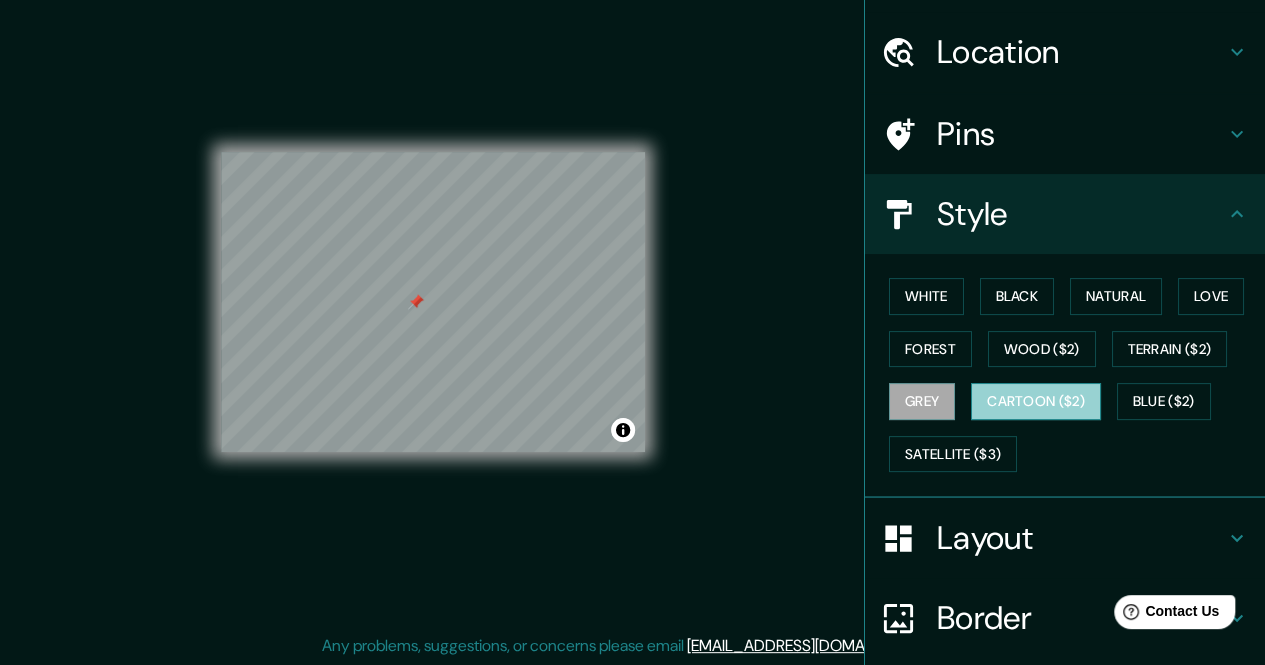 click on "Cartoon ($2)" at bounding box center (1036, 401) 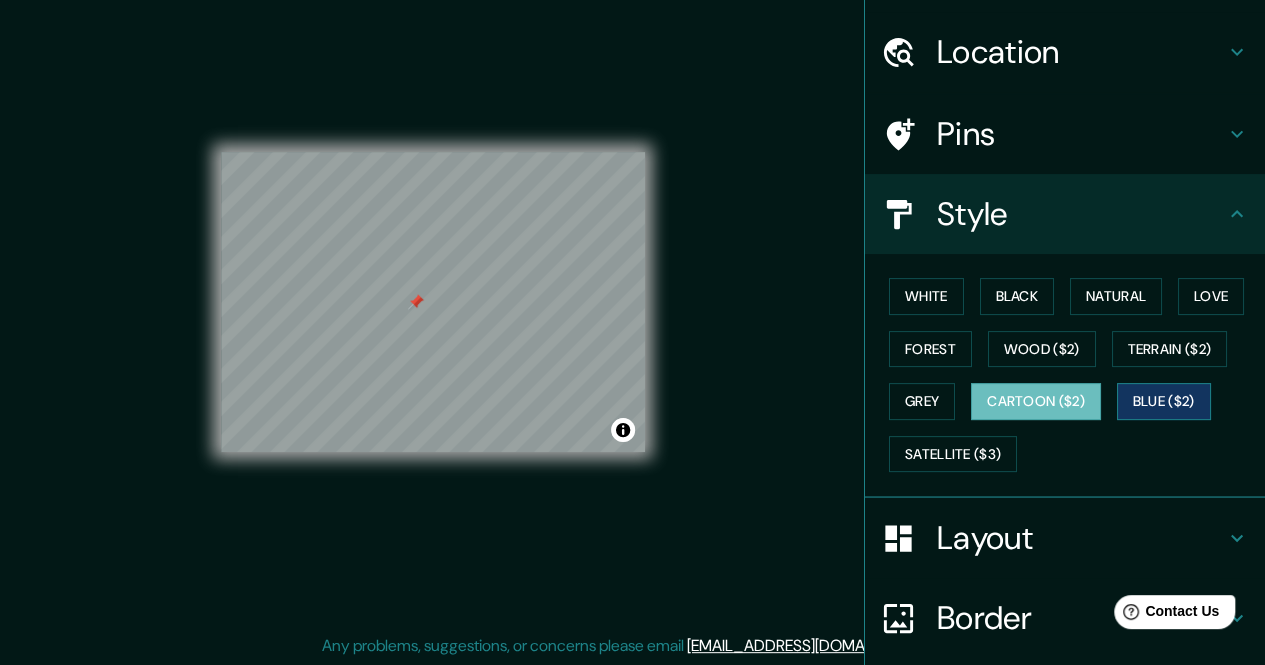 click on "Blue ($2)" at bounding box center (1164, 401) 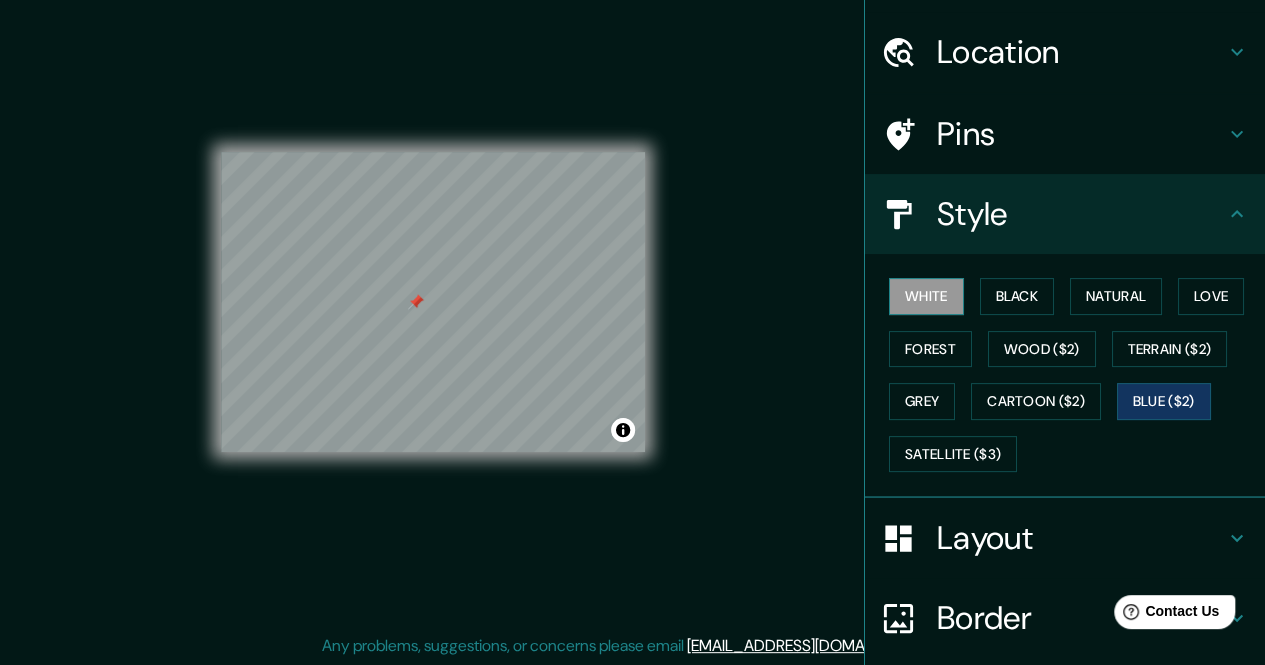 click on "White" at bounding box center [926, 296] 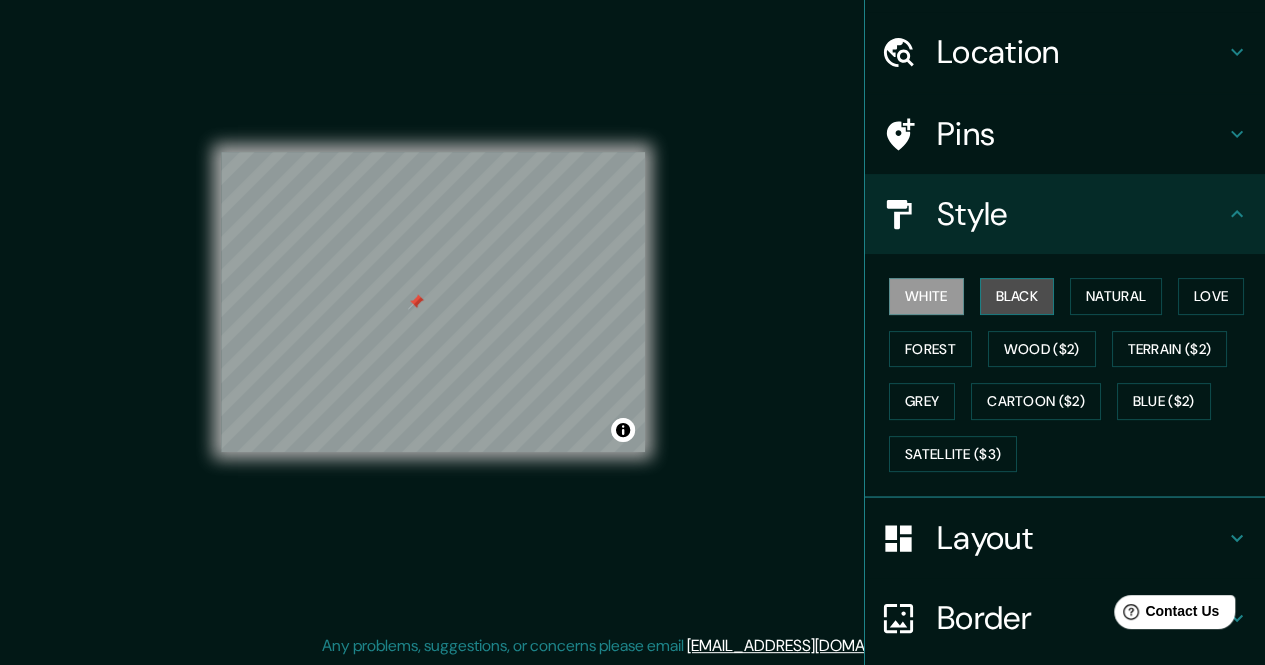 click on "Black" at bounding box center [1017, 296] 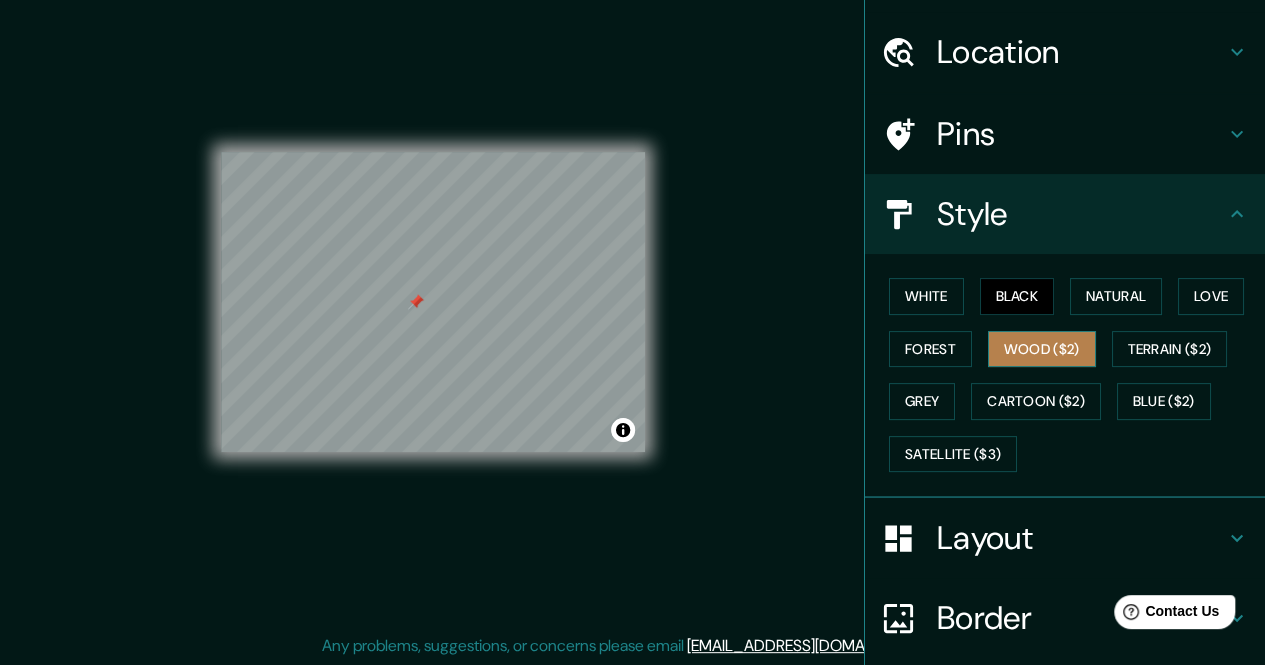 click on "Wood ($2)" at bounding box center [1042, 349] 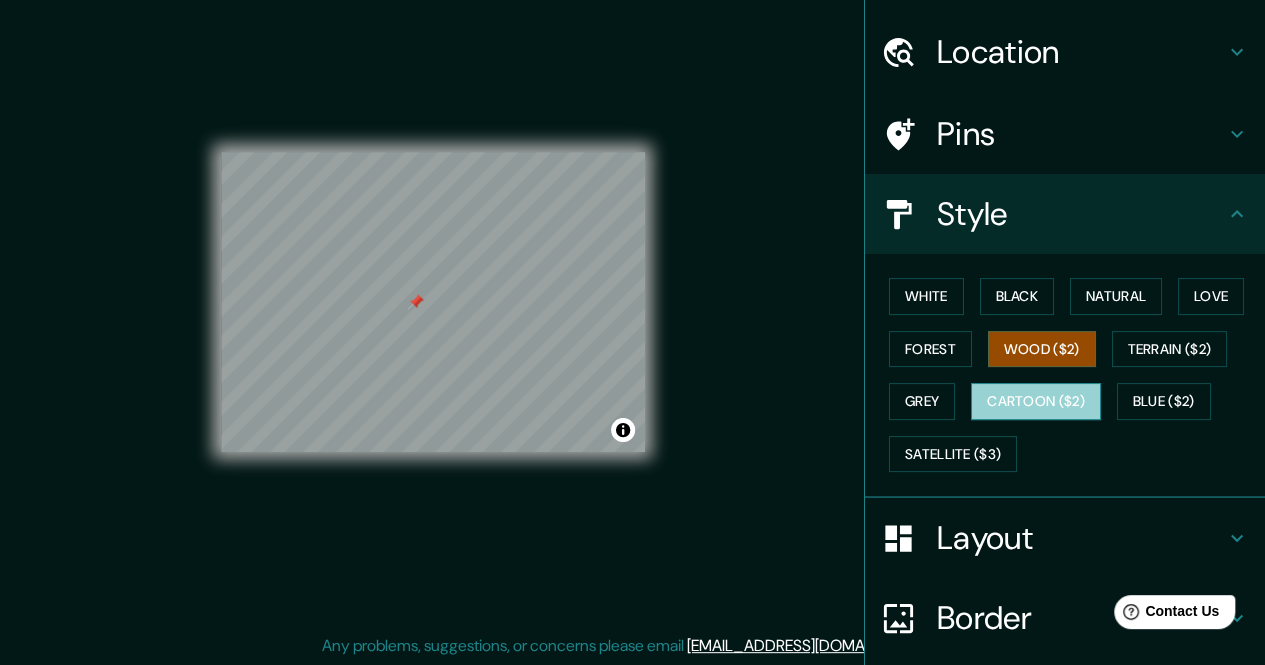 click on "Cartoon ($2)" at bounding box center [1036, 401] 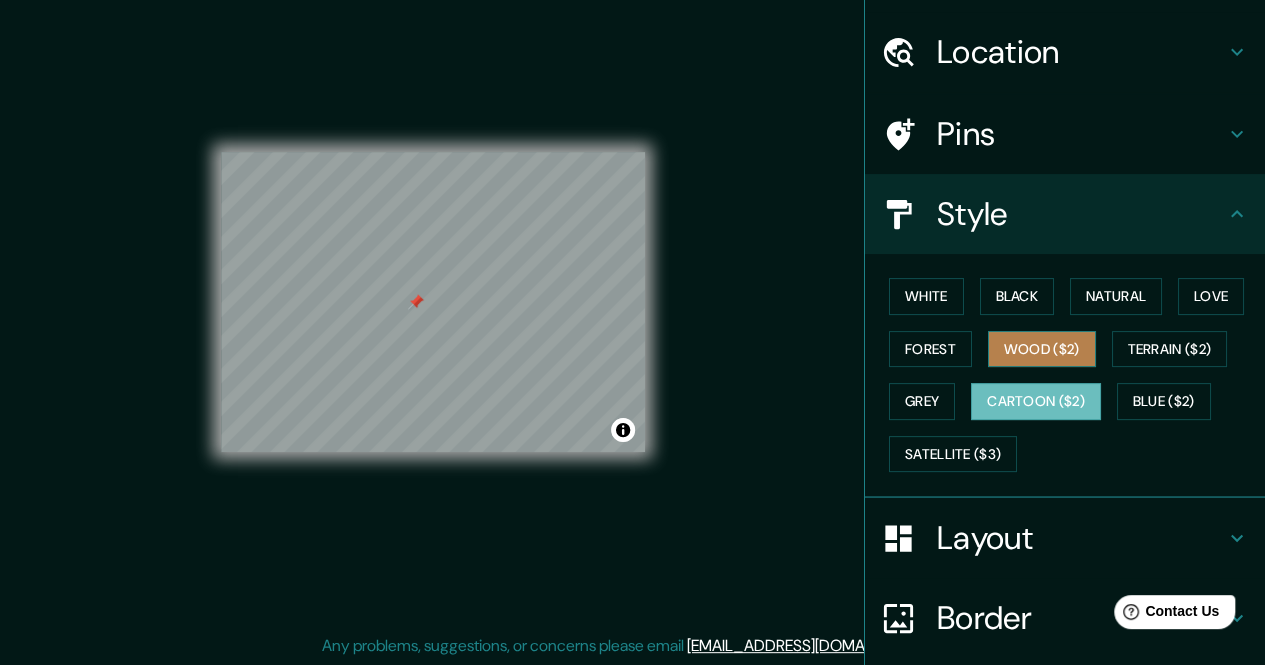 click on "Wood ($2)" at bounding box center (1042, 349) 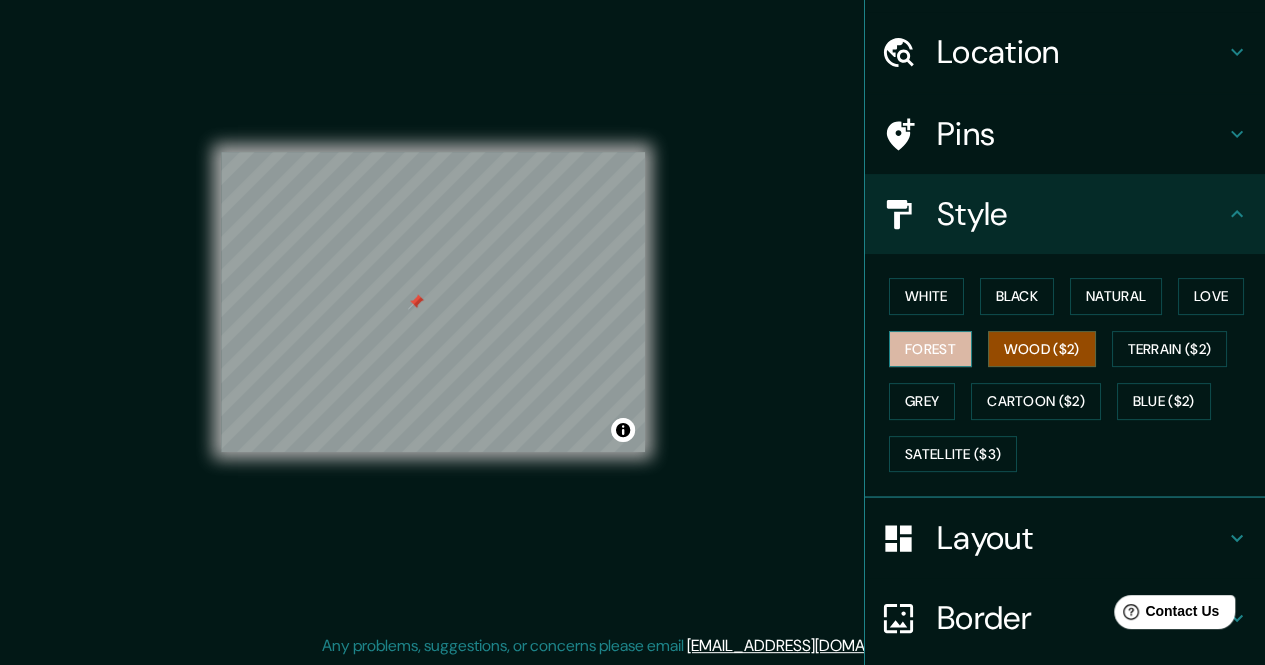 click on "Forest" at bounding box center (930, 349) 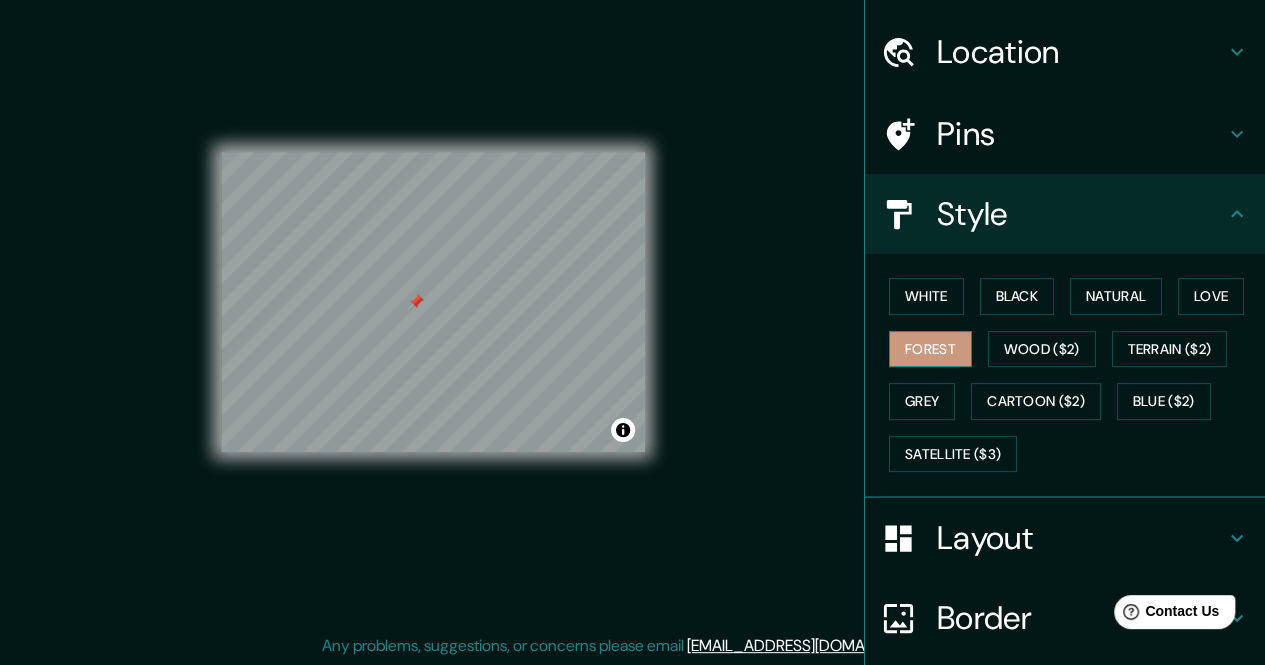 type 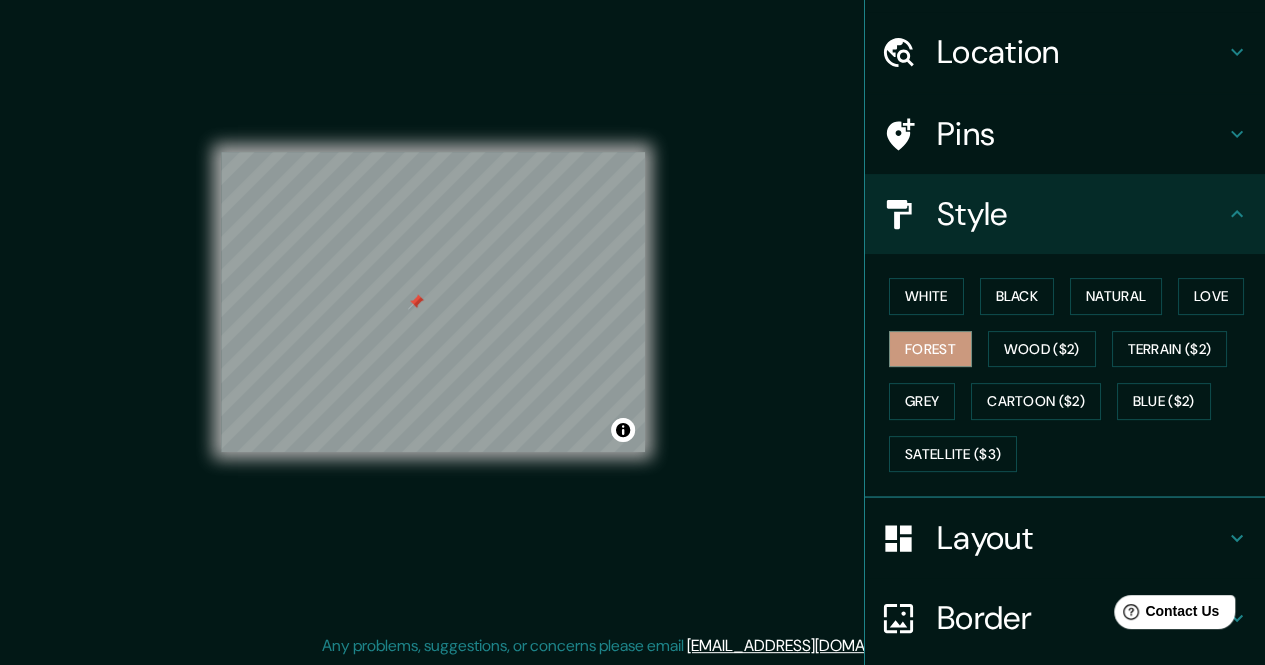 click on "Layout" at bounding box center [1081, 538] 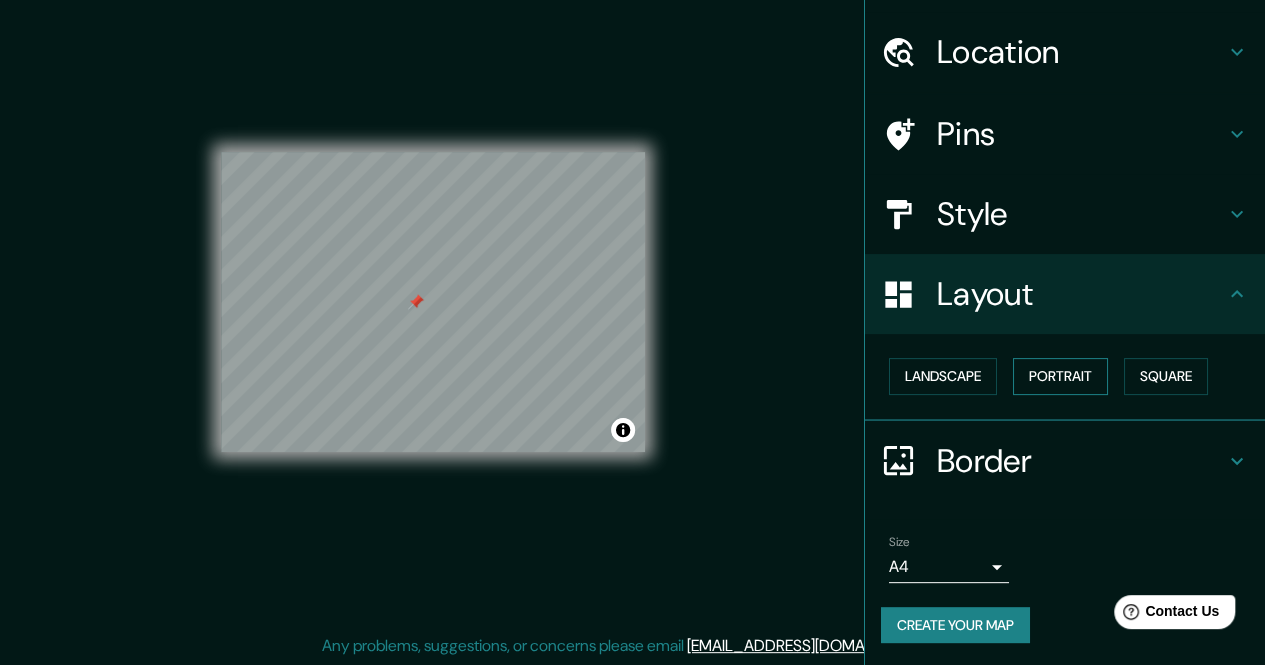 click on "Portrait" at bounding box center [1060, 376] 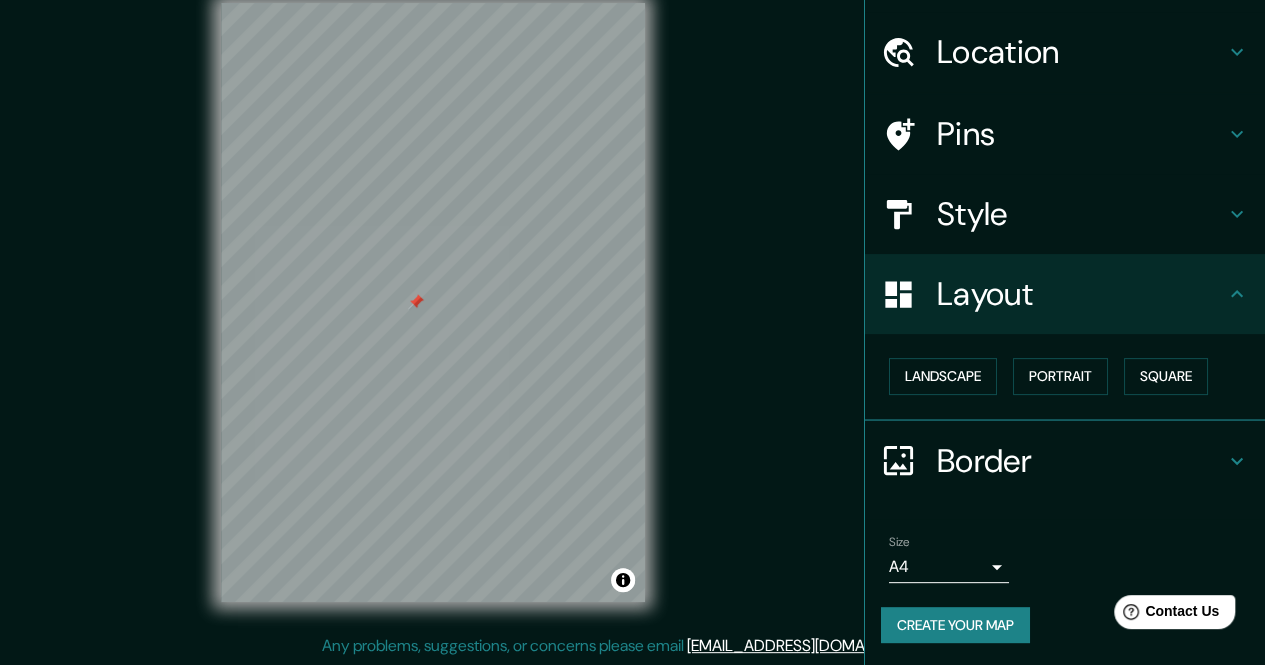 type 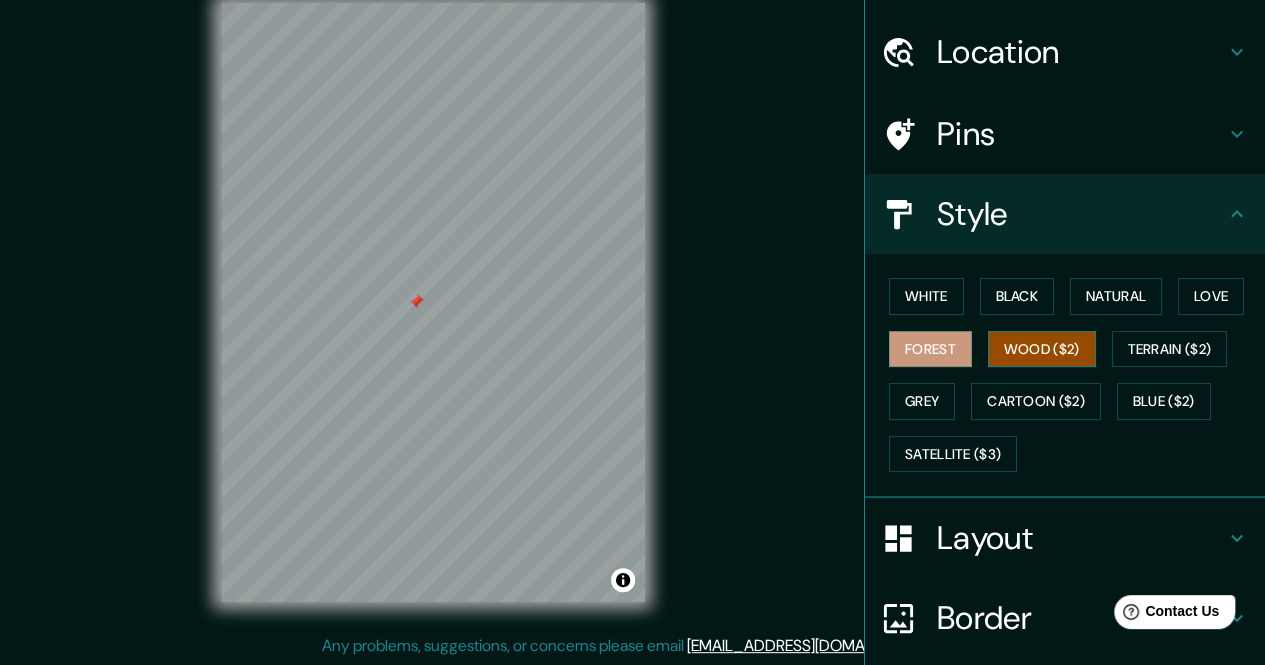 click on "Wood ($2)" at bounding box center (1042, 349) 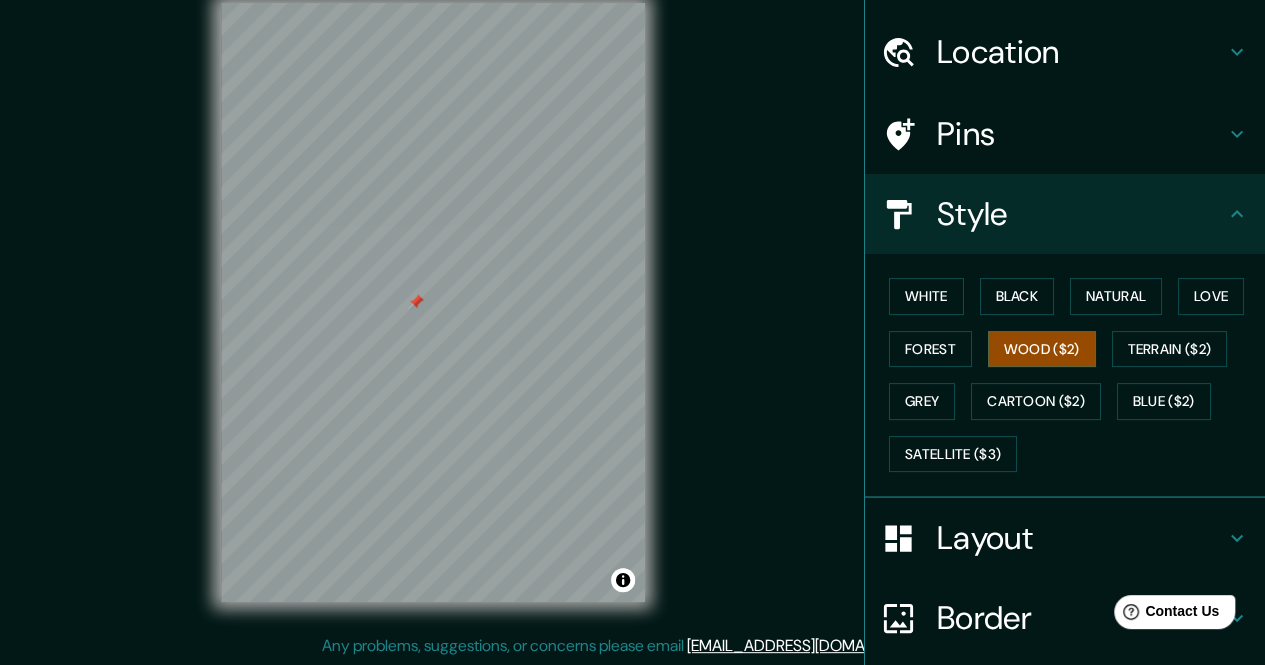 type 